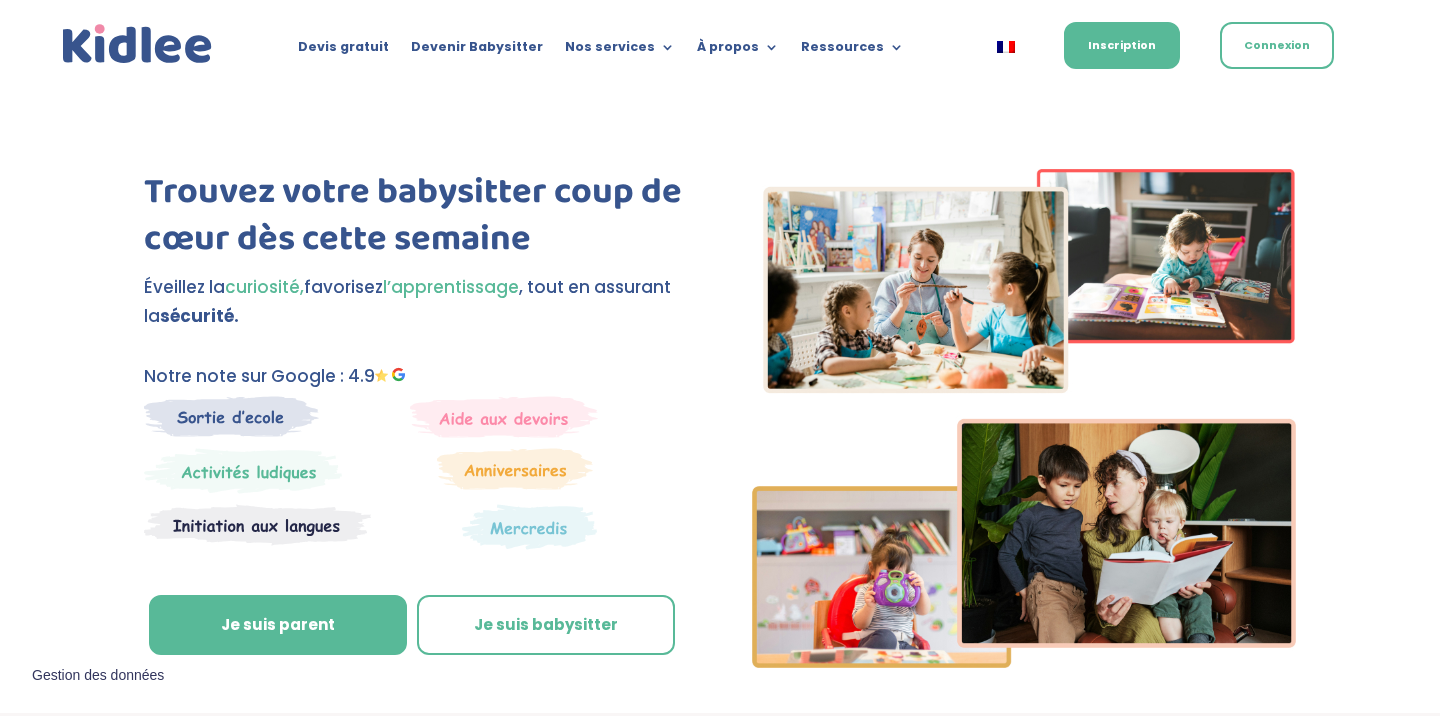 scroll, scrollTop: 0, scrollLeft: 0, axis: both 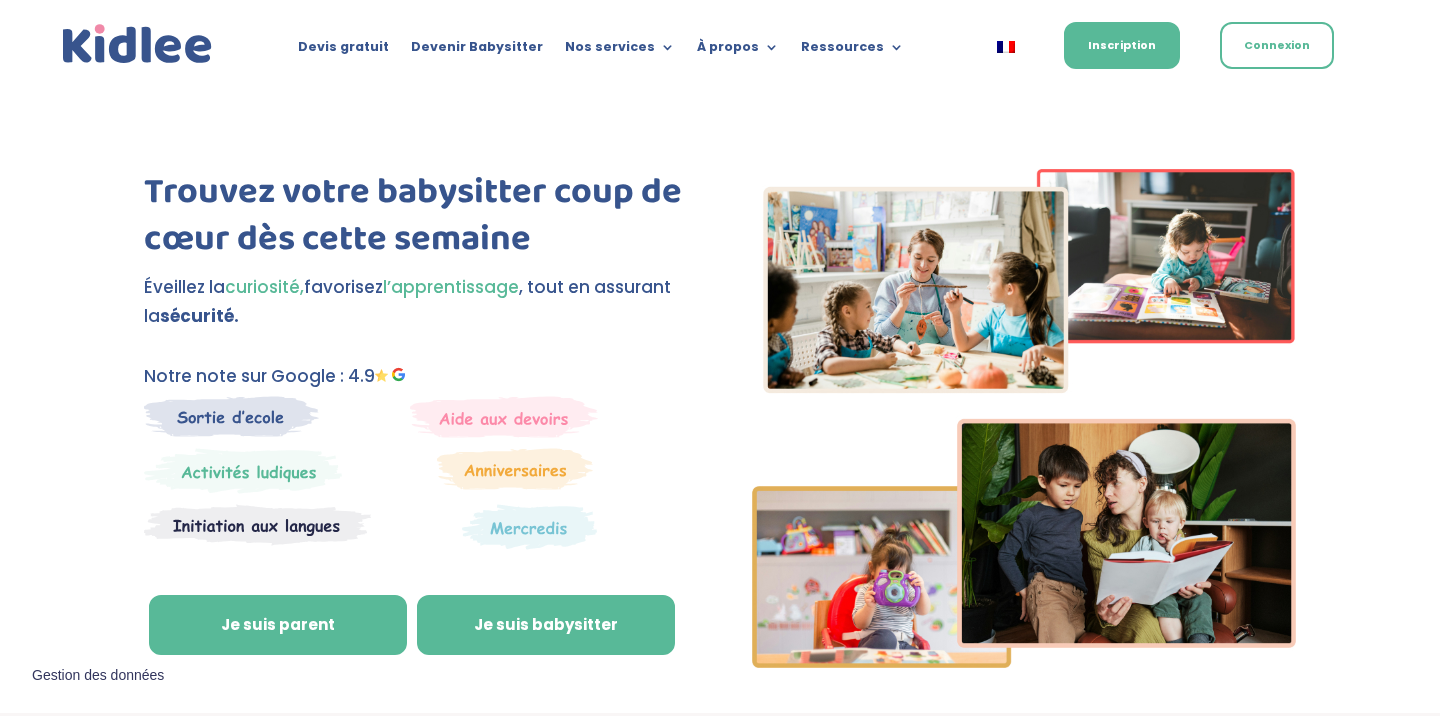 click on "Je suis babysitter" at bounding box center (546, 625) 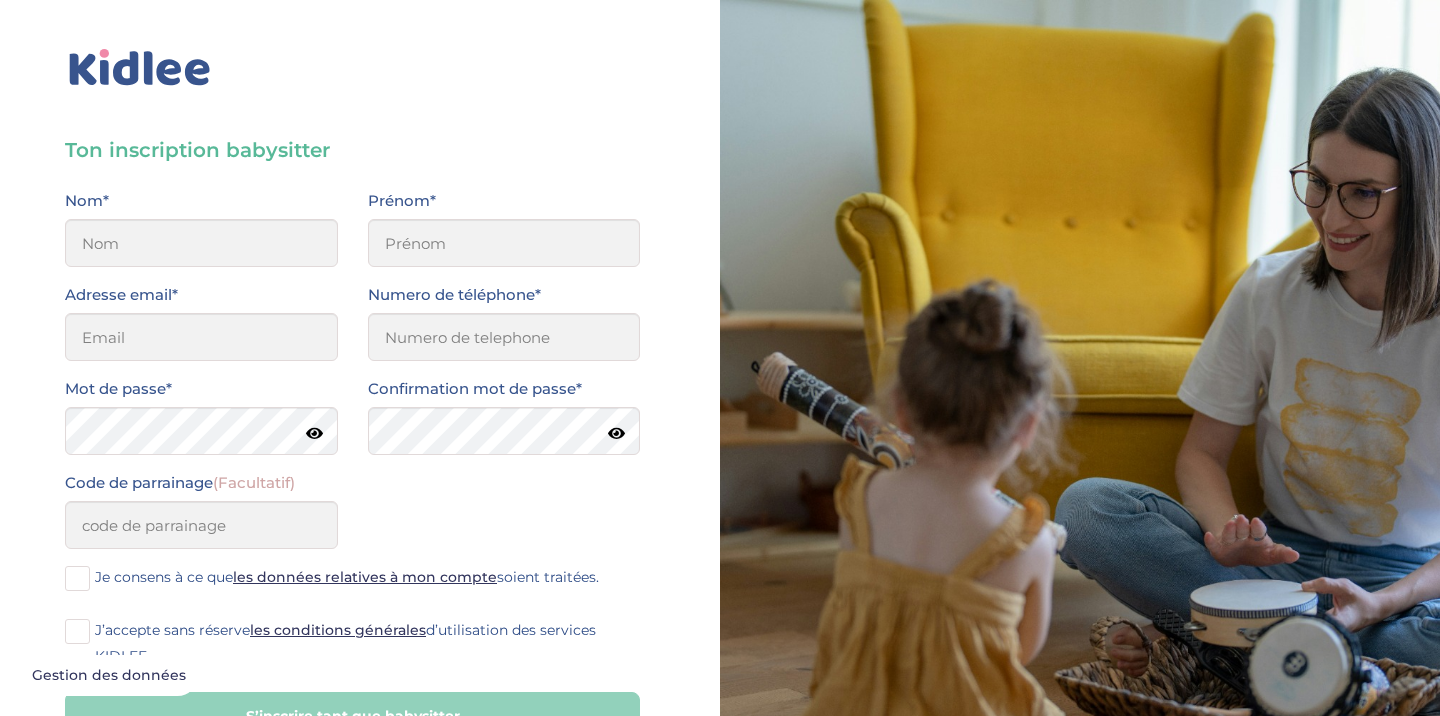 scroll, scrollTop: 0, scrollLeft: 0, axis: both 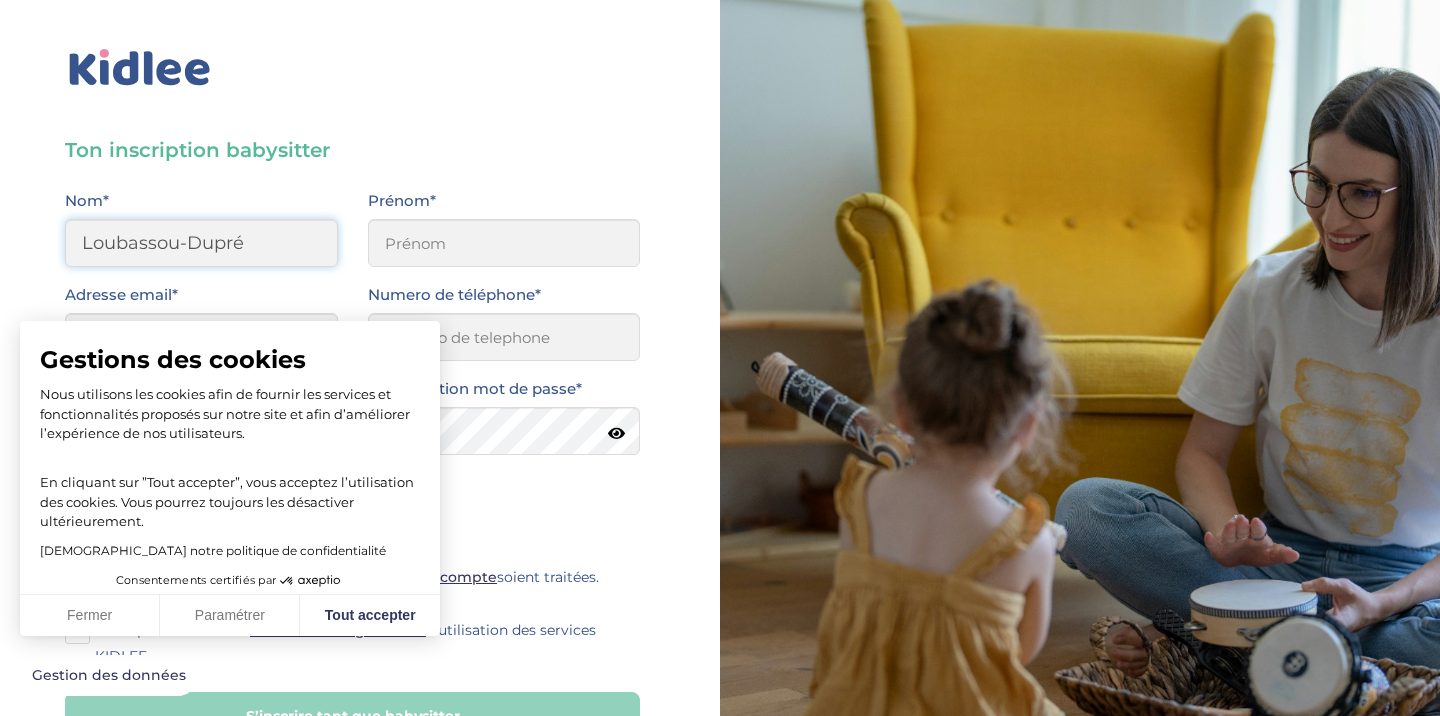 type on "Loubassou-Dupré" 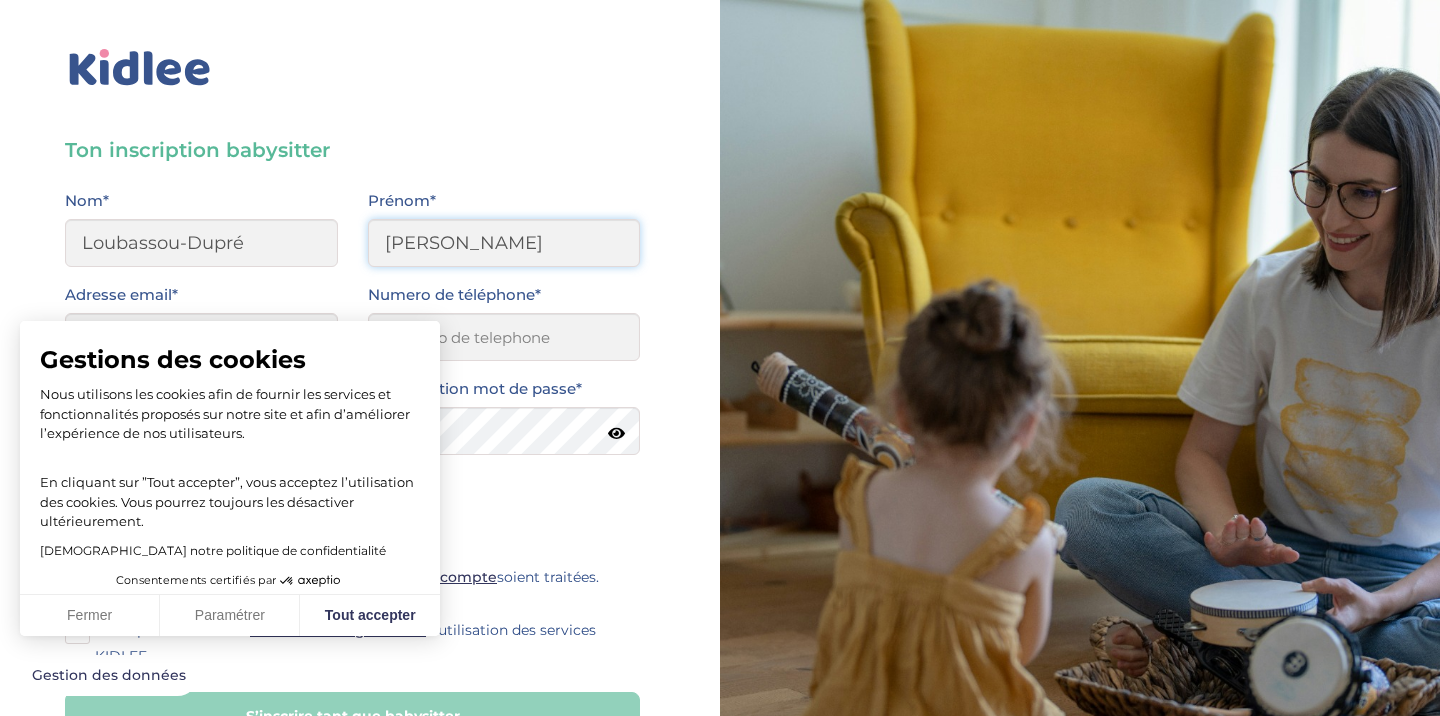 type on "Marianne" 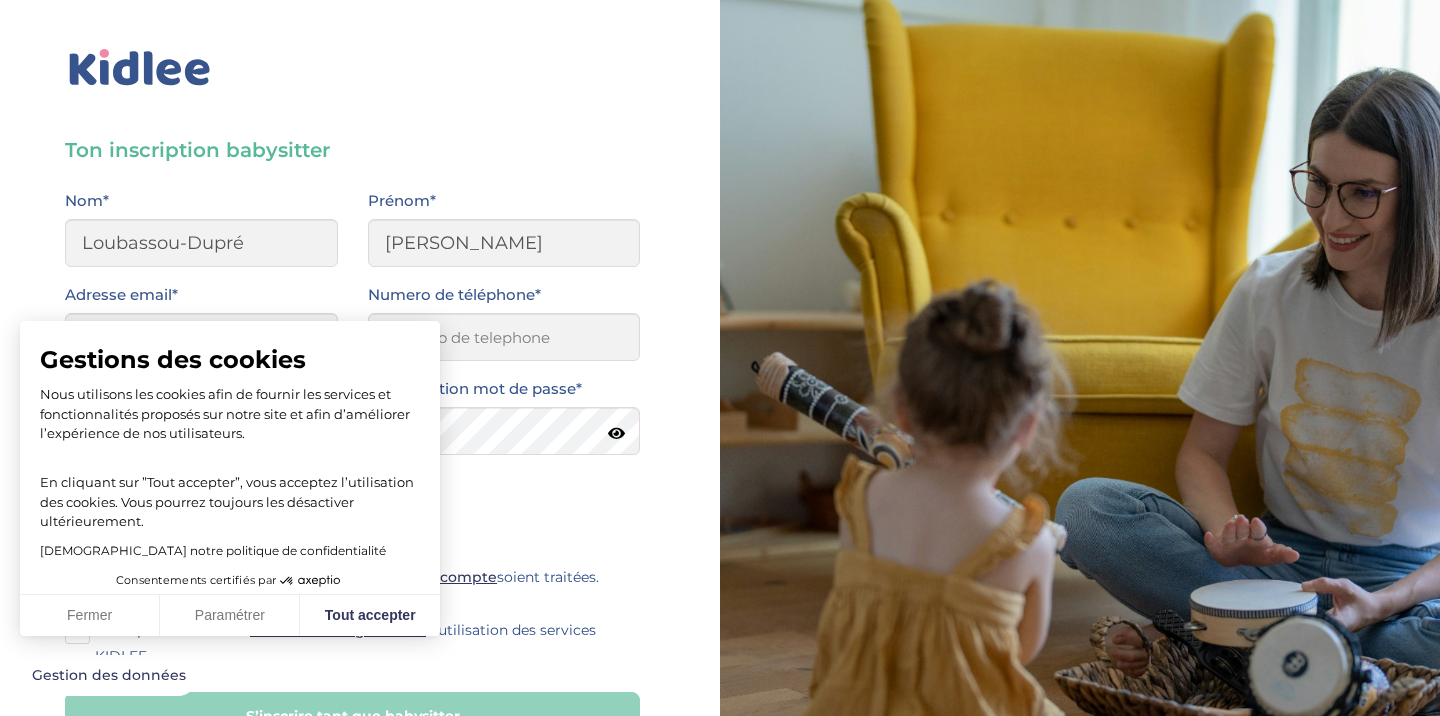 click on "Fermer" at bounding box center [90, 616] 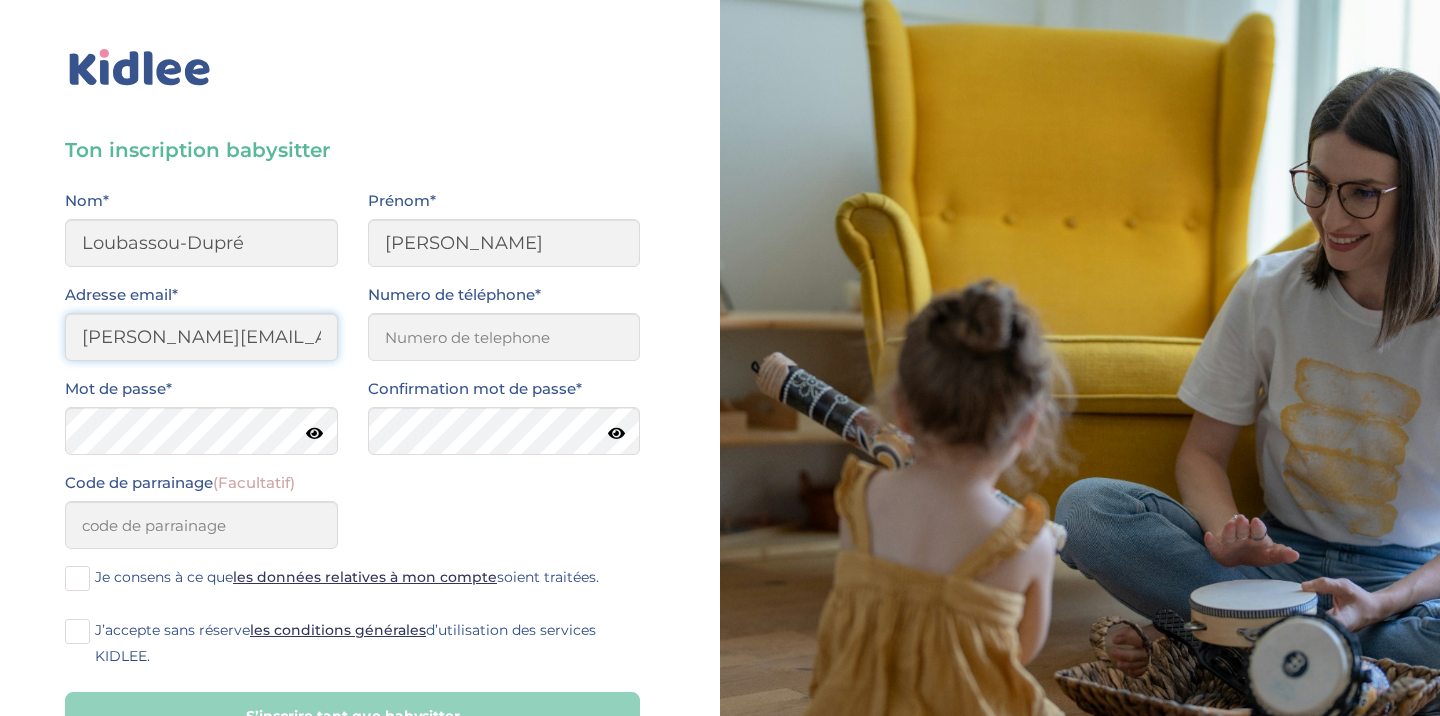 type on "marianne.loubassoud@outlook.fr" 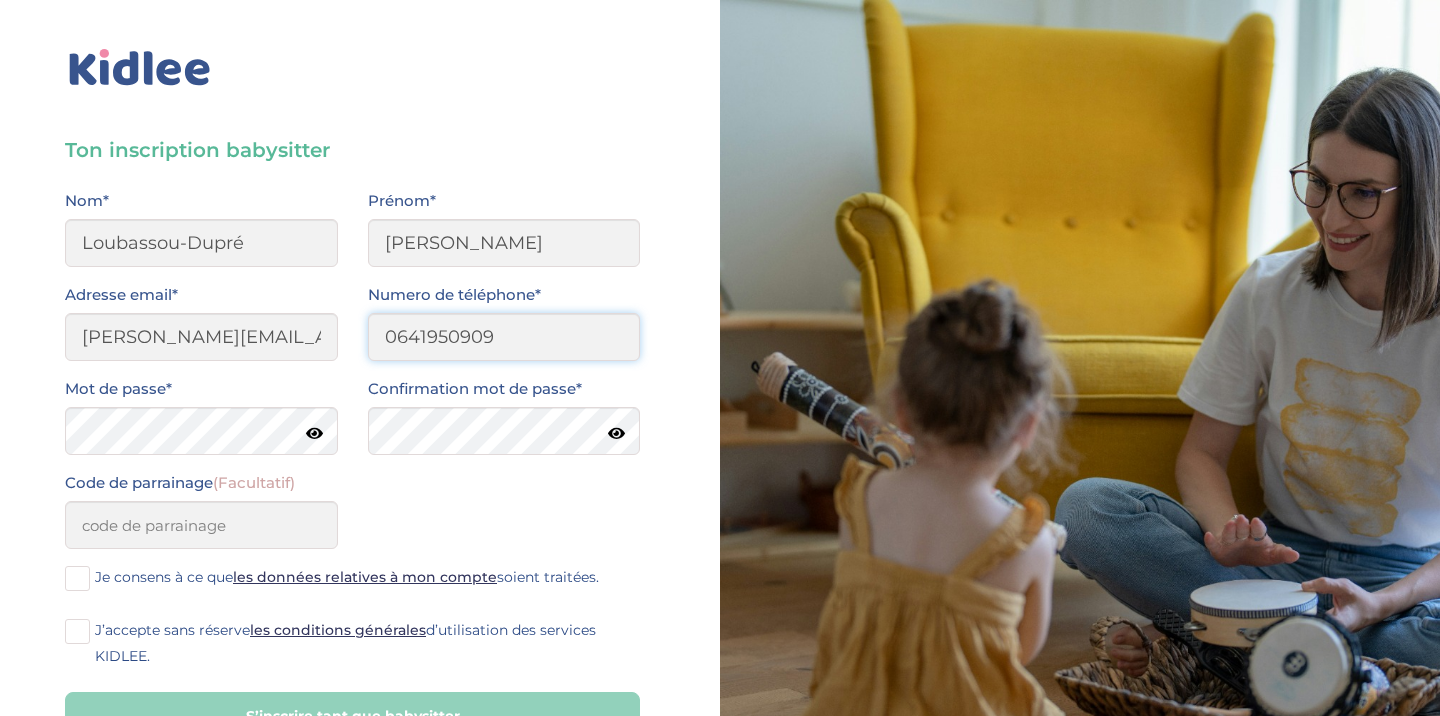 type on "0641950909" 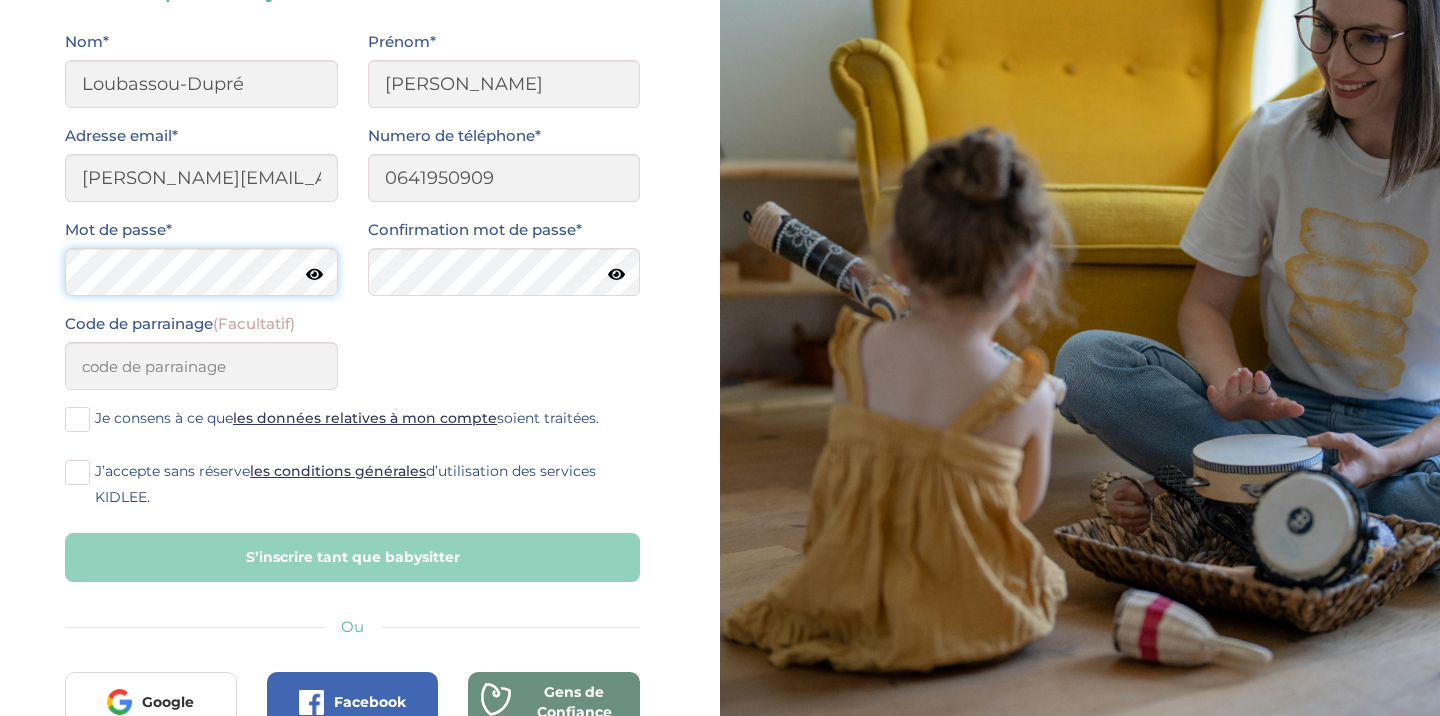 scroll, scrollTop: 218, scrollLeft: 0, axis: vertical 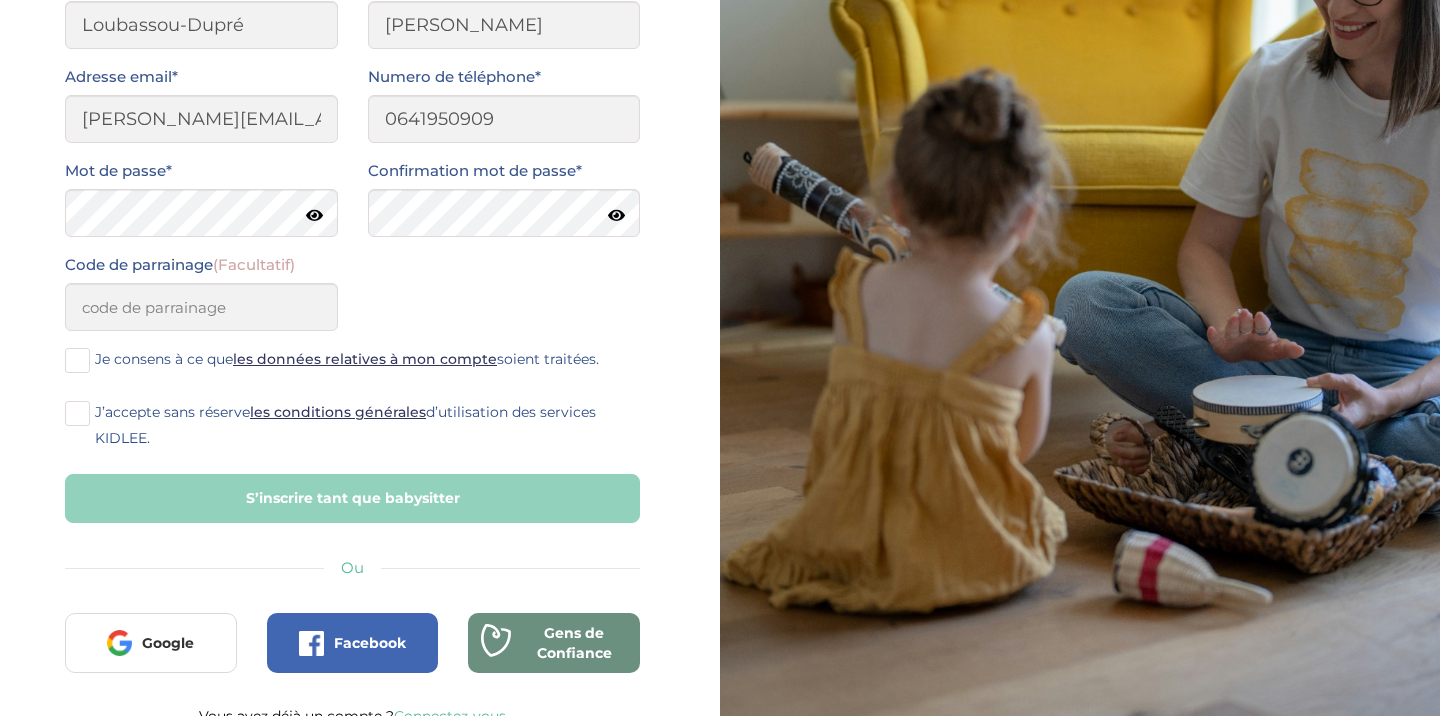 click on "Je consens à ce que  les
données relatives à mon
compte  soient traitées." at bounding box center [347, 359] 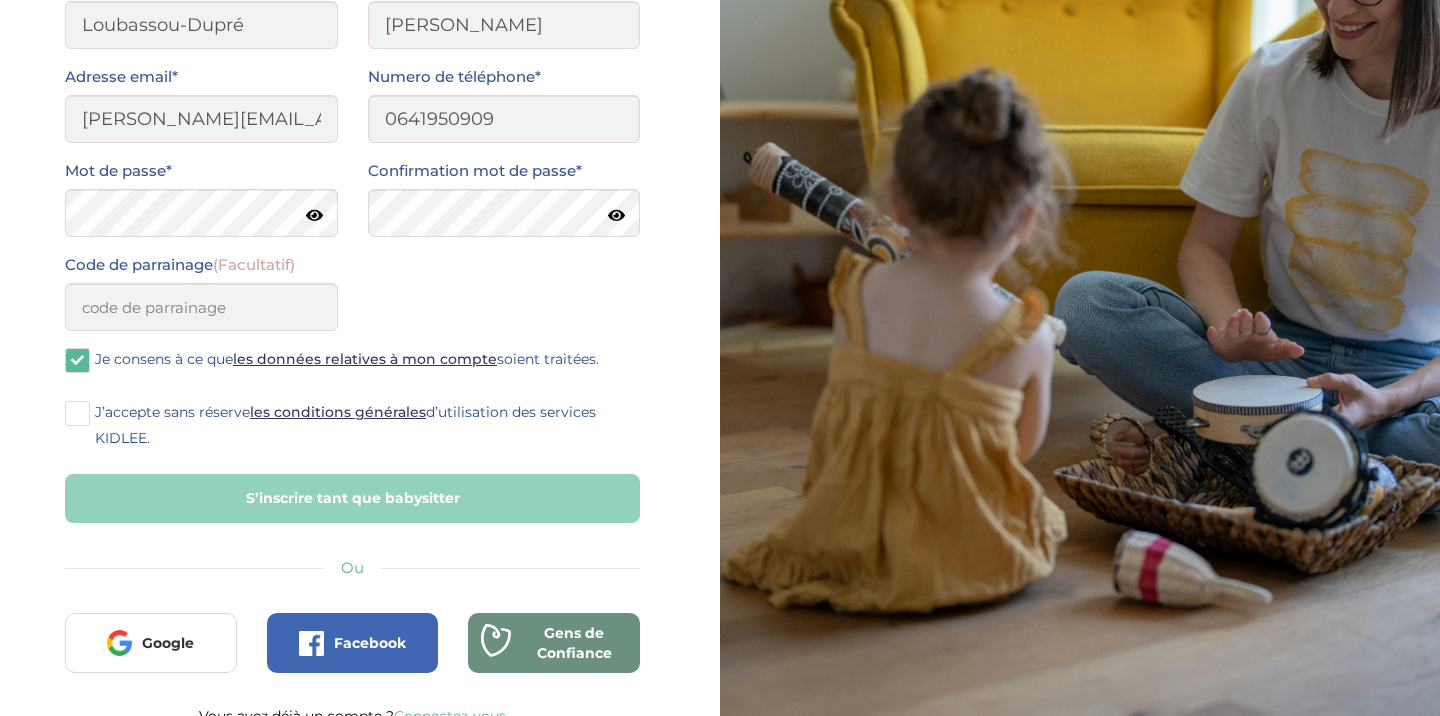 click on "J’accepte sans réserve  les
conditions générales  d’utilisation des services KIDLEE." at bounding box center [345, 425] 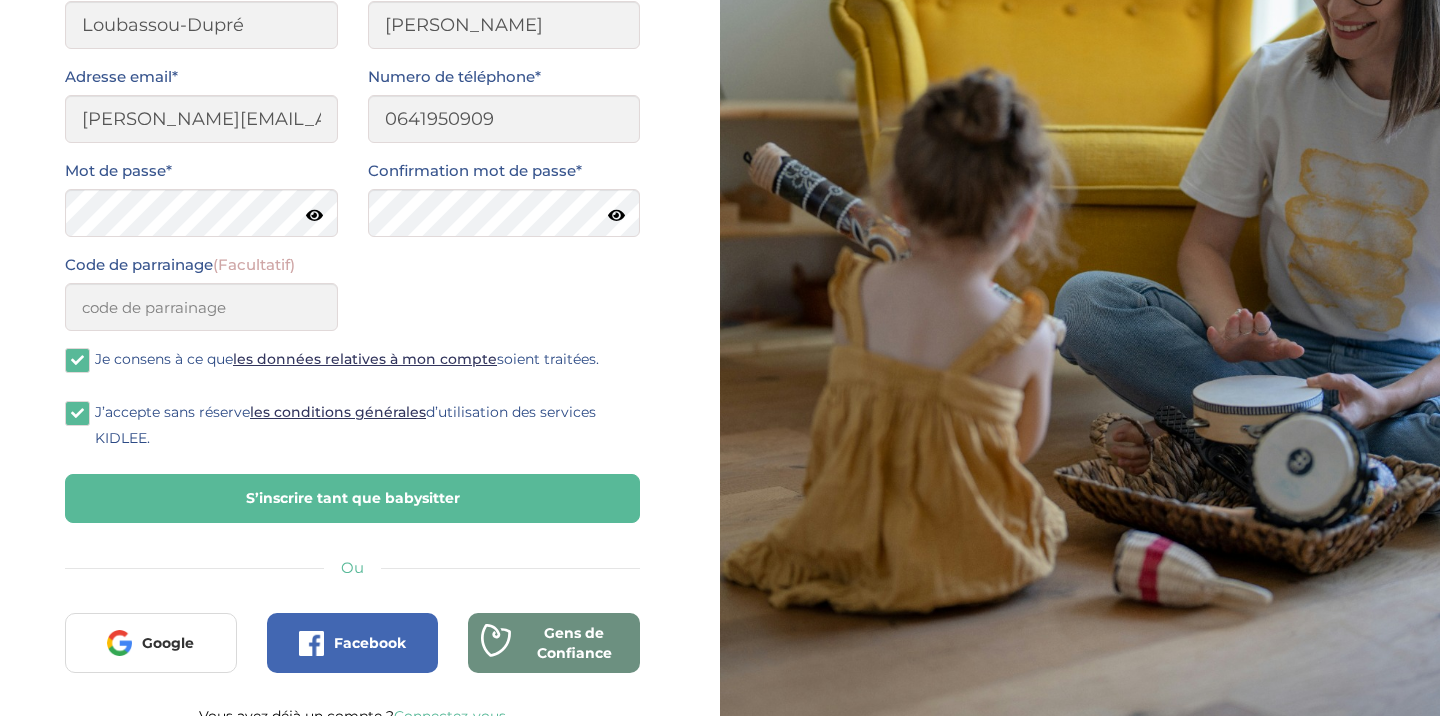 click on "S’inscrire tant que babysitter" at bounding box center [352, 498] 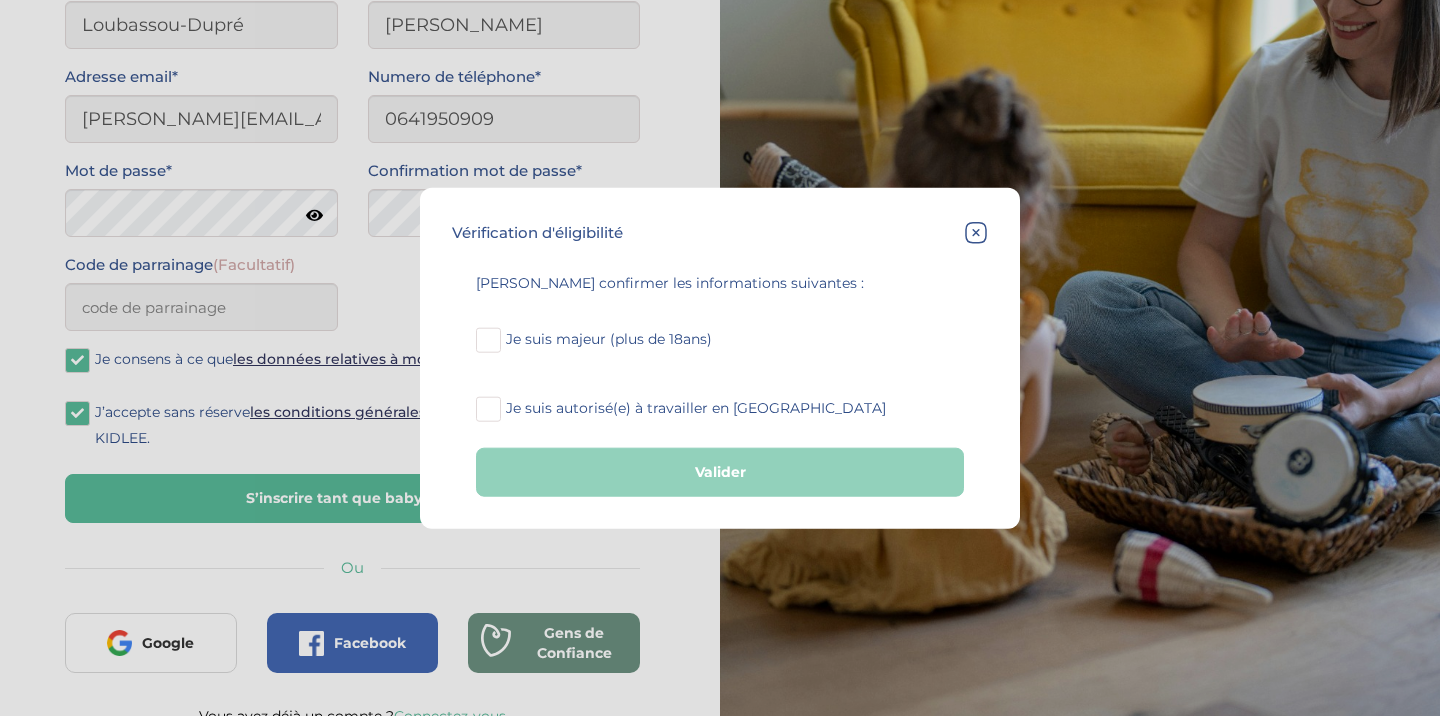 click on "Veuillez confirmer les informations suivantes :     Je suis majeur (plus de 18ans)     Je suis autorisé(e) à travailler en France   Valider" at bounding box center [720, 383] 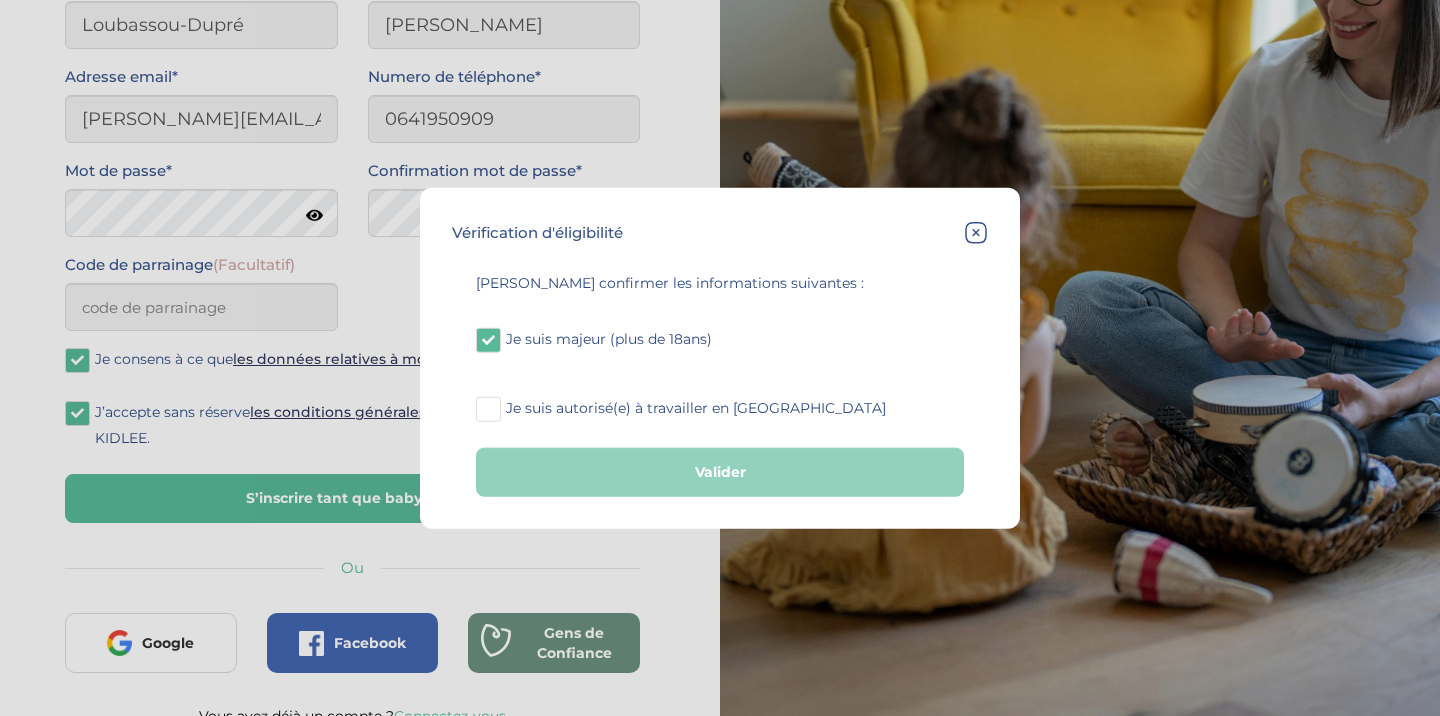 click on "Je suis autorisé(e) à travailler en France" at bounding box center (688, 410) 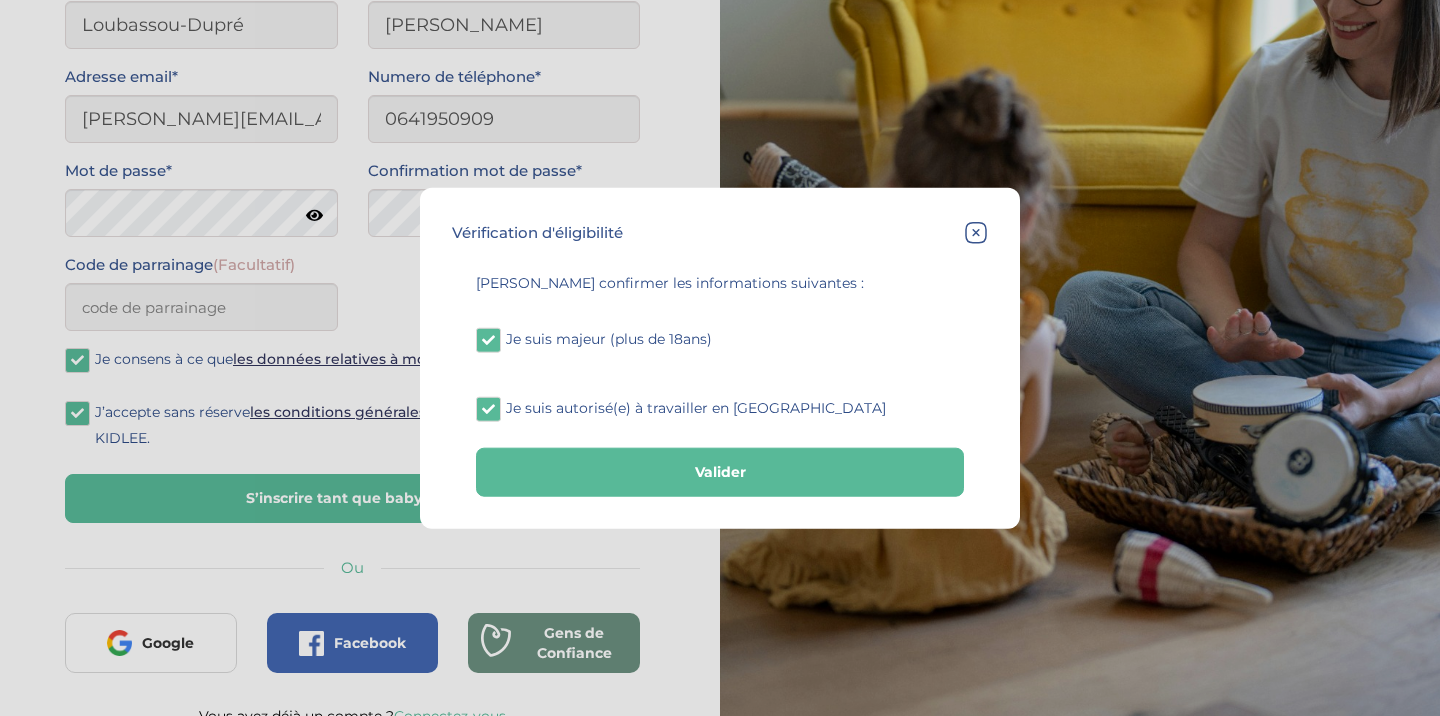 click on "Valider" at bounding box center (720, 472) 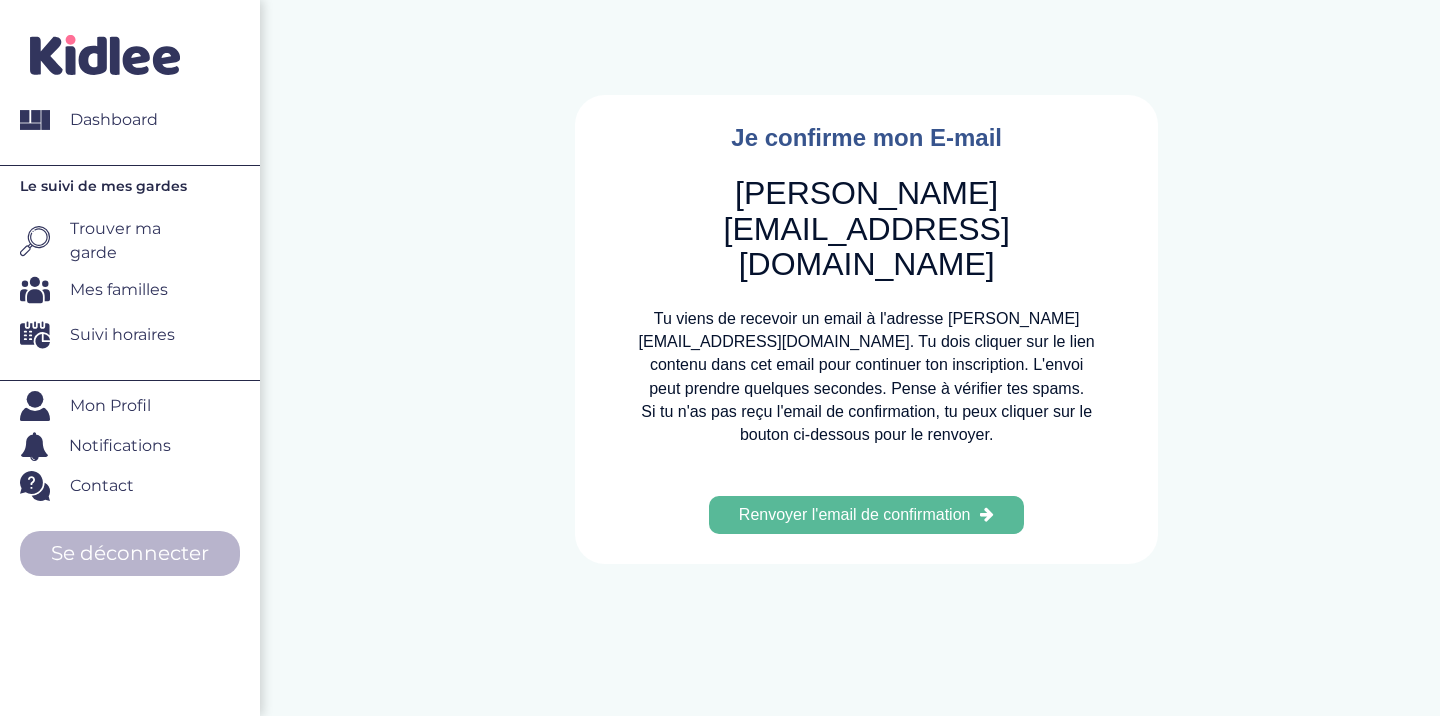 scroll, scrollTop: 0, scrollLeft: 0, axis: both 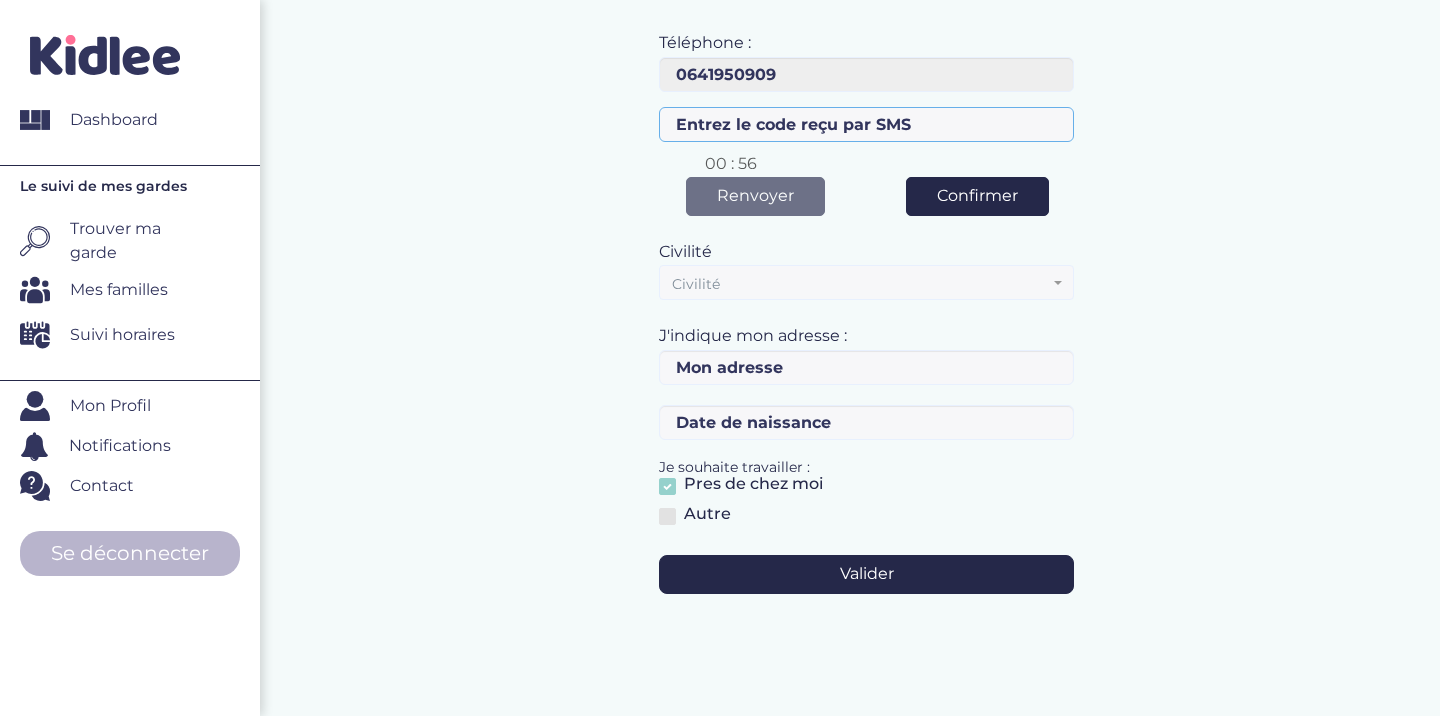 click at bounding box center [866, 124] 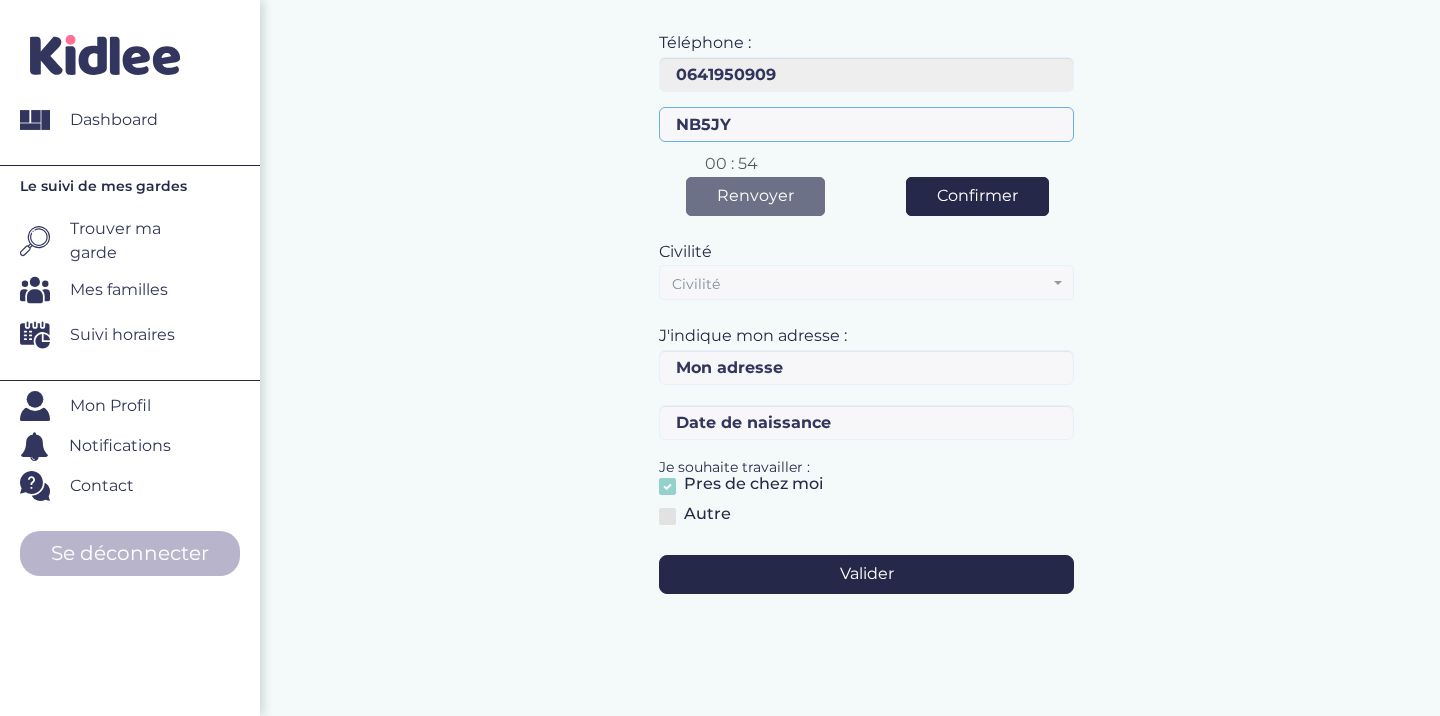 type on "NB5JY4" 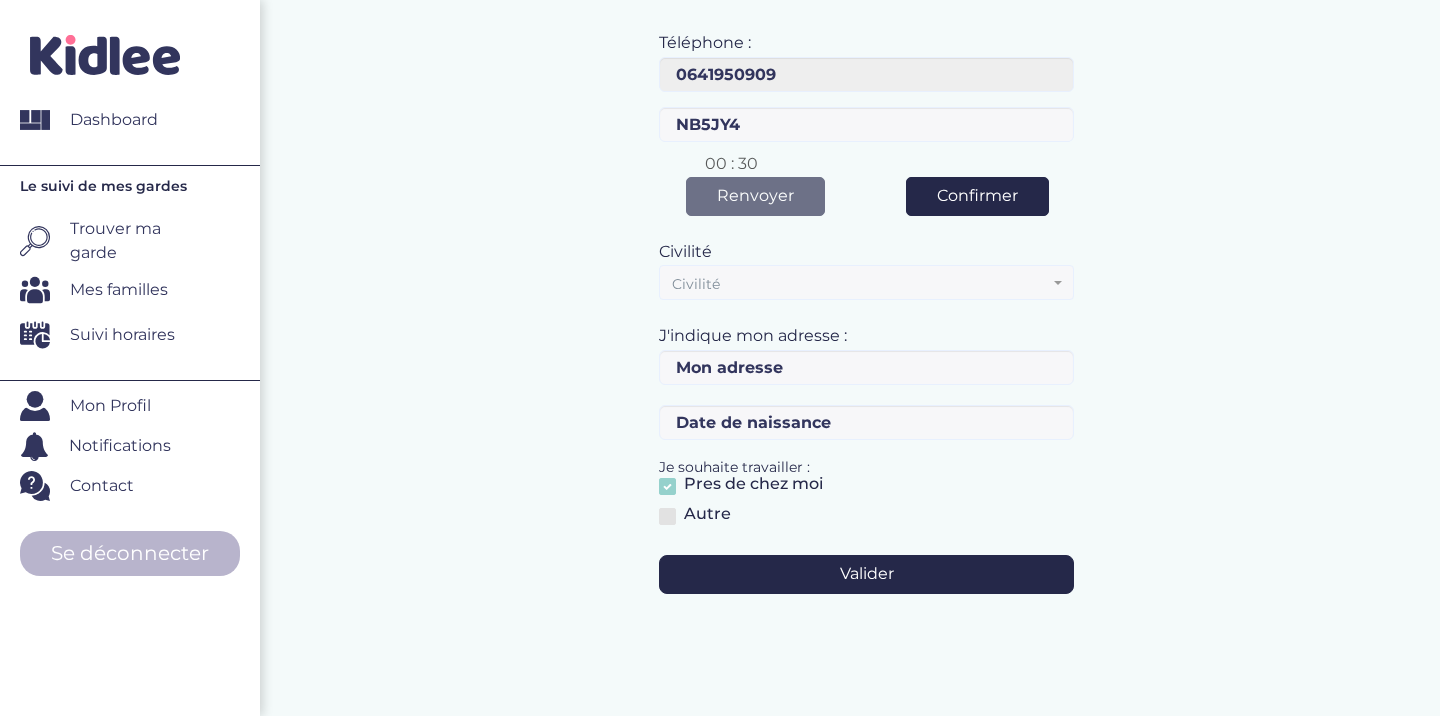 click on "Civilité" at bounding box center (860, 284) 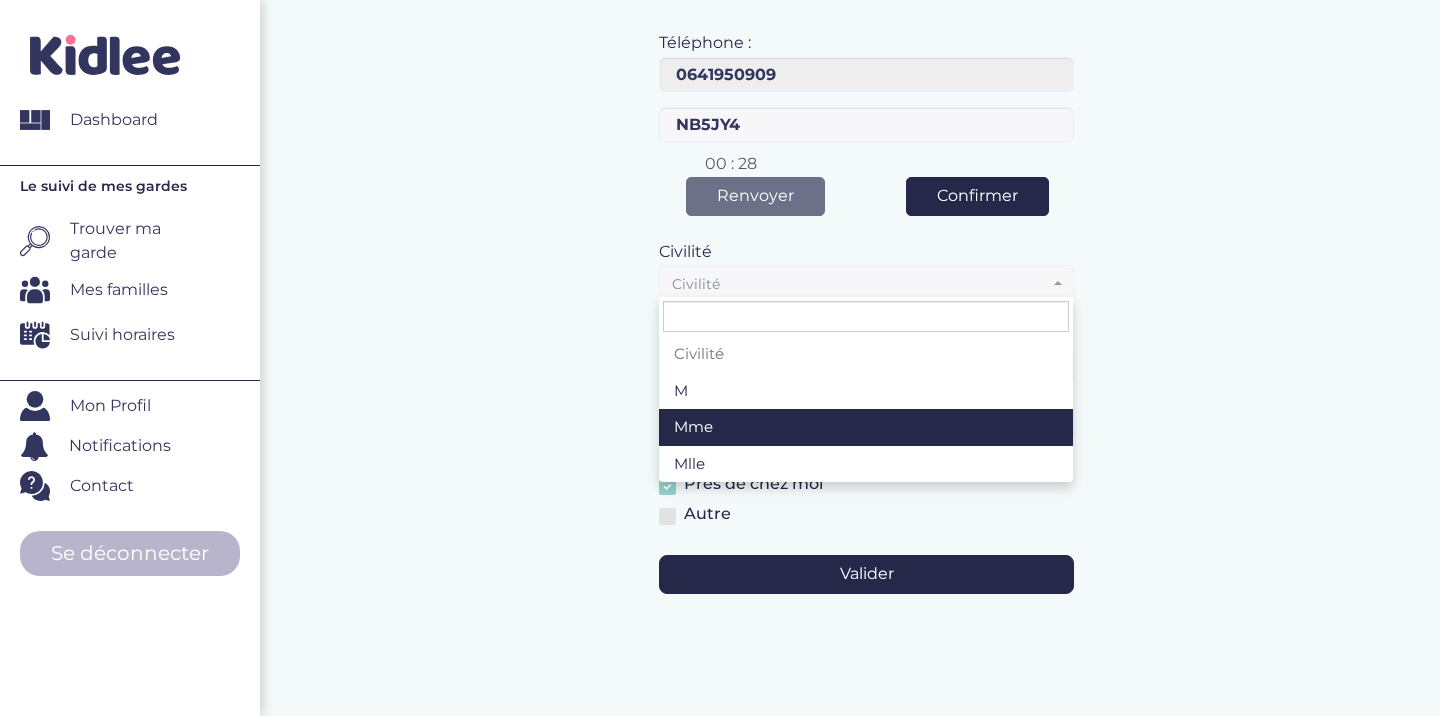 select on "1" 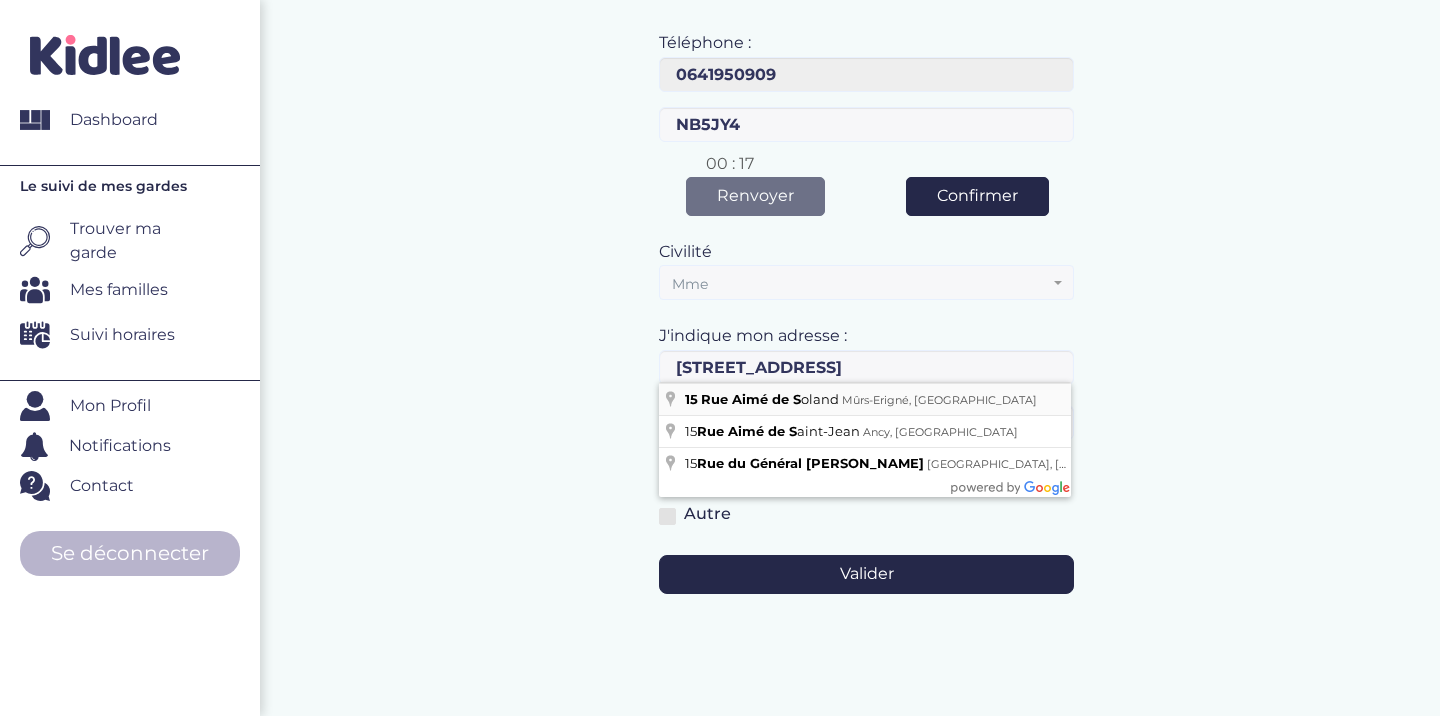 type on "15 Rue Aimé de Soland, Mûrs-Erigné, France" 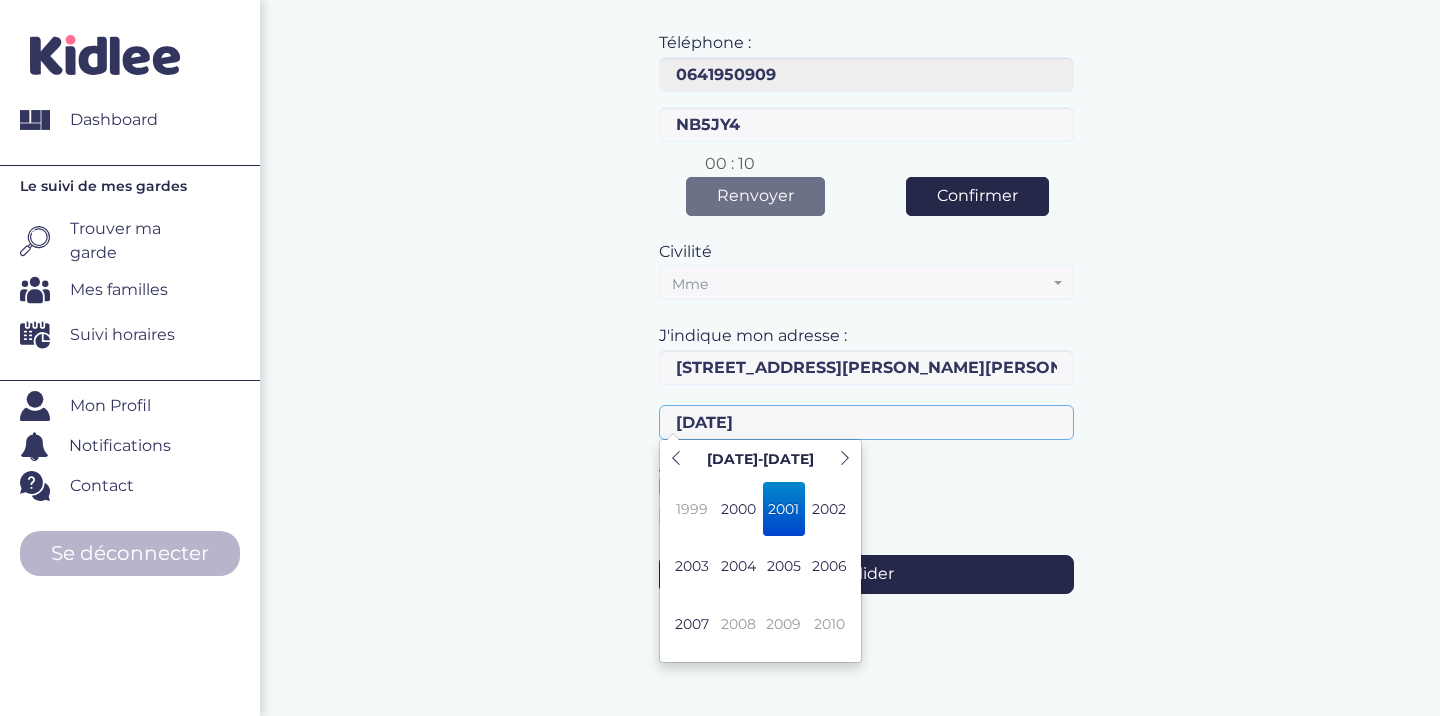 type on "07-09-2001" 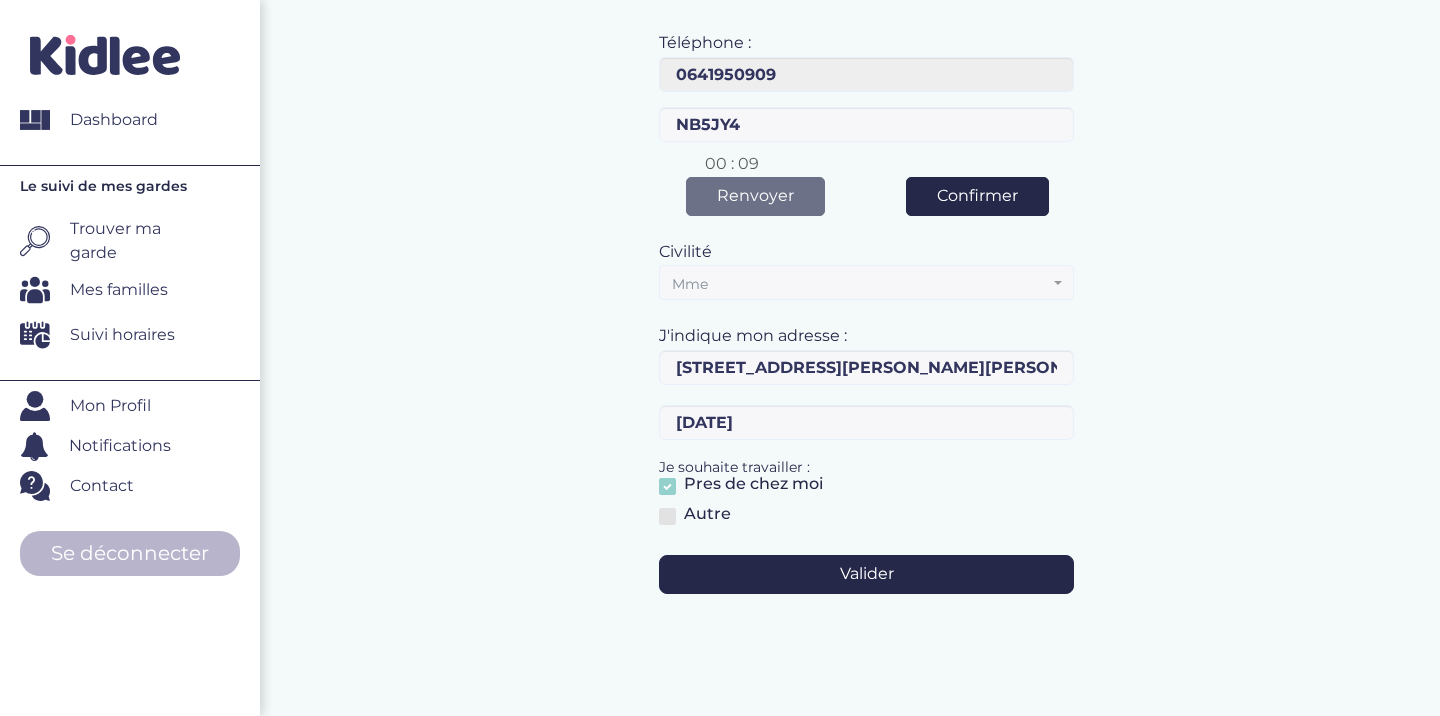 click on "Autre" at bounding box center (702, 520) 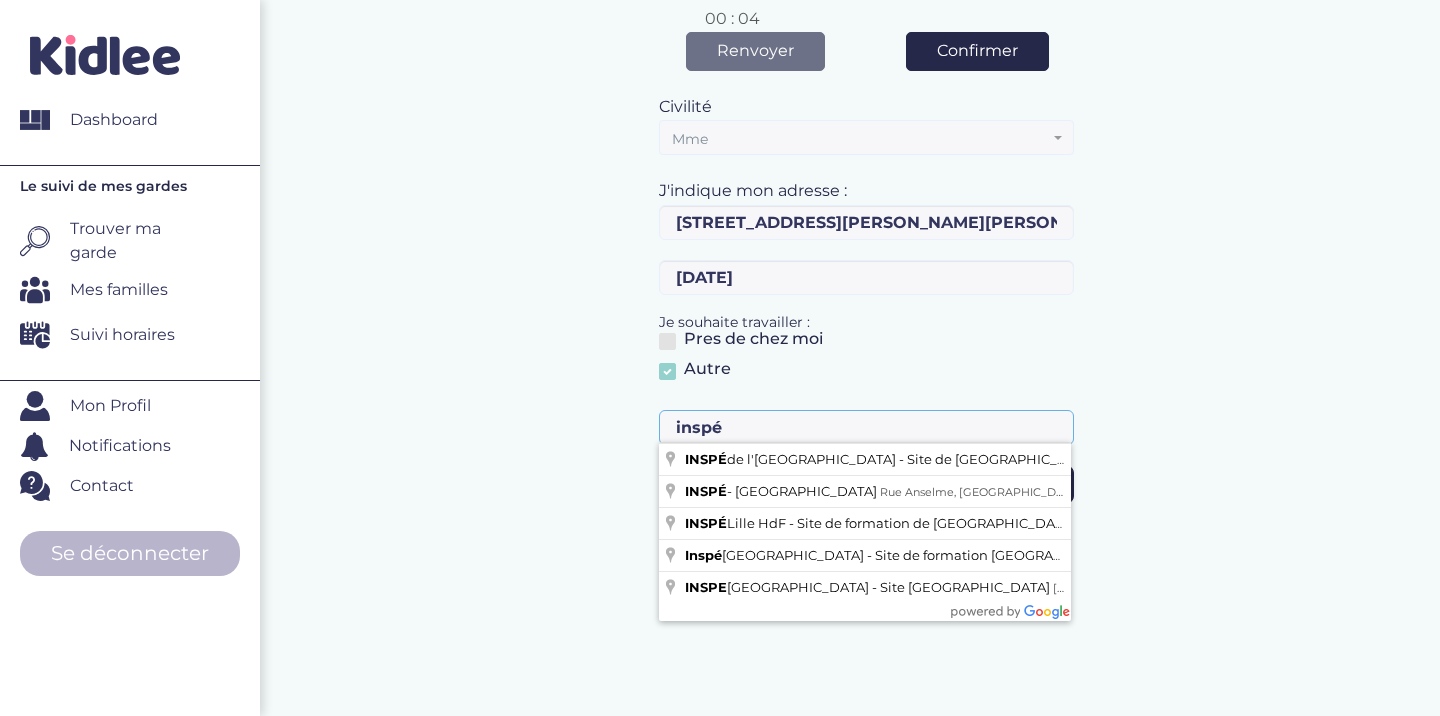 scroll, scrollTop: 289, scrollLeft: 0, axis: vertical 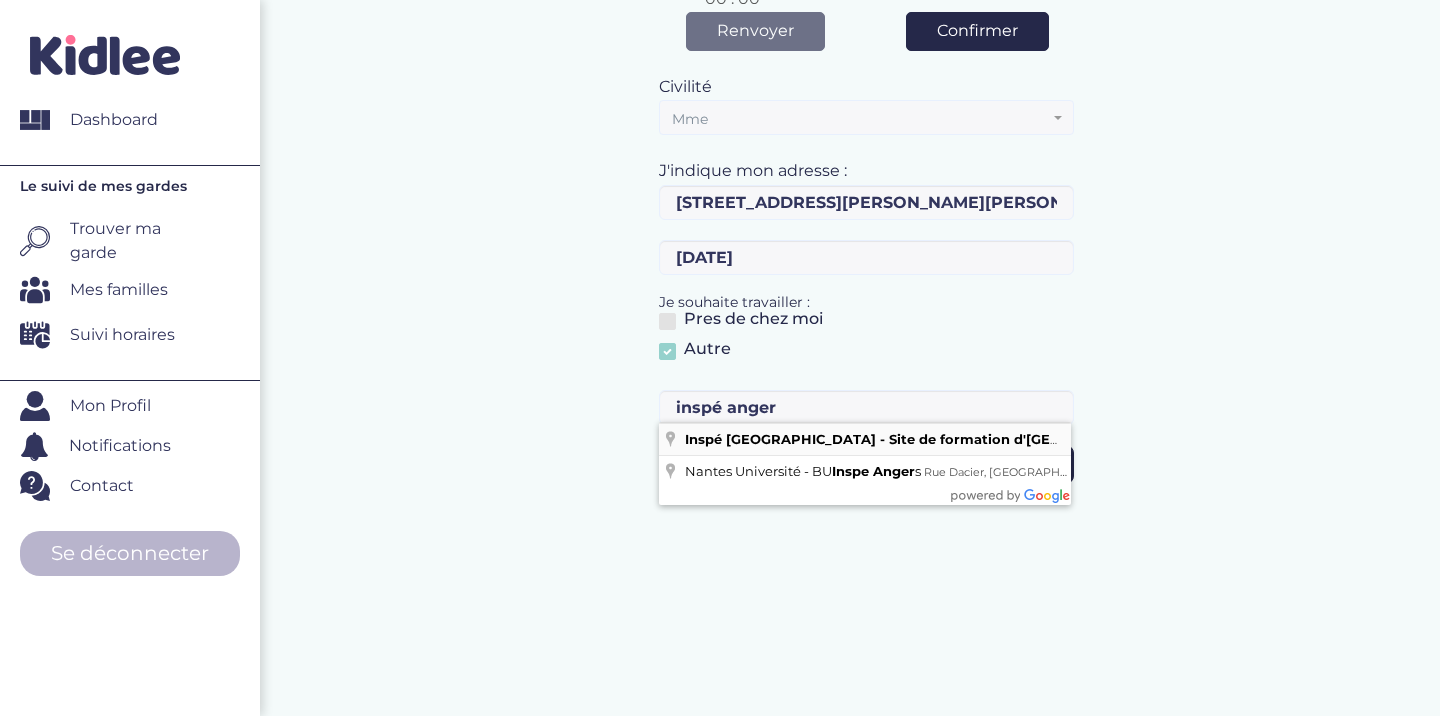 type on "Inspé Académie de Nantes - Site de formation d'Angers, Rue Dacier, Angers, France" 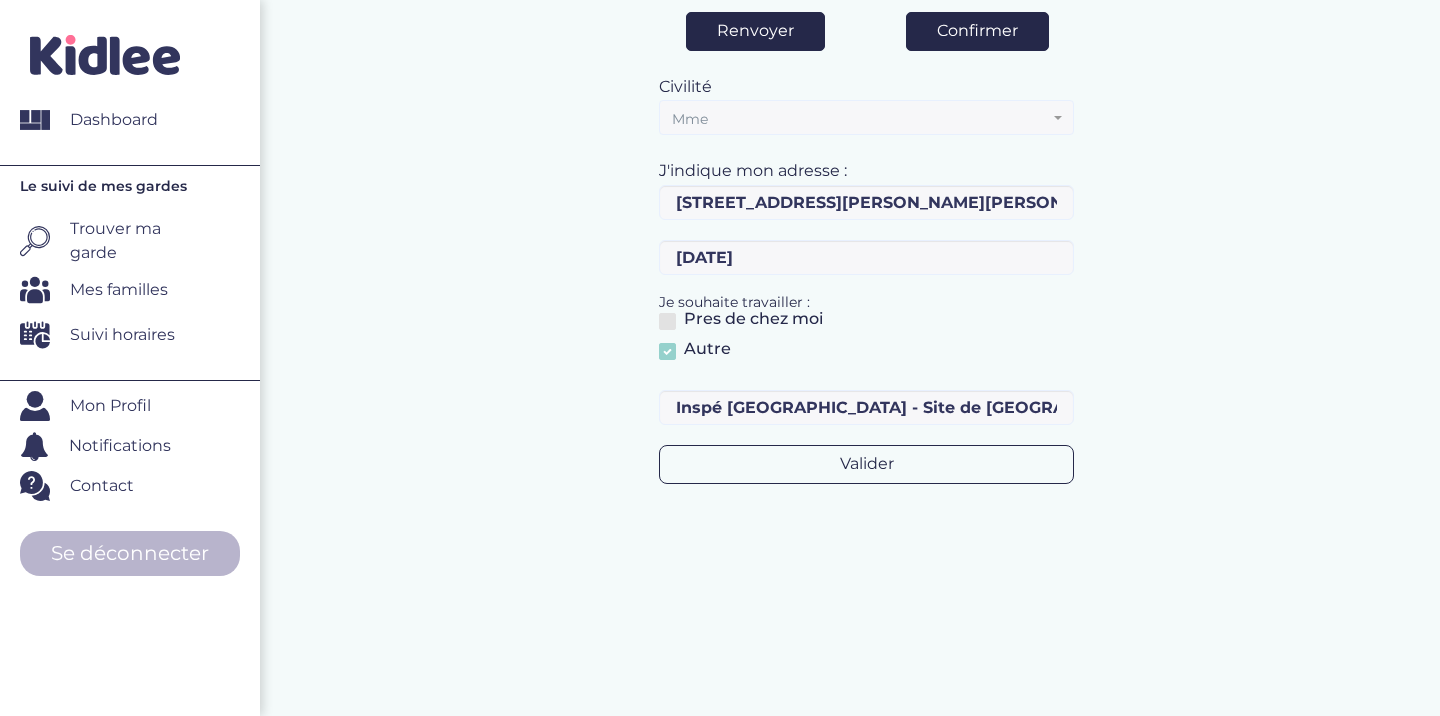 click on "Valider" at bounding box center (866, 464) 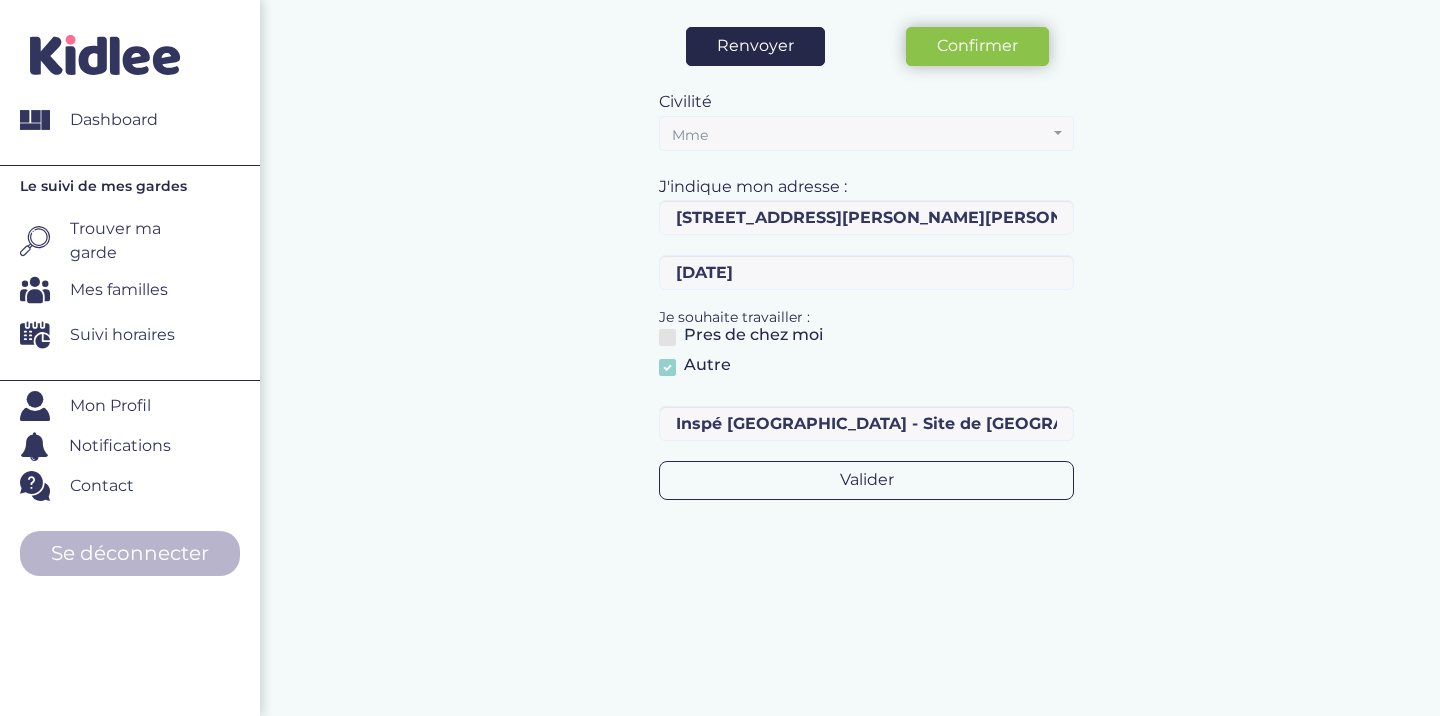 click on "Valider" at bounding box center [866, 480] 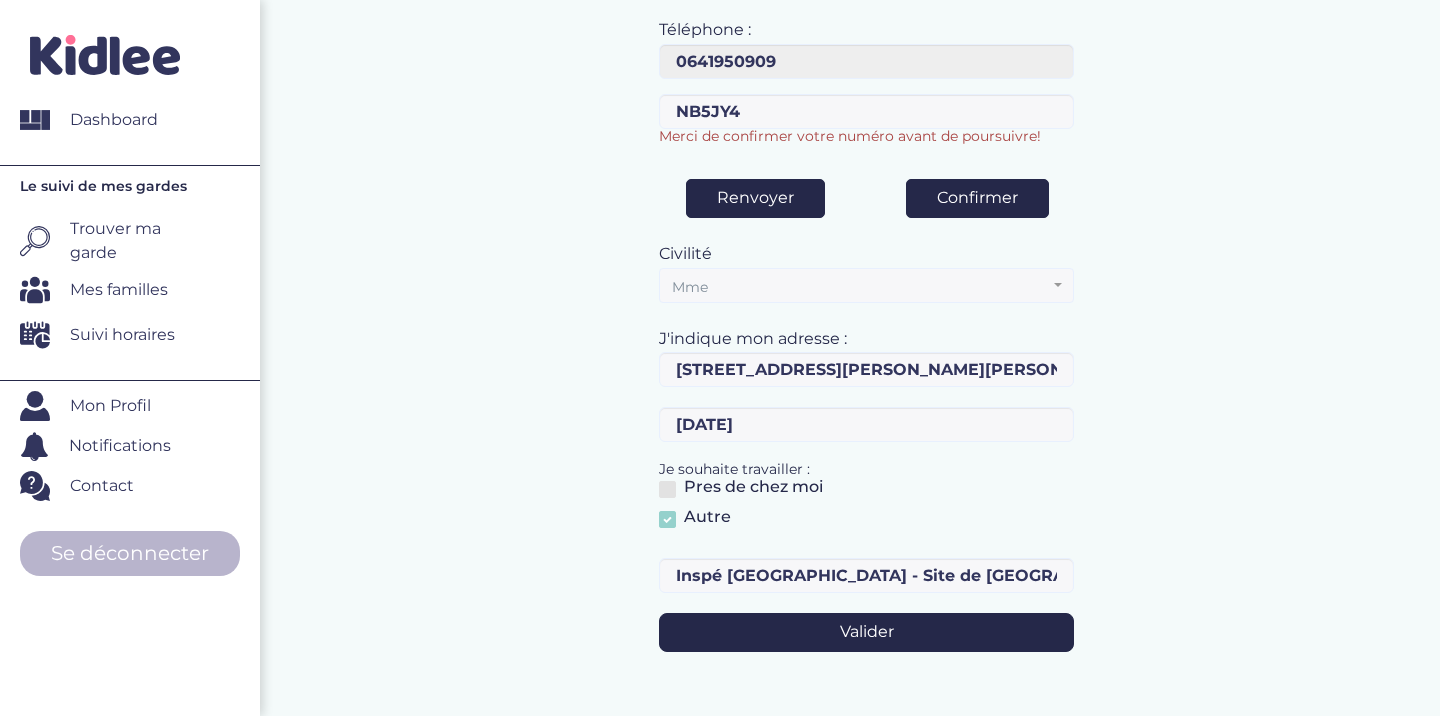 scroll, scrollTop: 108, scrollLeft: 0, axis: vertical 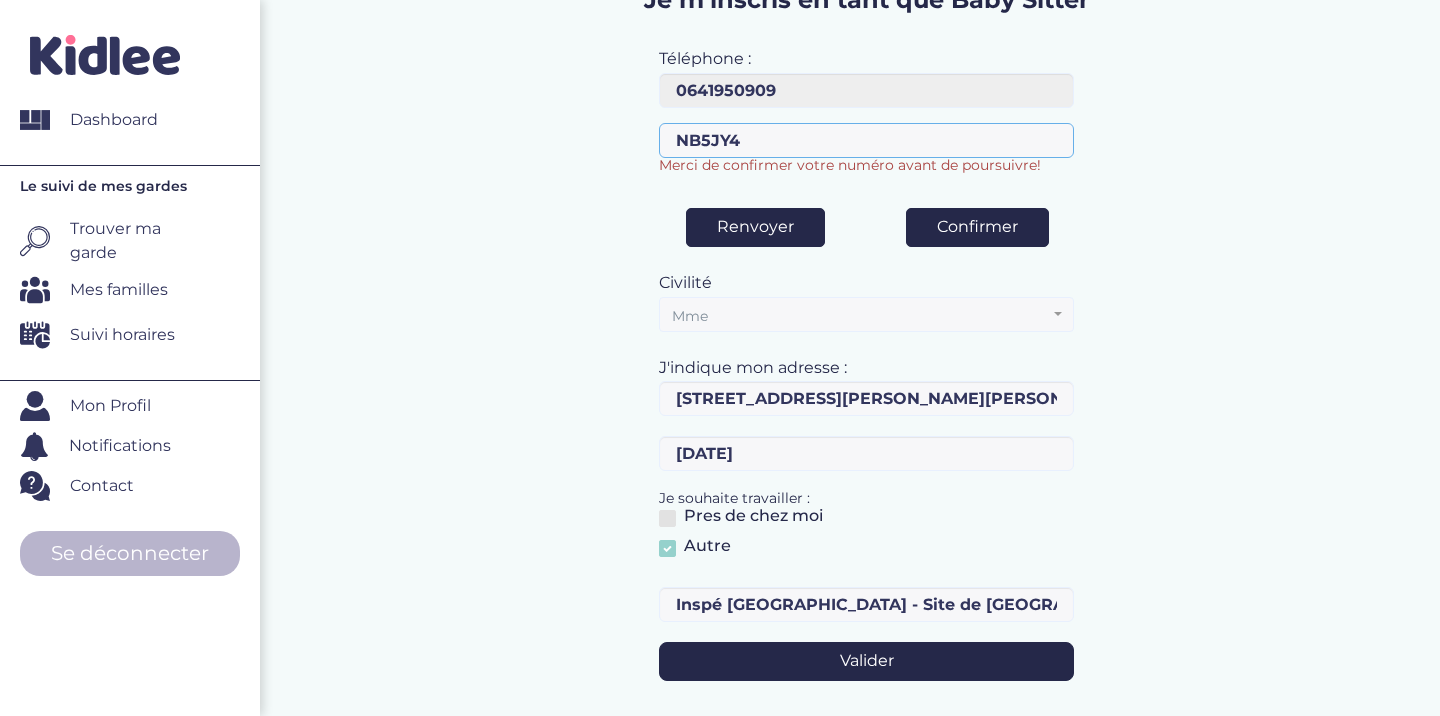 click on "NB5JY4" at bounding box center [866, 140] 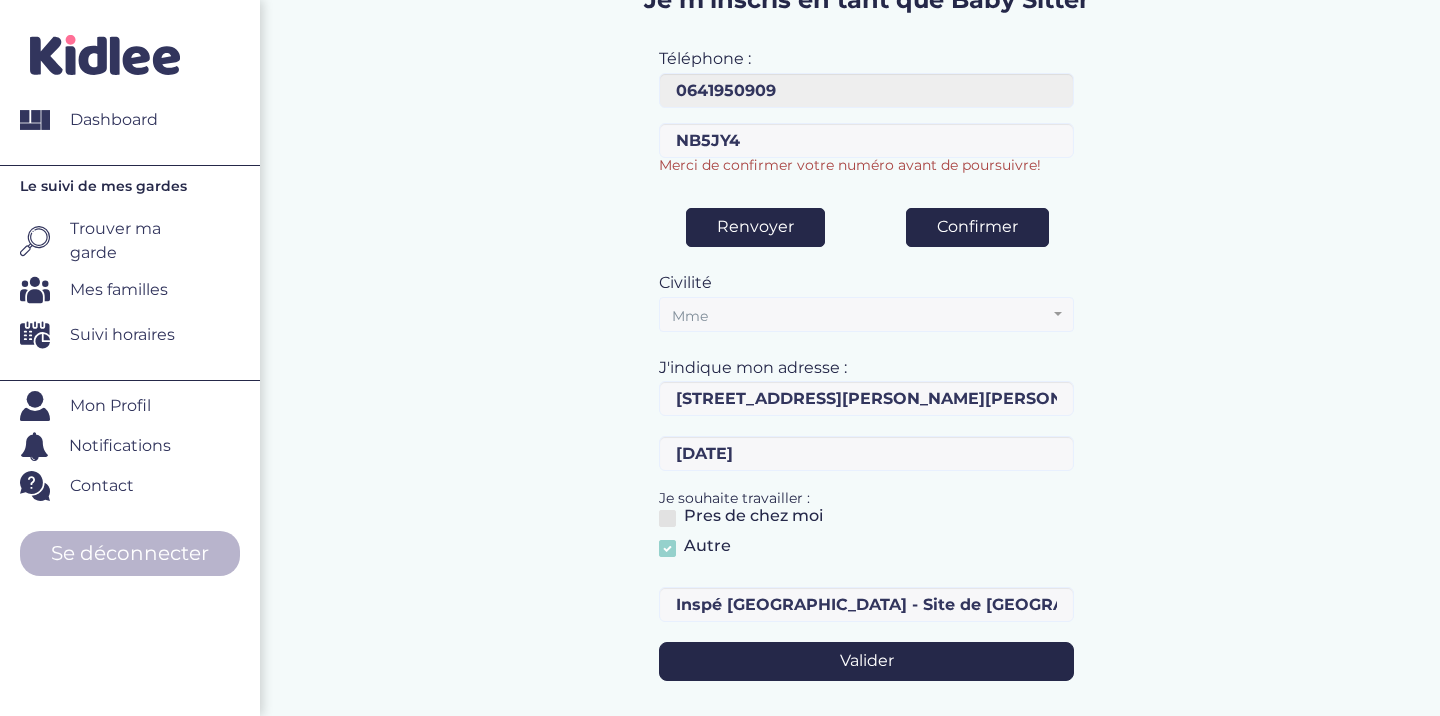 click on "Confirmer" at bounding box center (977, 227) 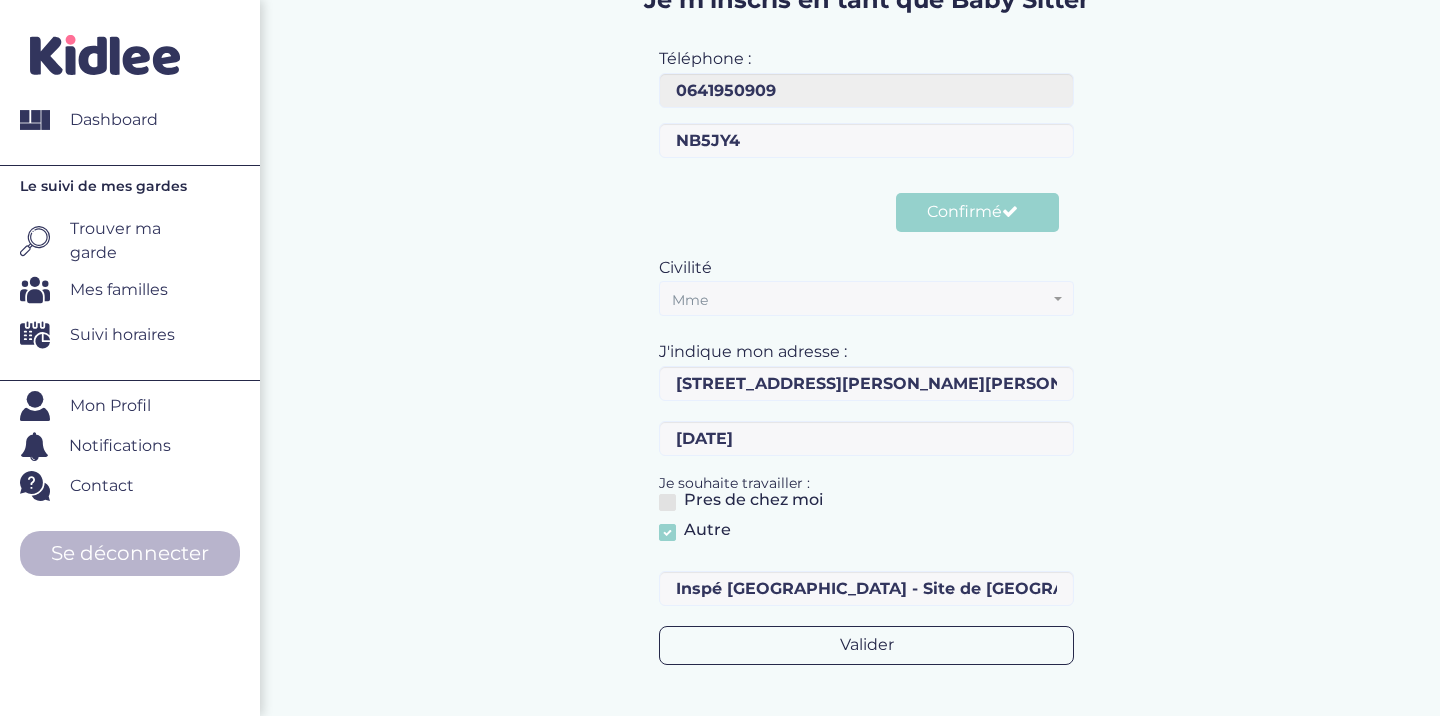 click on "Valider" at bounding box center (866, 645) 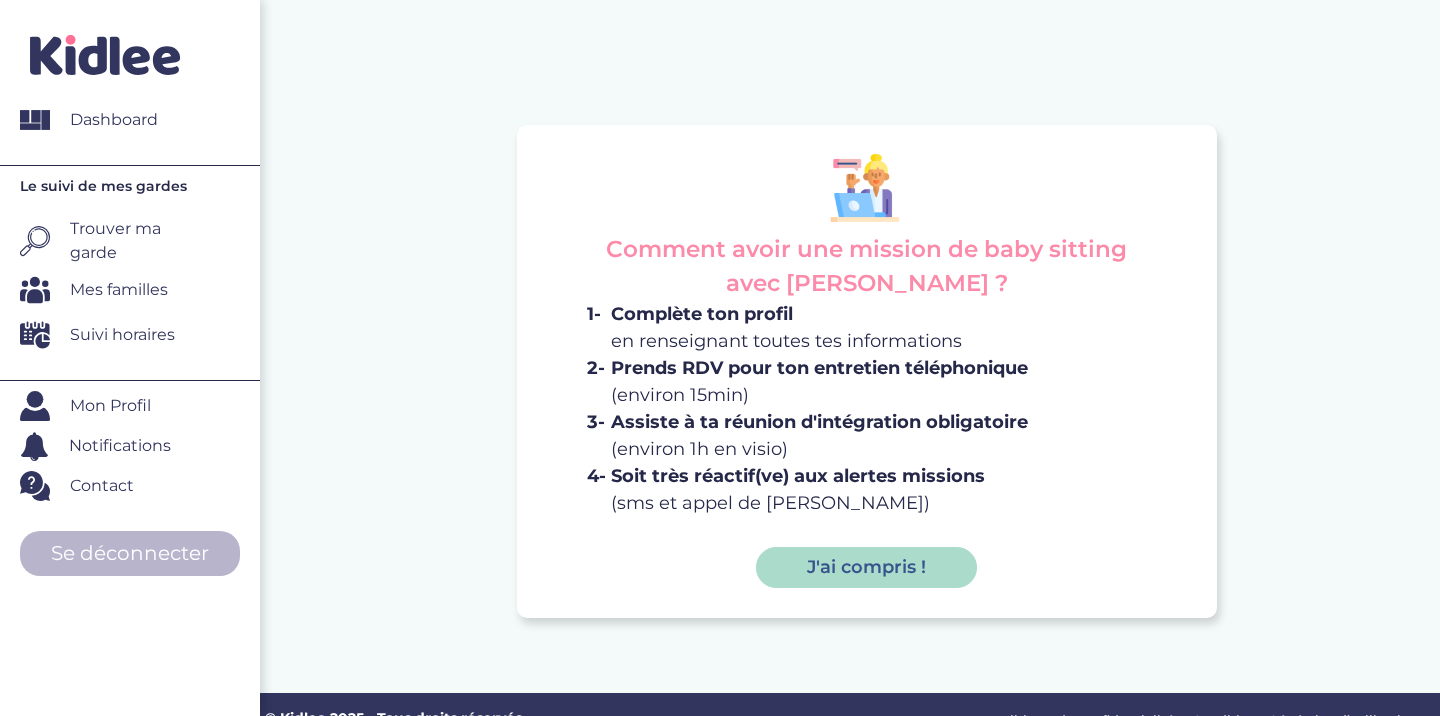 scroll, scrollTop: 0, scrollLeft: 0, axis: both 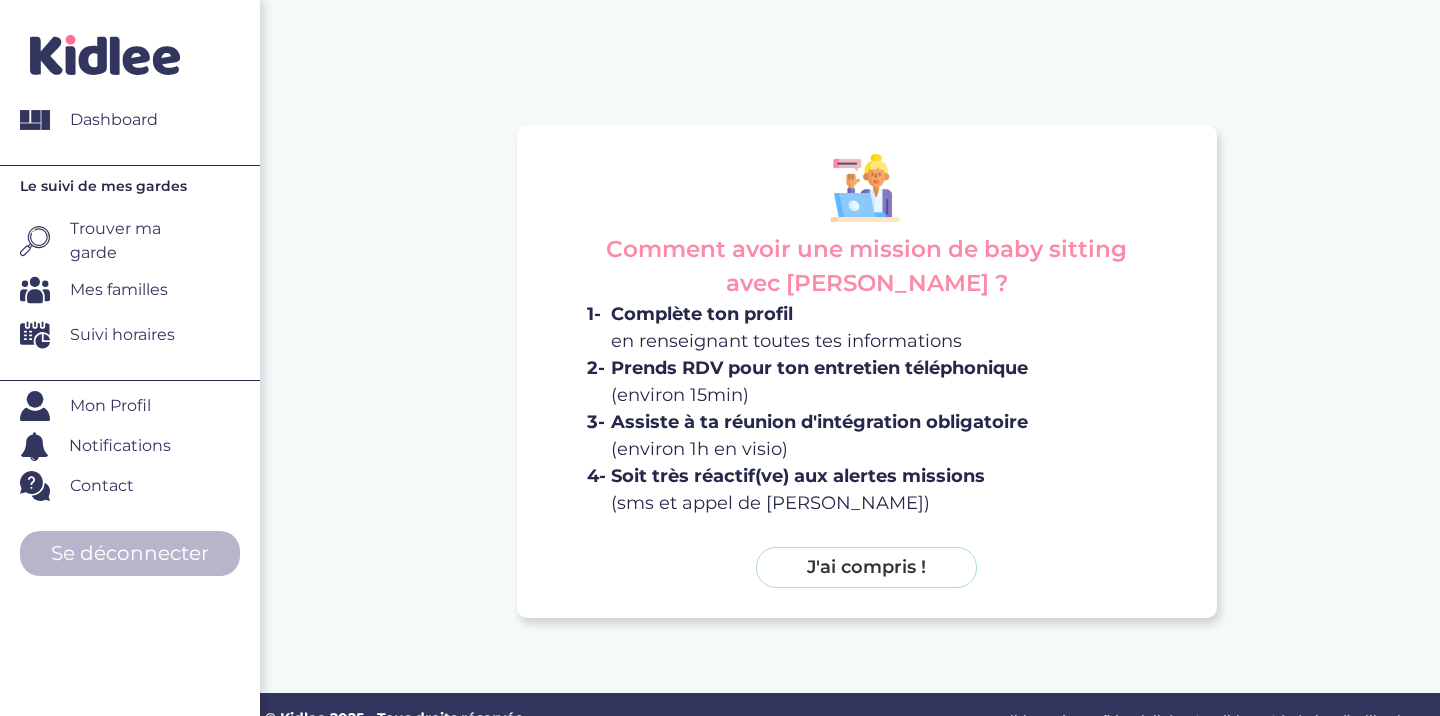 click on "J'ai compris !" at bounding box center [866, 568] 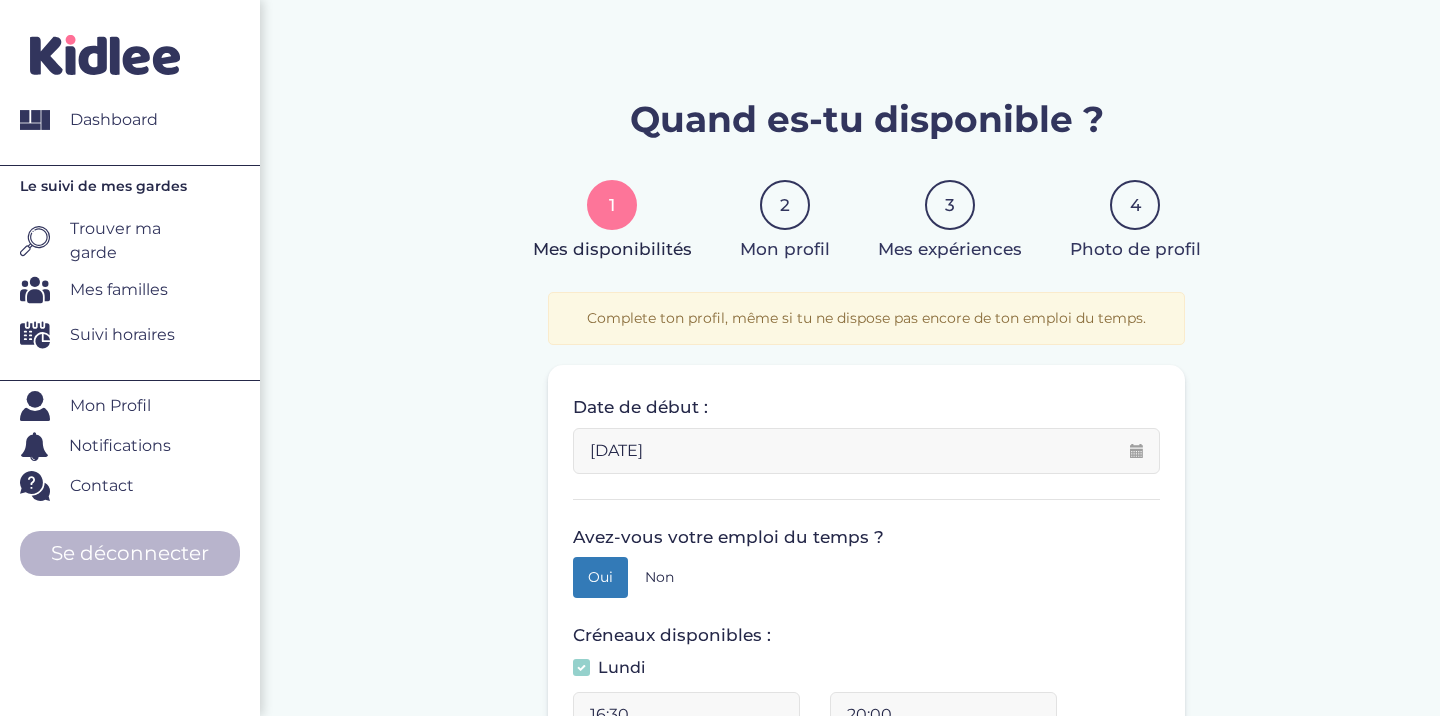 click on "16:30" at bounding box center [686, 715] 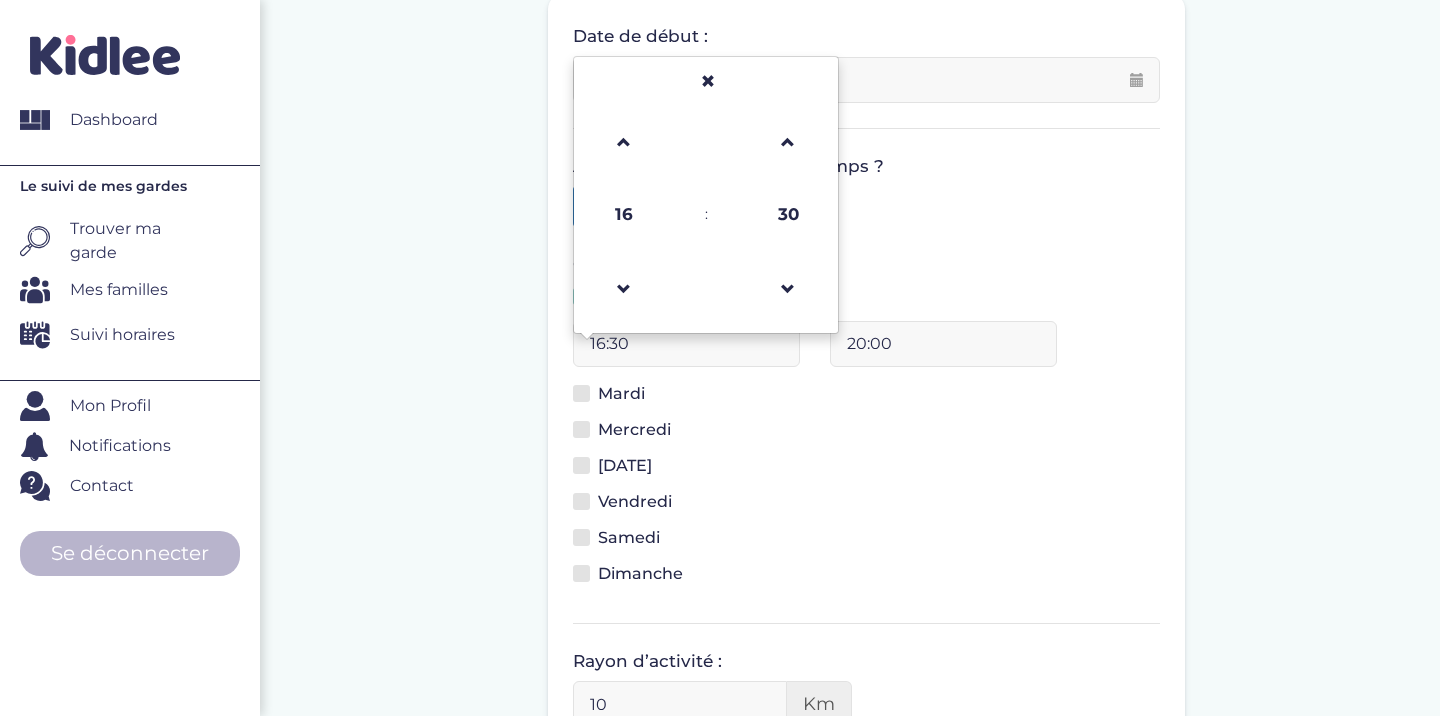 click on "Créneaux disponibles :
[DATE]
16:30 16 : 30 00 01 02 03 04 05 06 07 08 09 10 11 12 13 14 15 16 17 18 19 20 21 22 23 00 05 10 15 20 25 30 35 40 45 50 55   20:00
[DATE]
16:30   20:00
[DATE]
09:00   20:00
[DATE]
16:30   20:00     16:30   20:00     16:30   20:00     16:30   20:00   Merci de selectionner au moins un jour!" at bounding box center [866, 425] 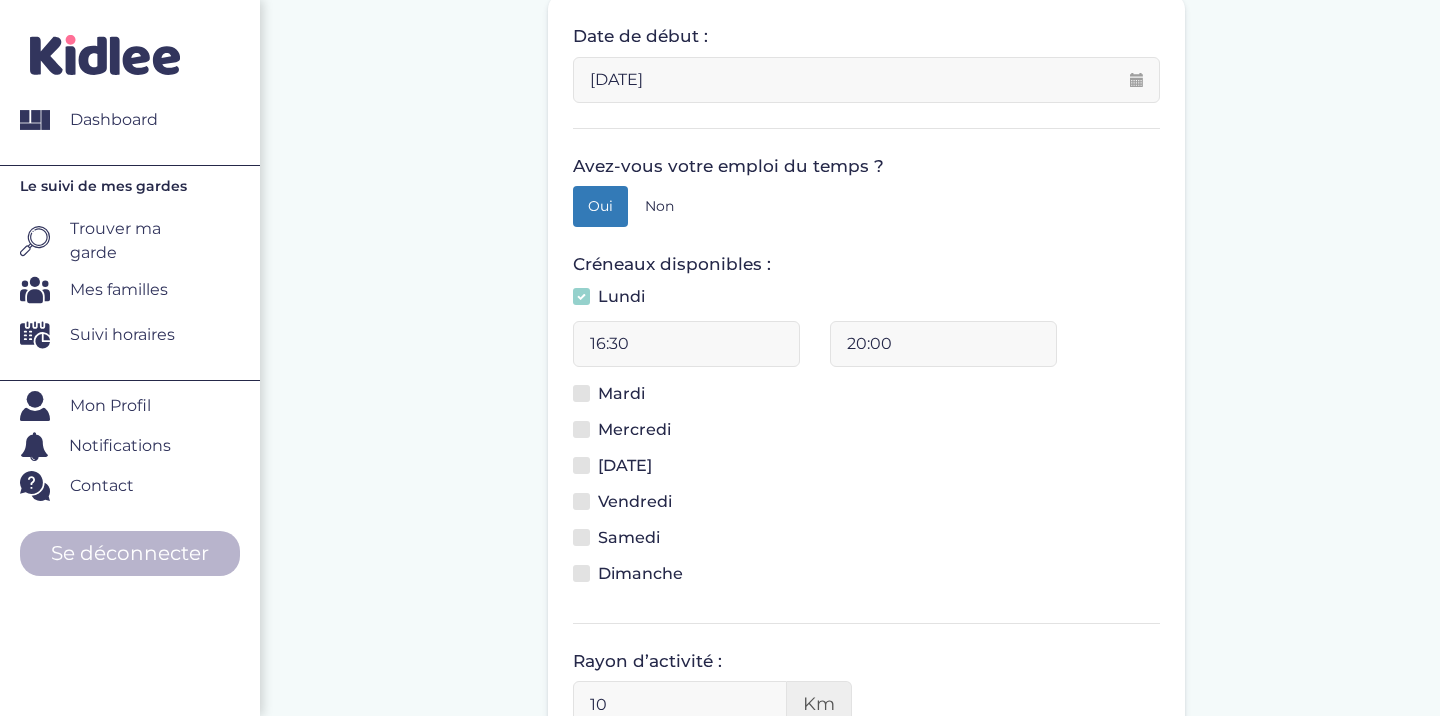scroll, scrollTop: 371, scrollLeft: 0, axis: vertical 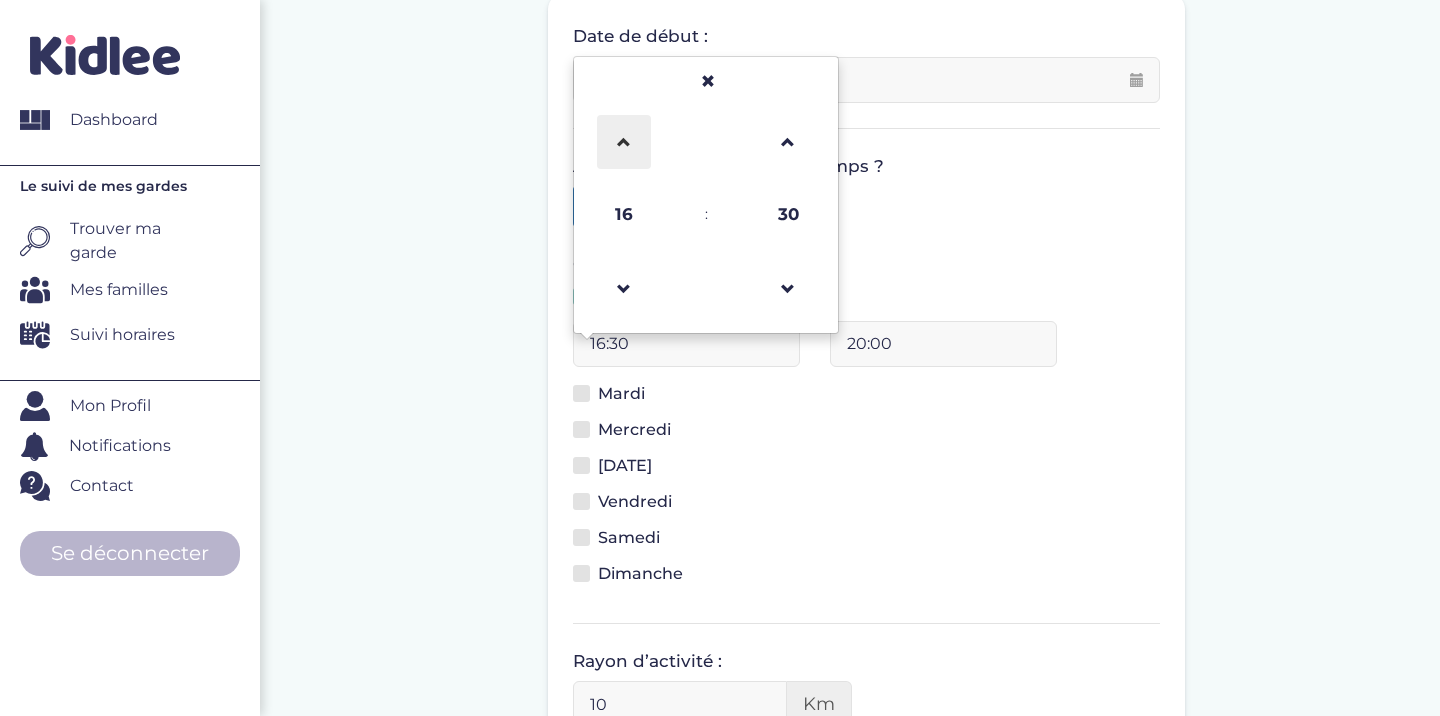 click at bounding box center [624, 142] 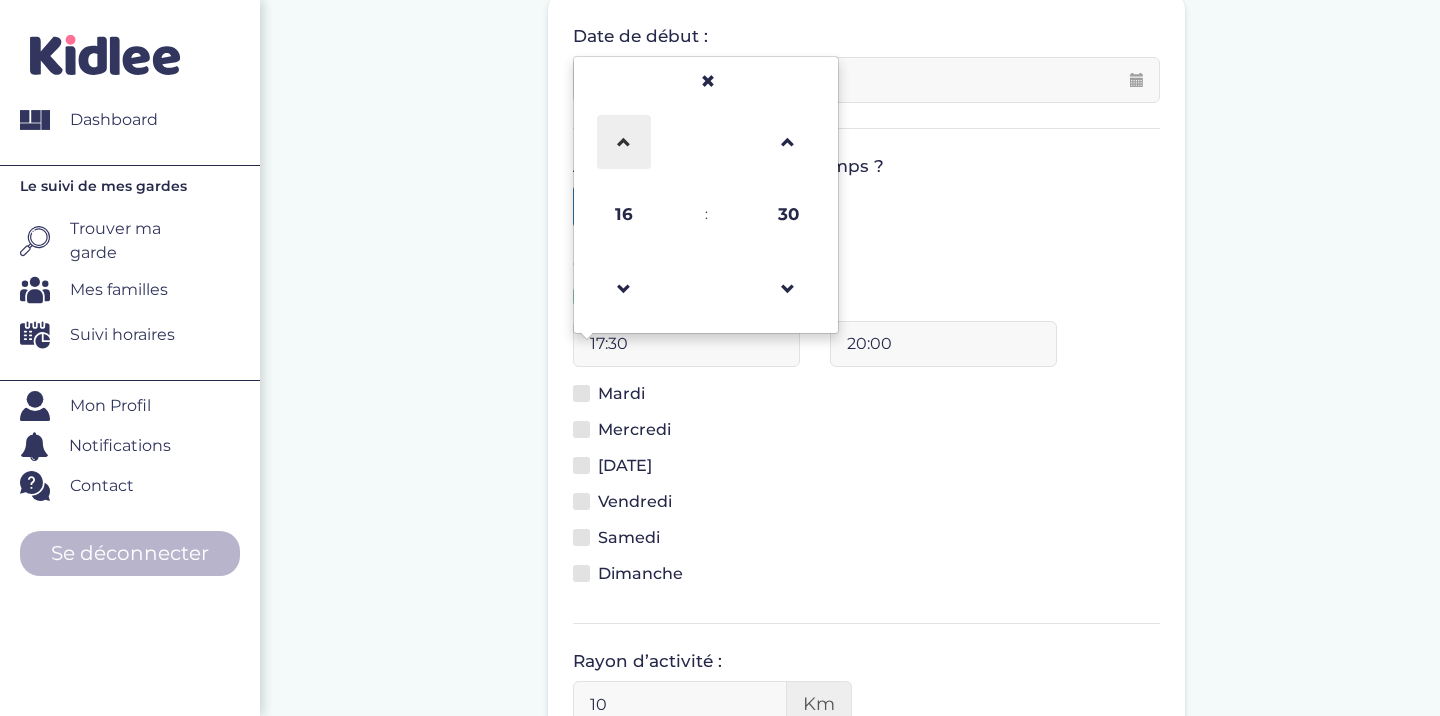 click at bounding box center (624, 142) 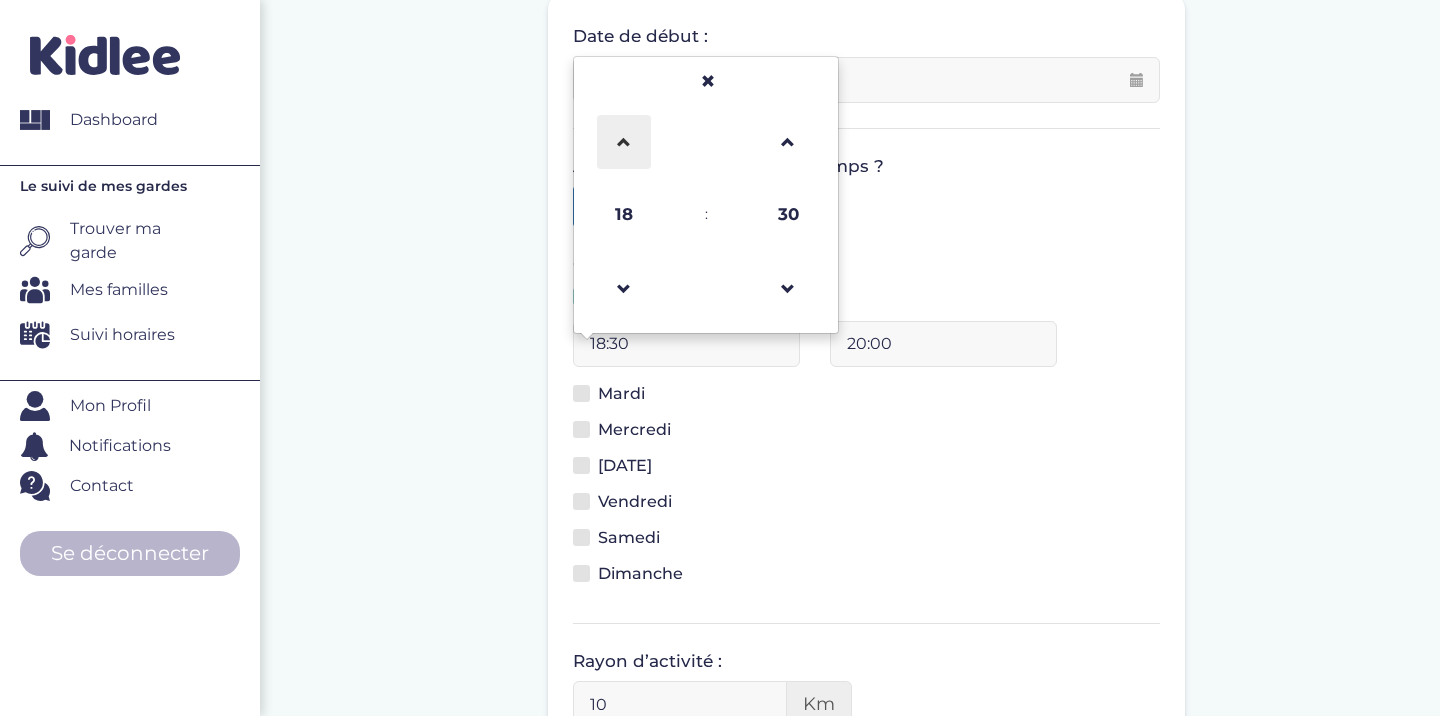 click at bounding box center [624, 142] 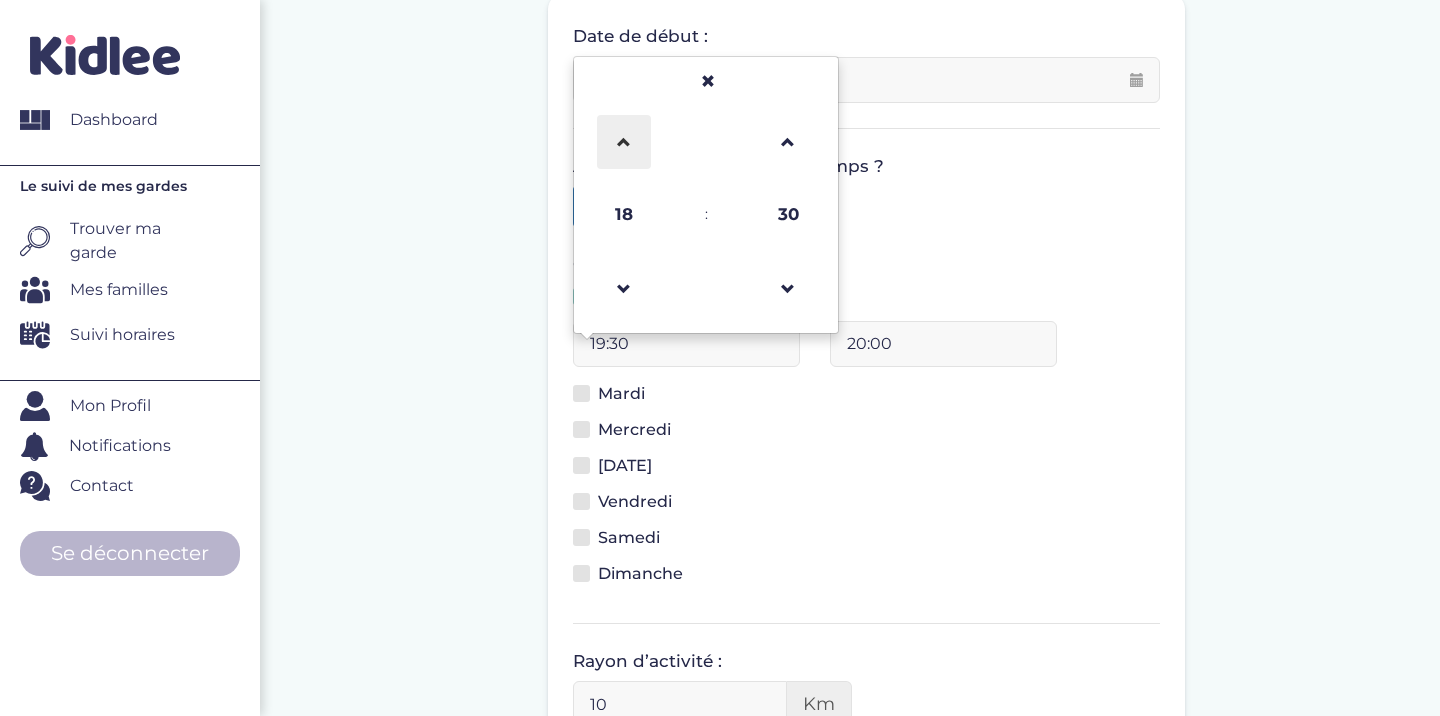 click at bounding box center (624, 142) 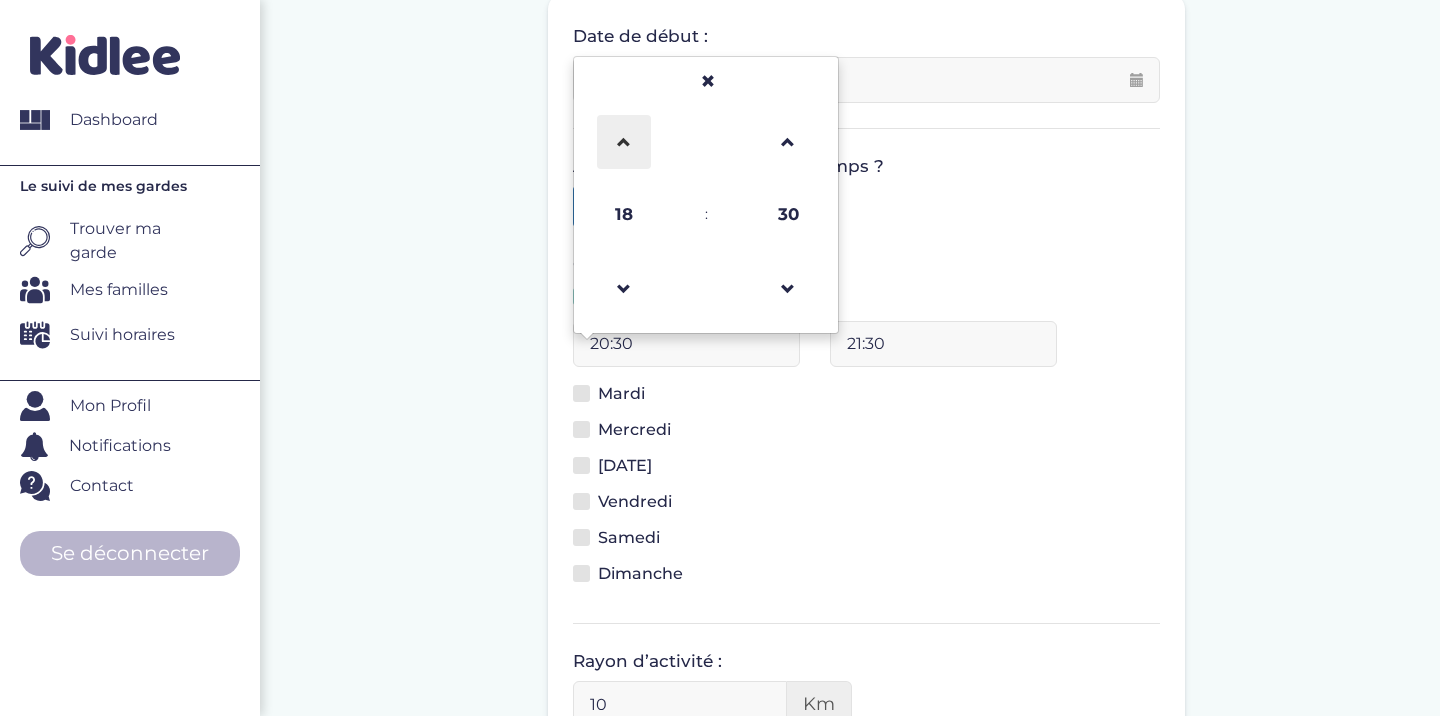 click at bounding box center [624, 142] 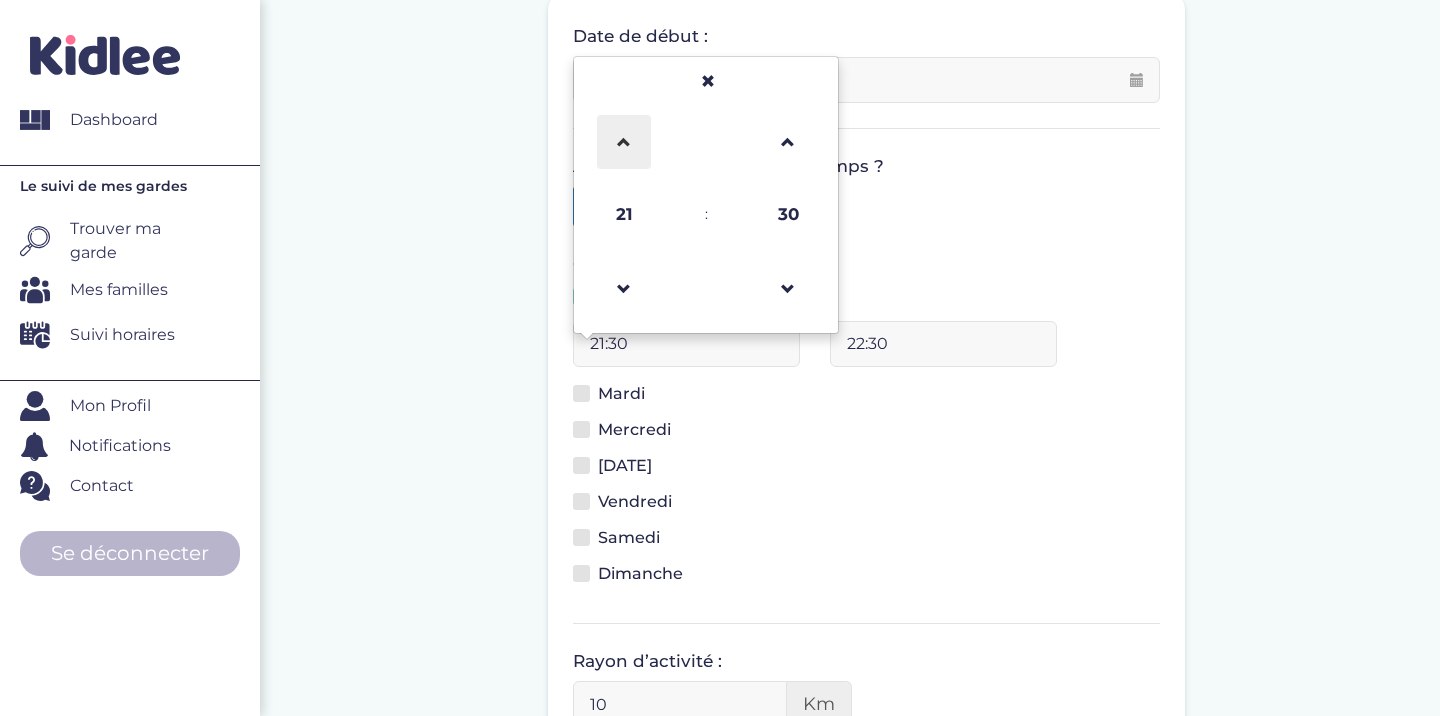 click at bounding box center (624, 142) 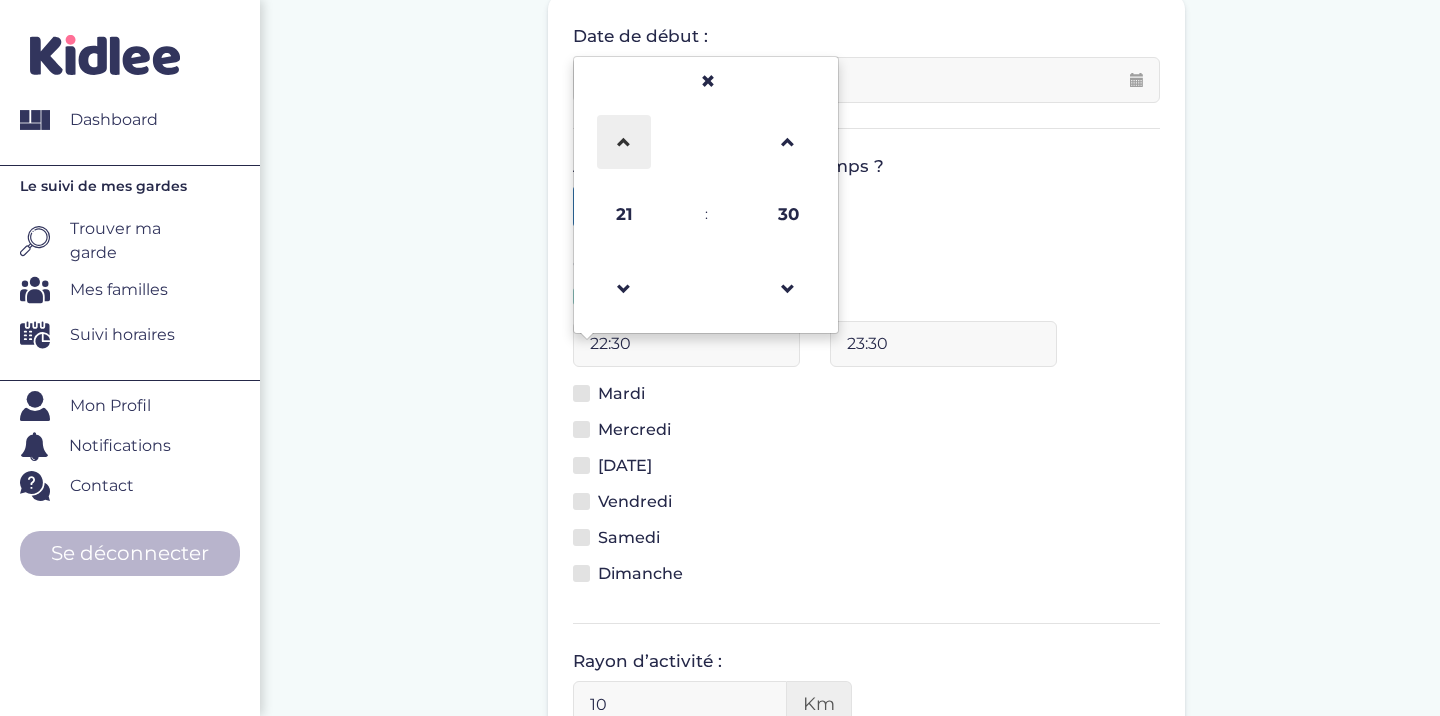 click at bounding box center [624, 142] 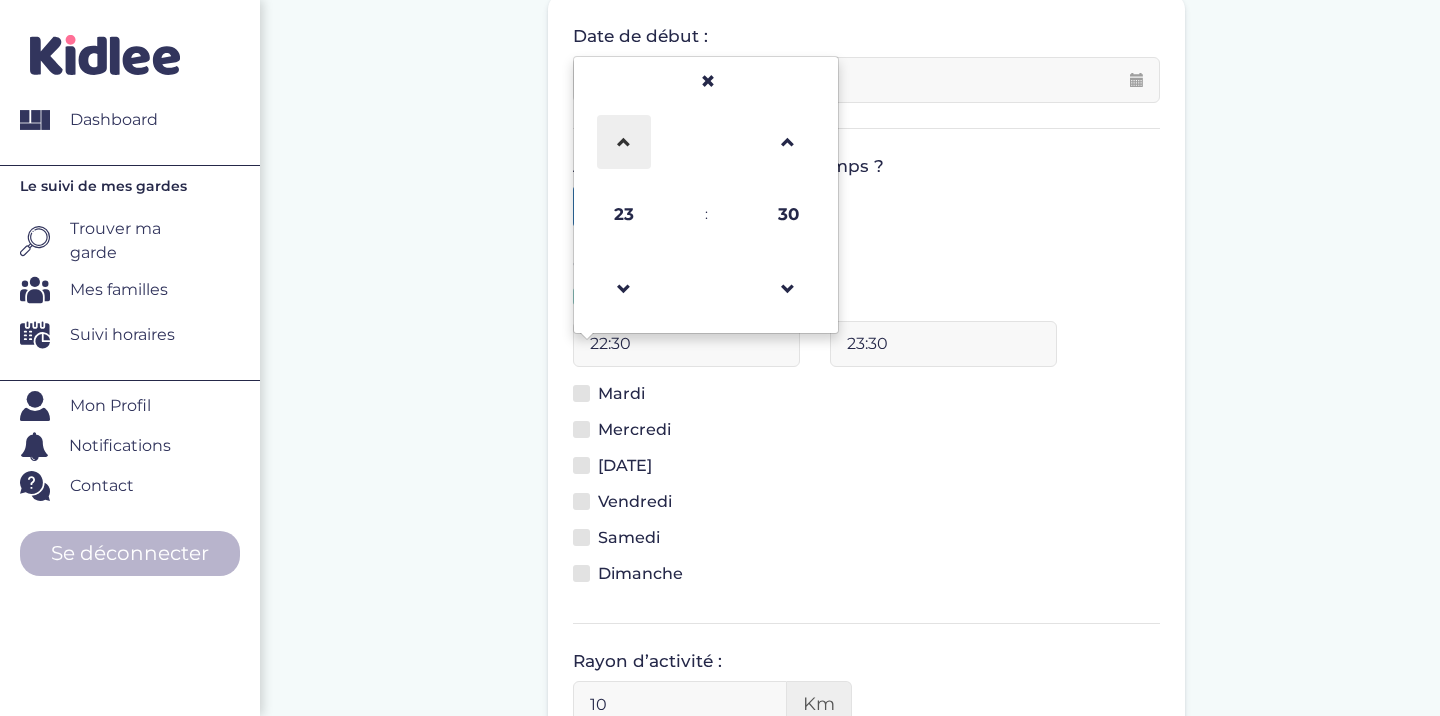 type on "23:30" 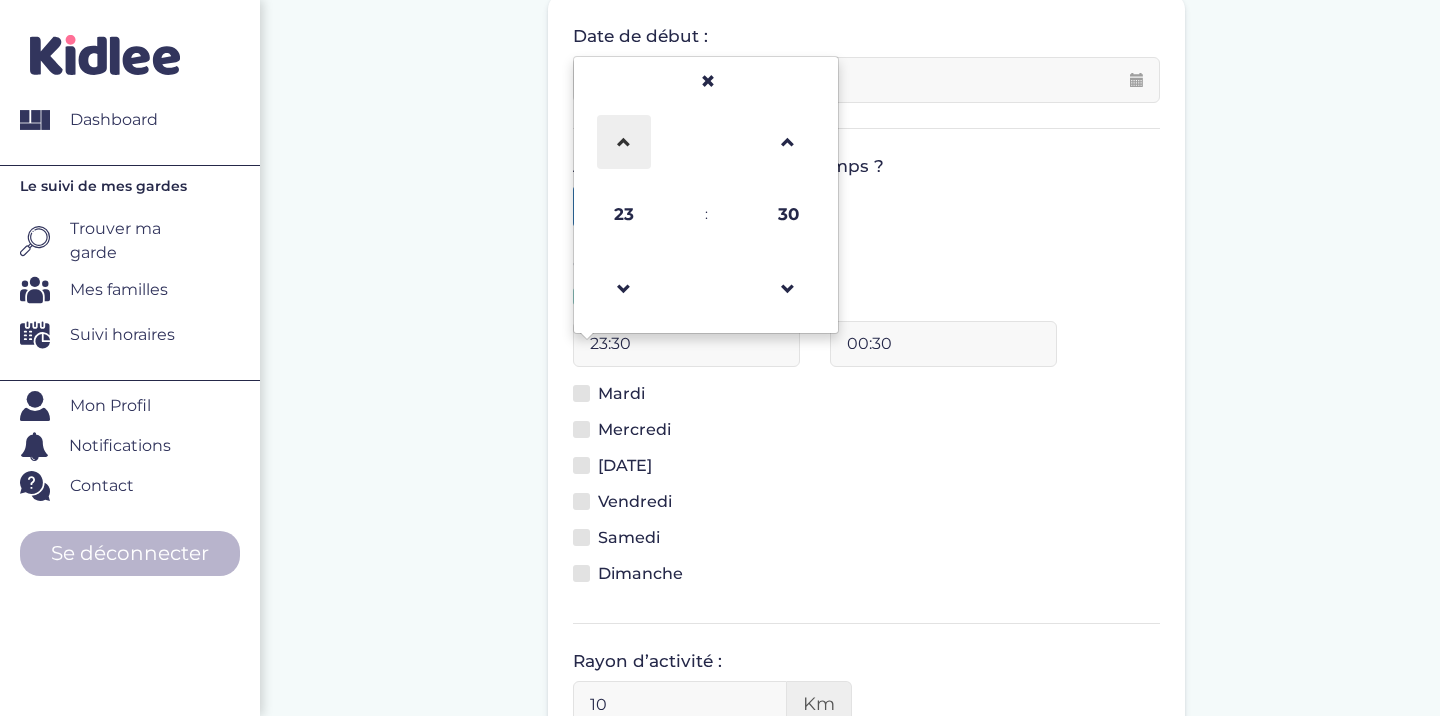 click at bounding box center (624, 142) 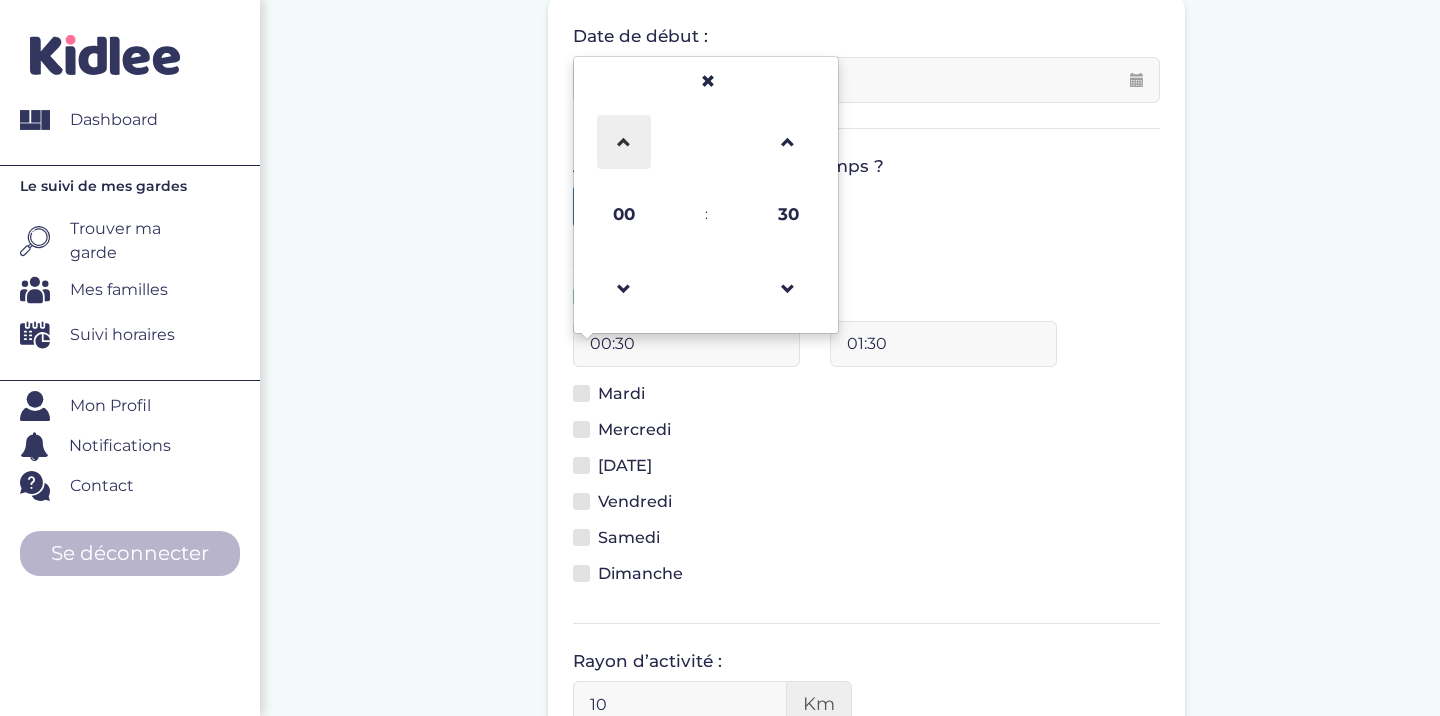 click at bounding box center [624, 142] 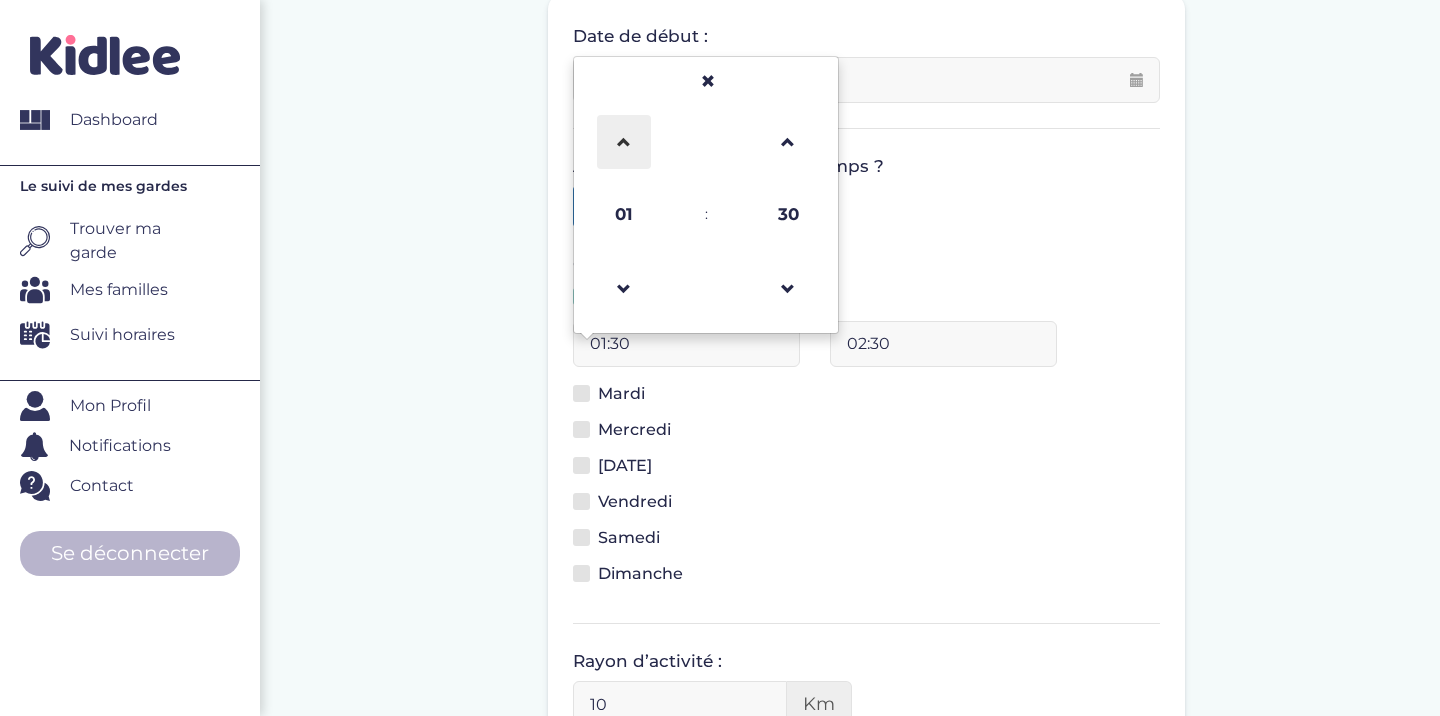 click at bounding box center (624, 142) 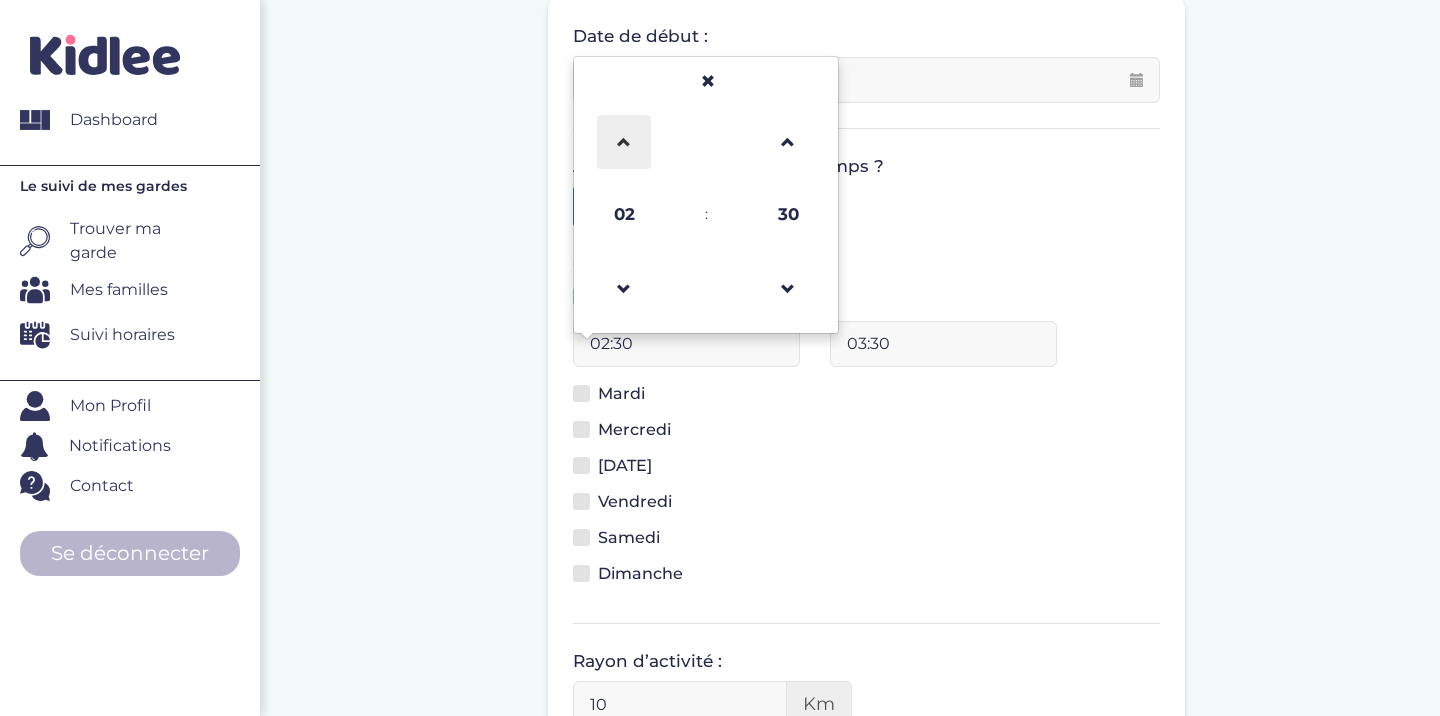 click at bounding box center [624, 142] 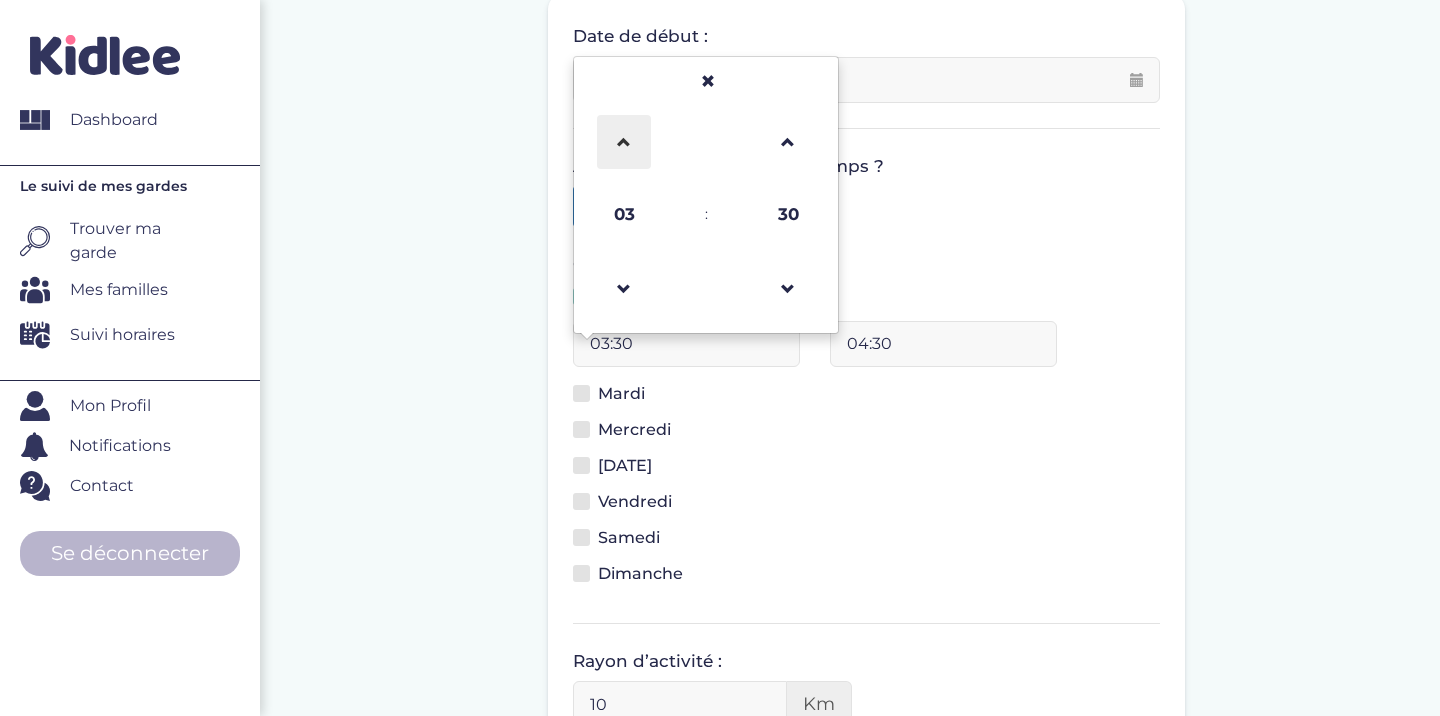 click at bounding box center [624, 142] 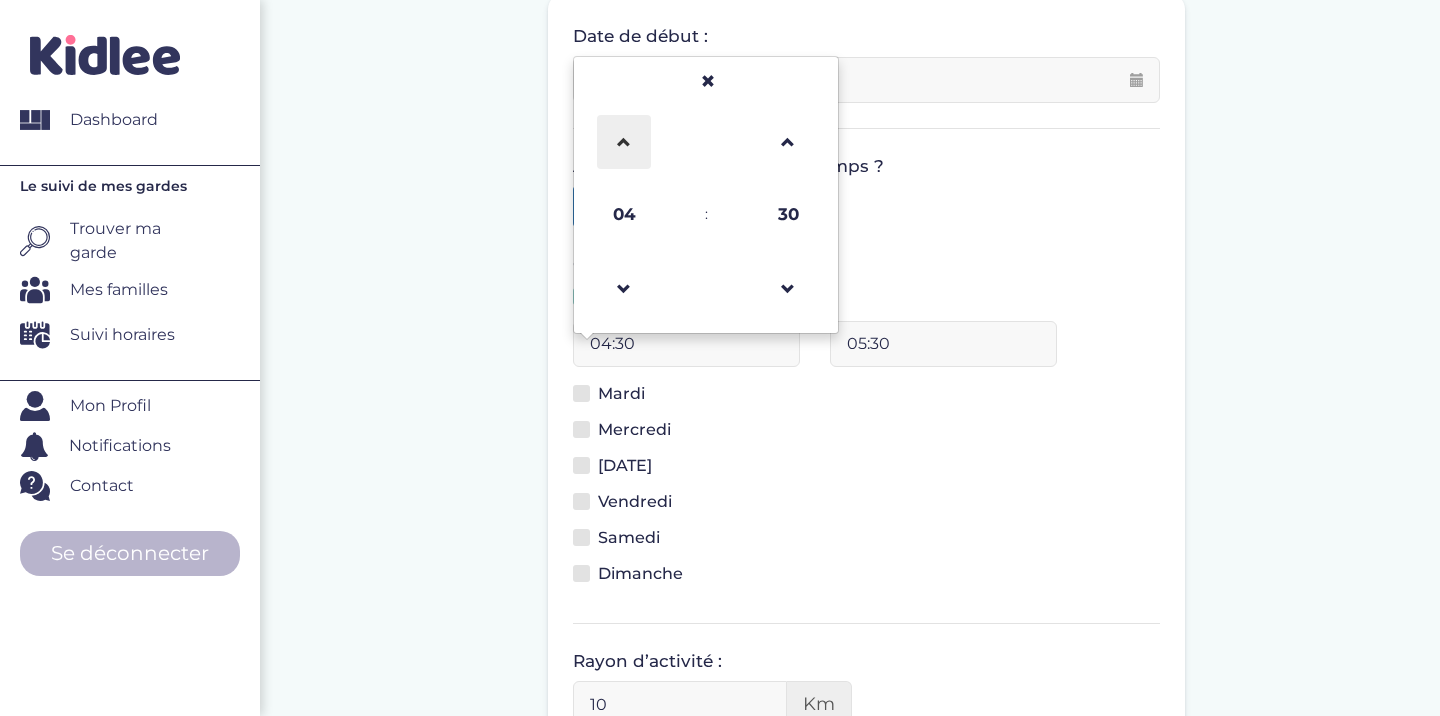 click at bounding box center (624, 142) 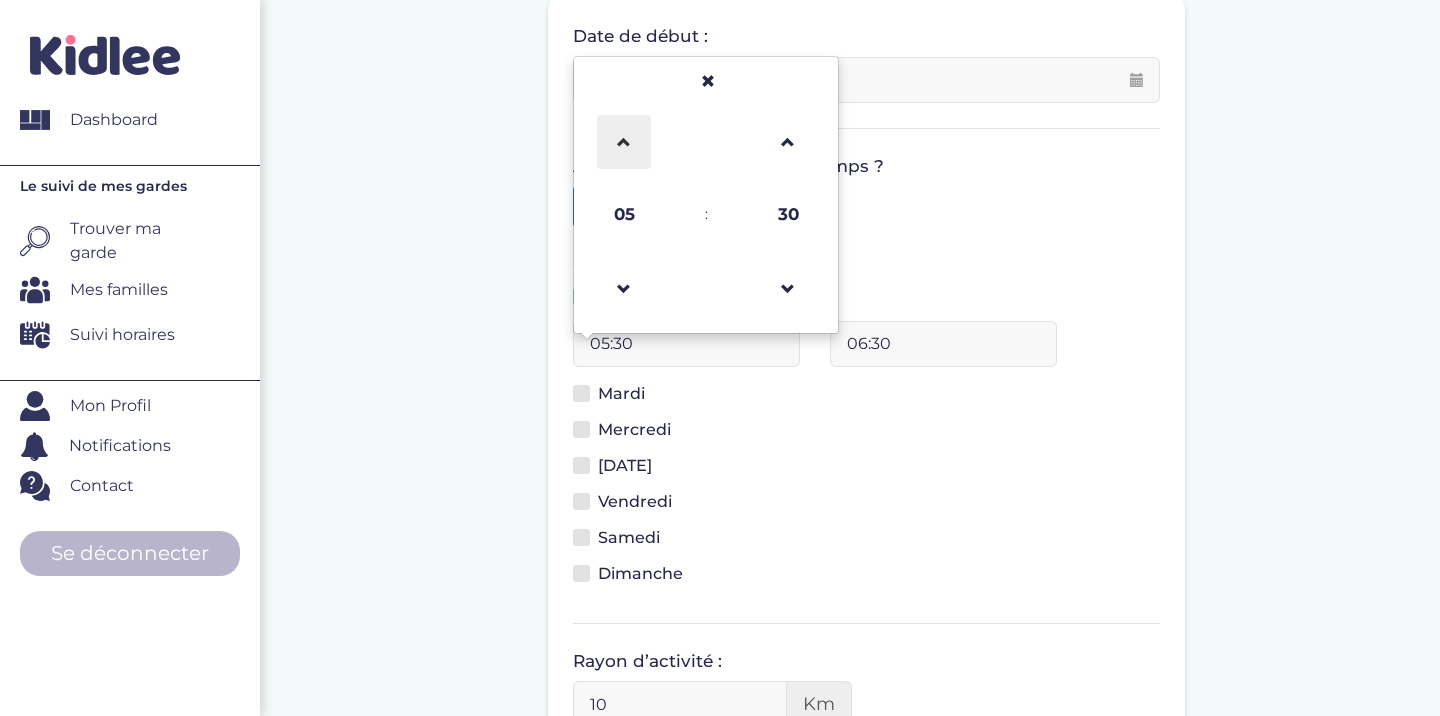 click at bounding box center [624, 142] 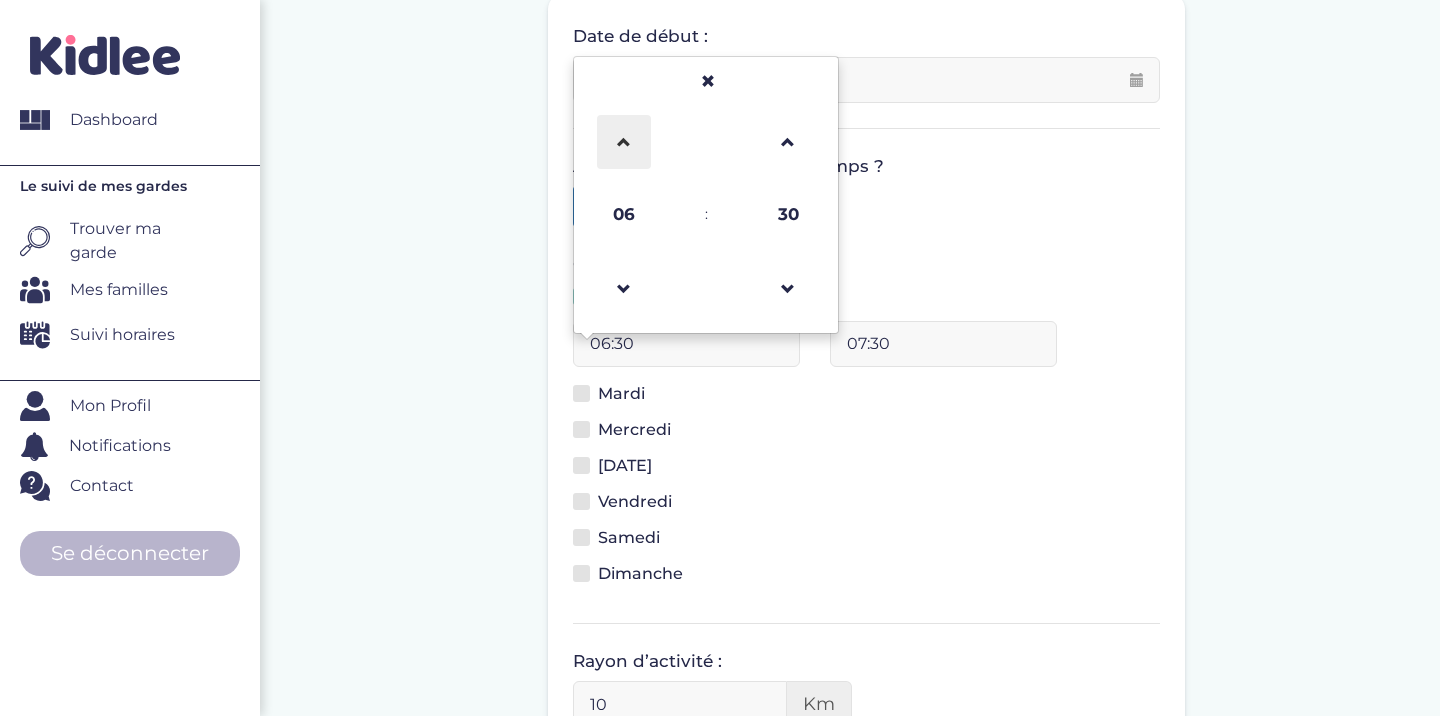 click at bounding box center [624, 142] 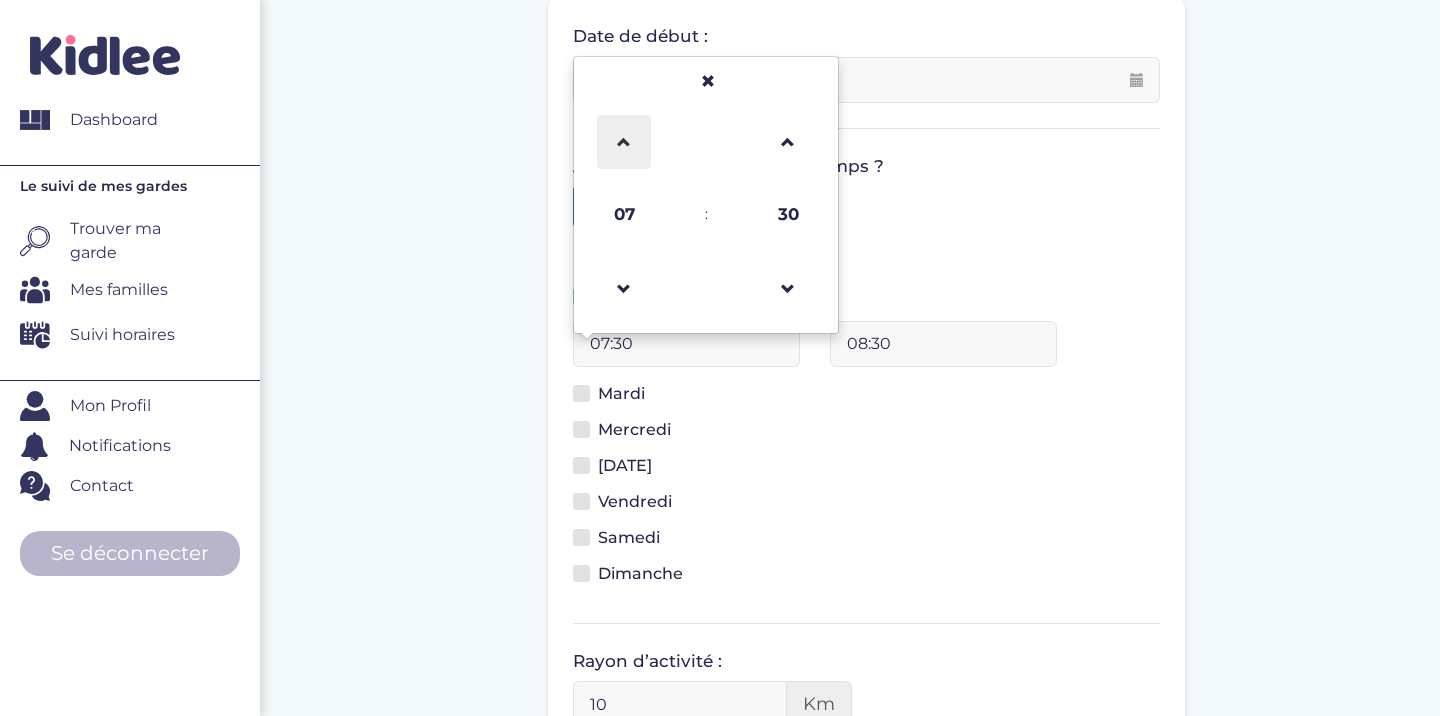 click at bounding box center [624, 142] 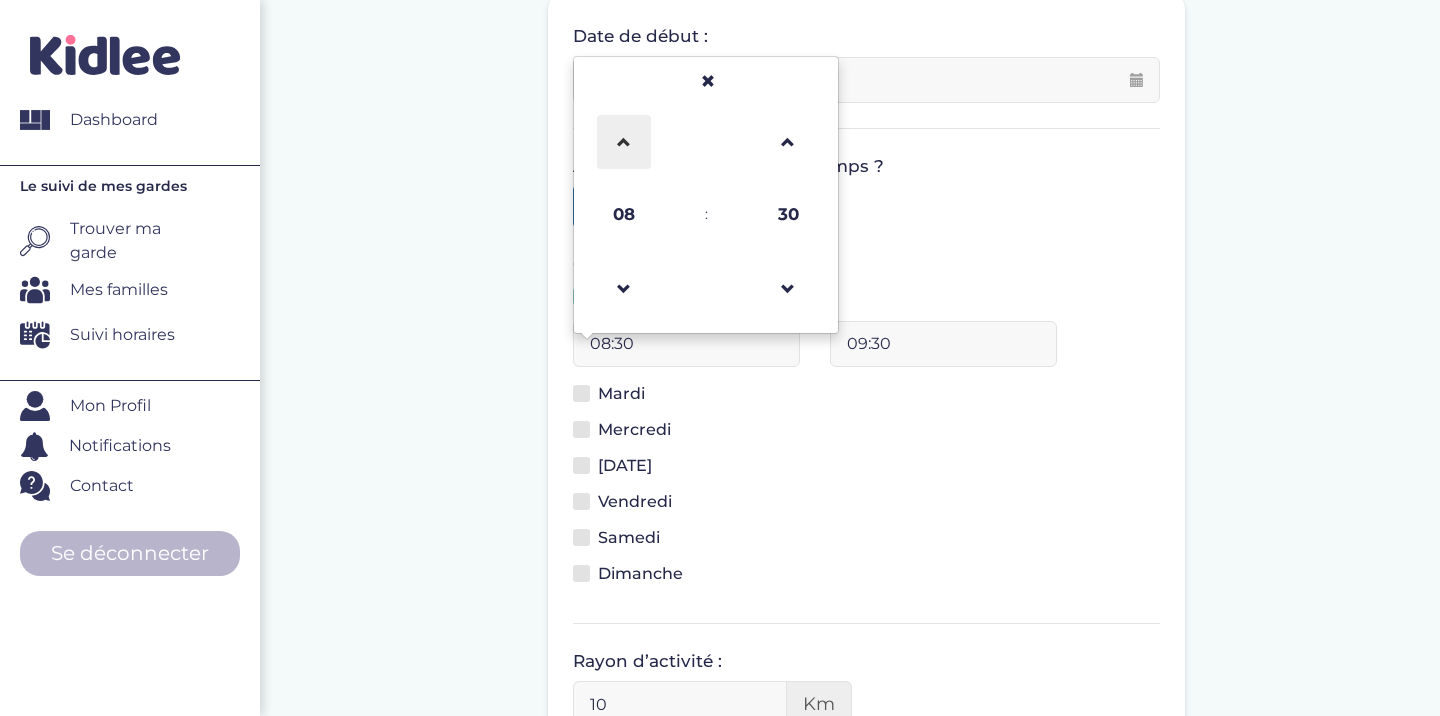 click at bounding box center [624, 142] 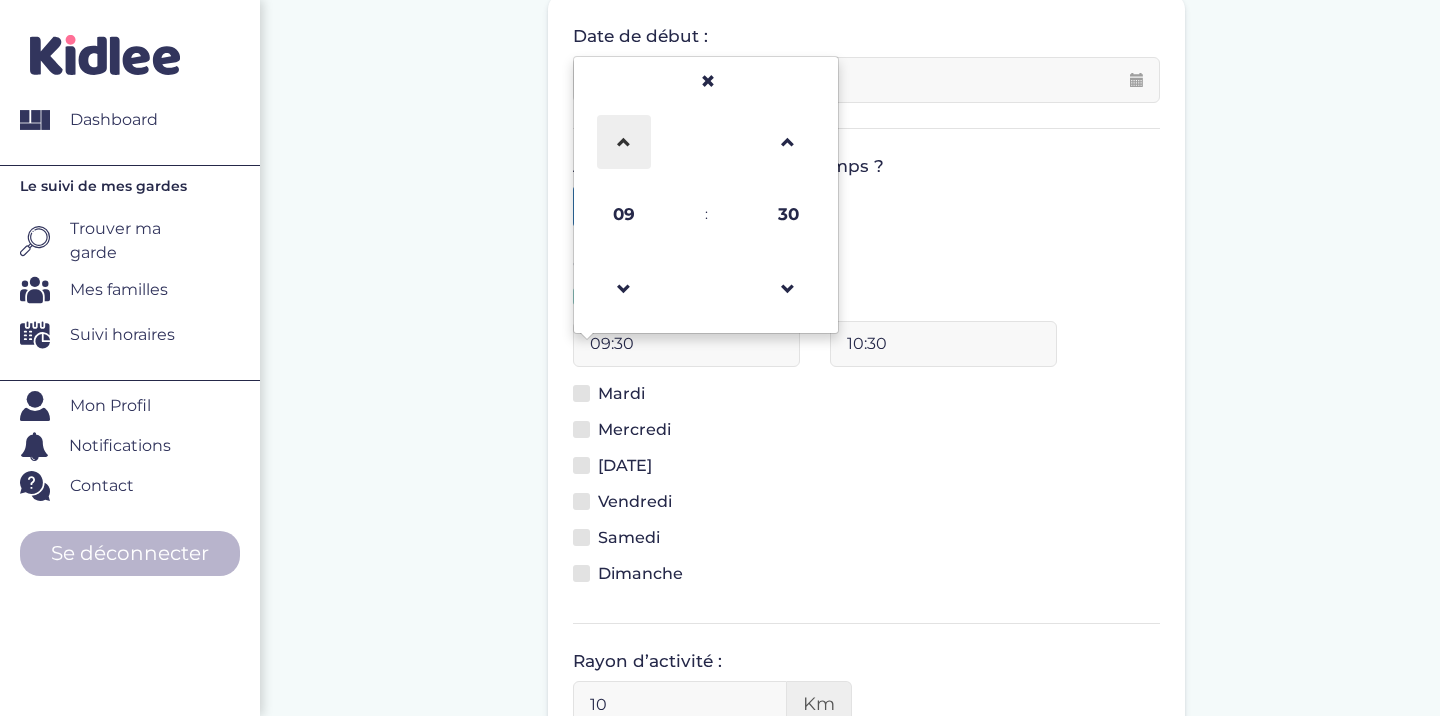 click at bounding box center (624, 142) 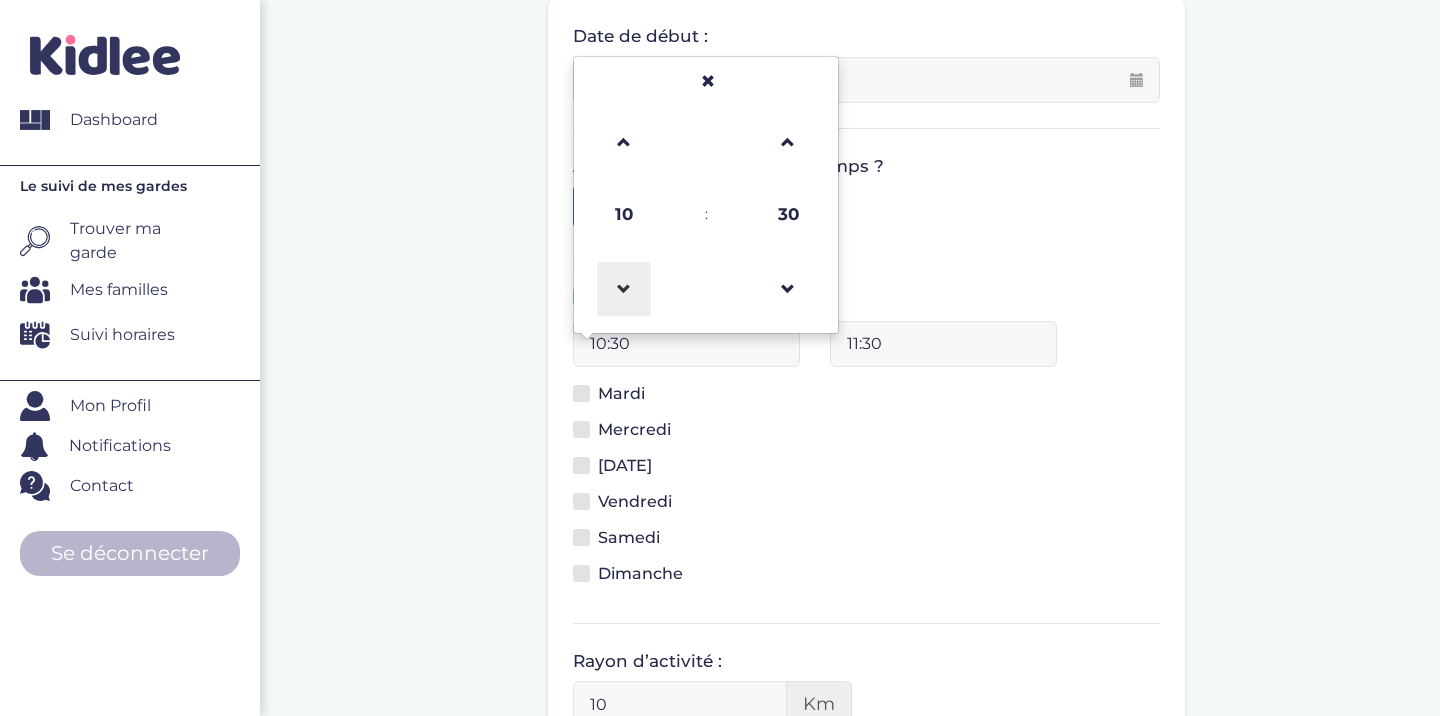 click at bounding box center [624, 289] 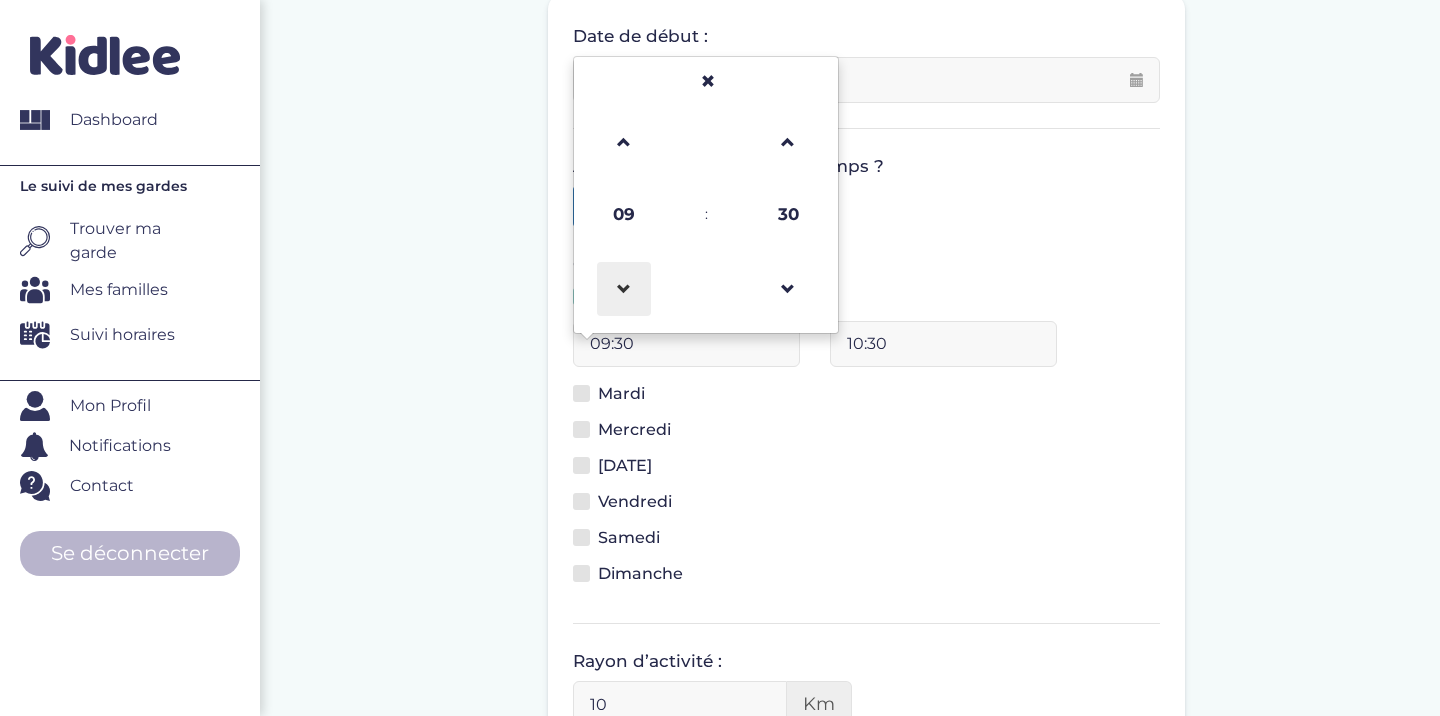 click at bounding box center [624, 289] 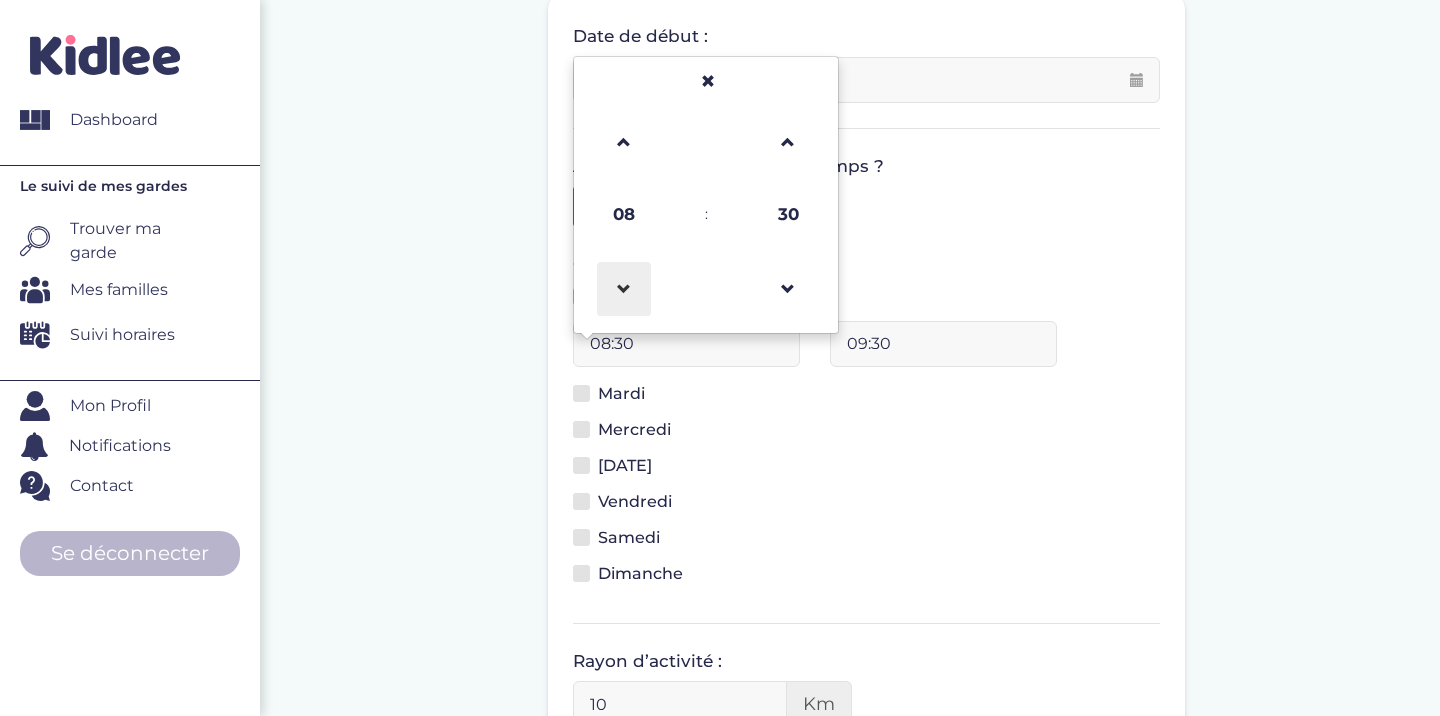 click at bounding box center (624, 289) 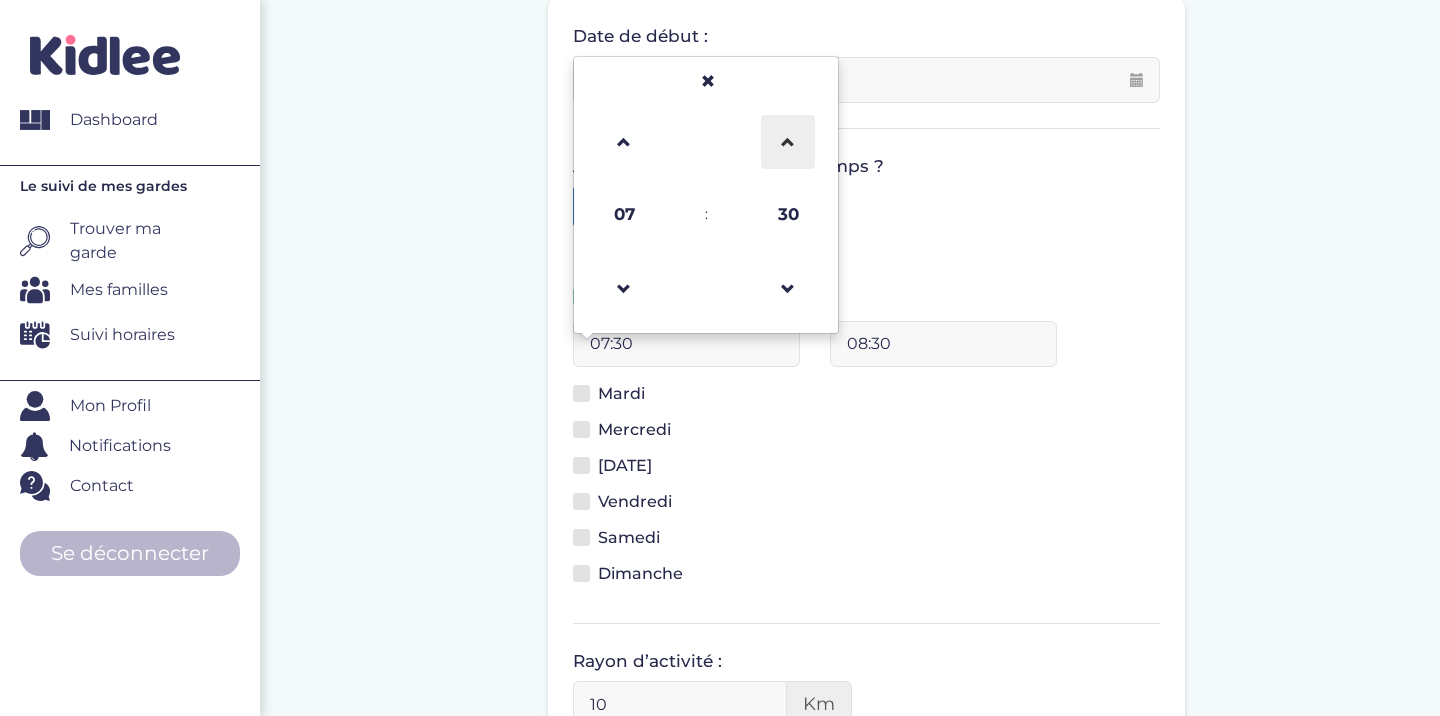 click at bounding box center (788, 142) 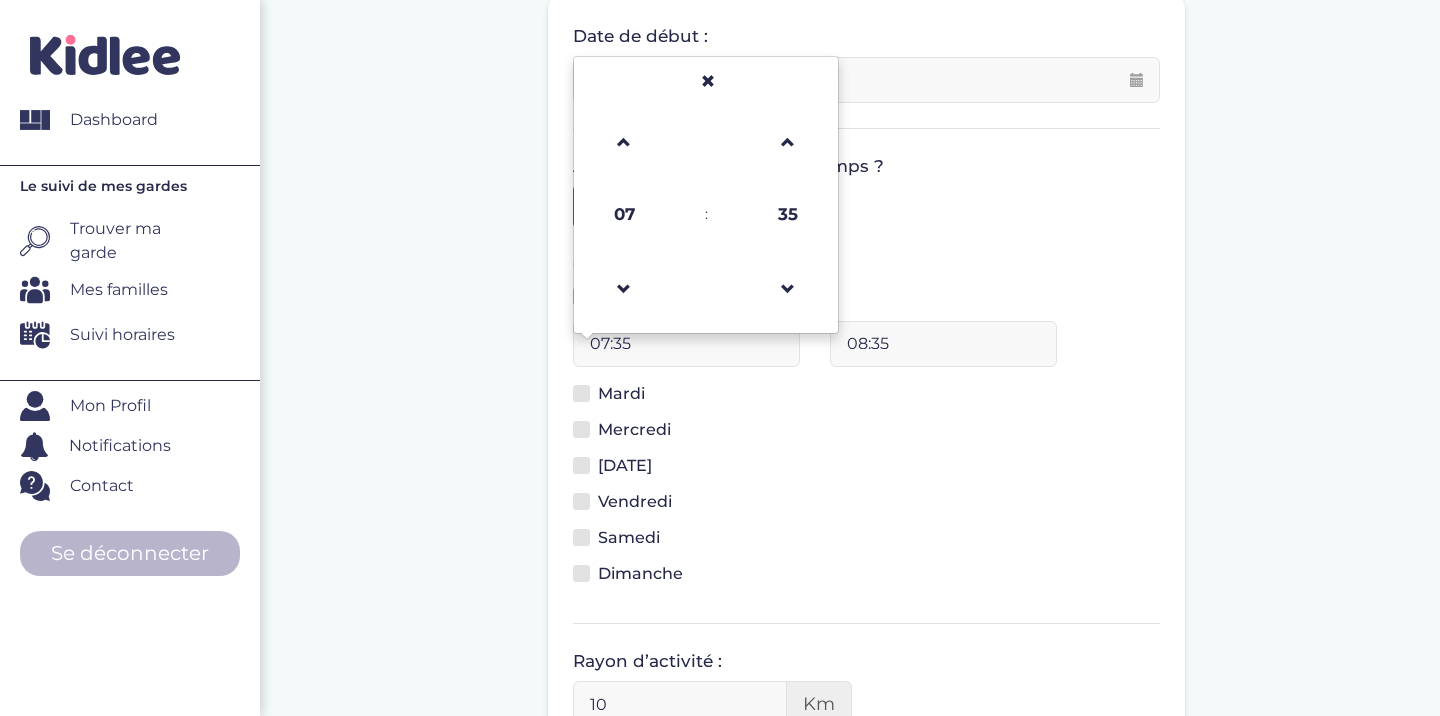 click on "Oui   Non" at bounding box center [866, 206] 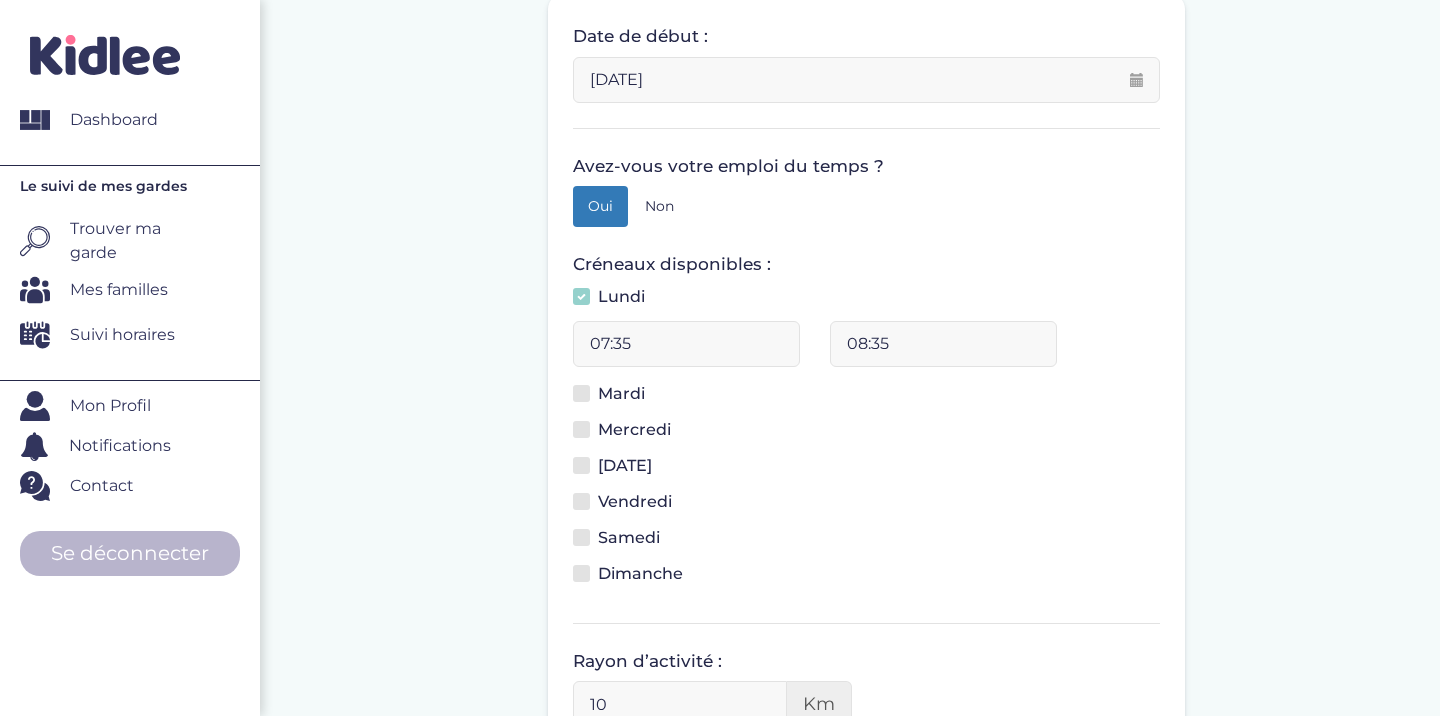 click on "Lundi" at bounding box center (616, 300) 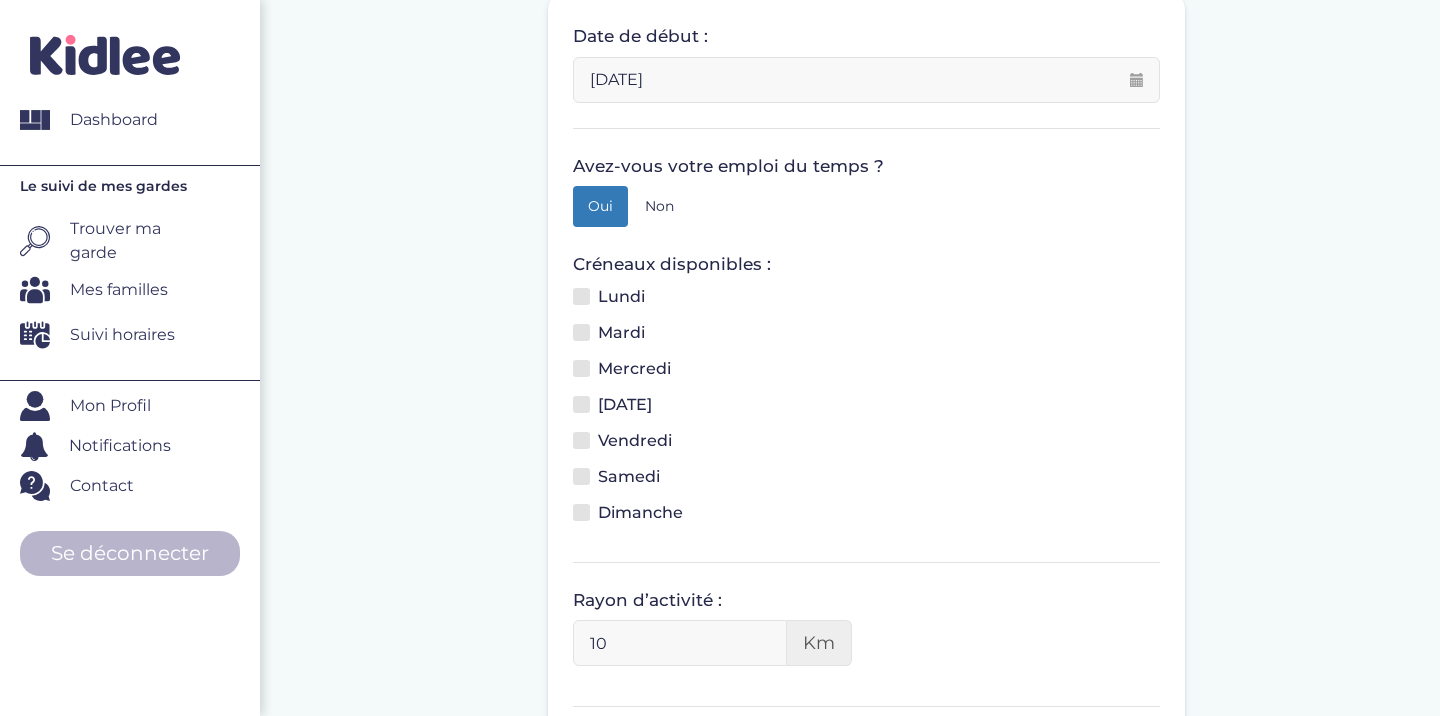 click on "Lundi" at bounding box center (616, 300) 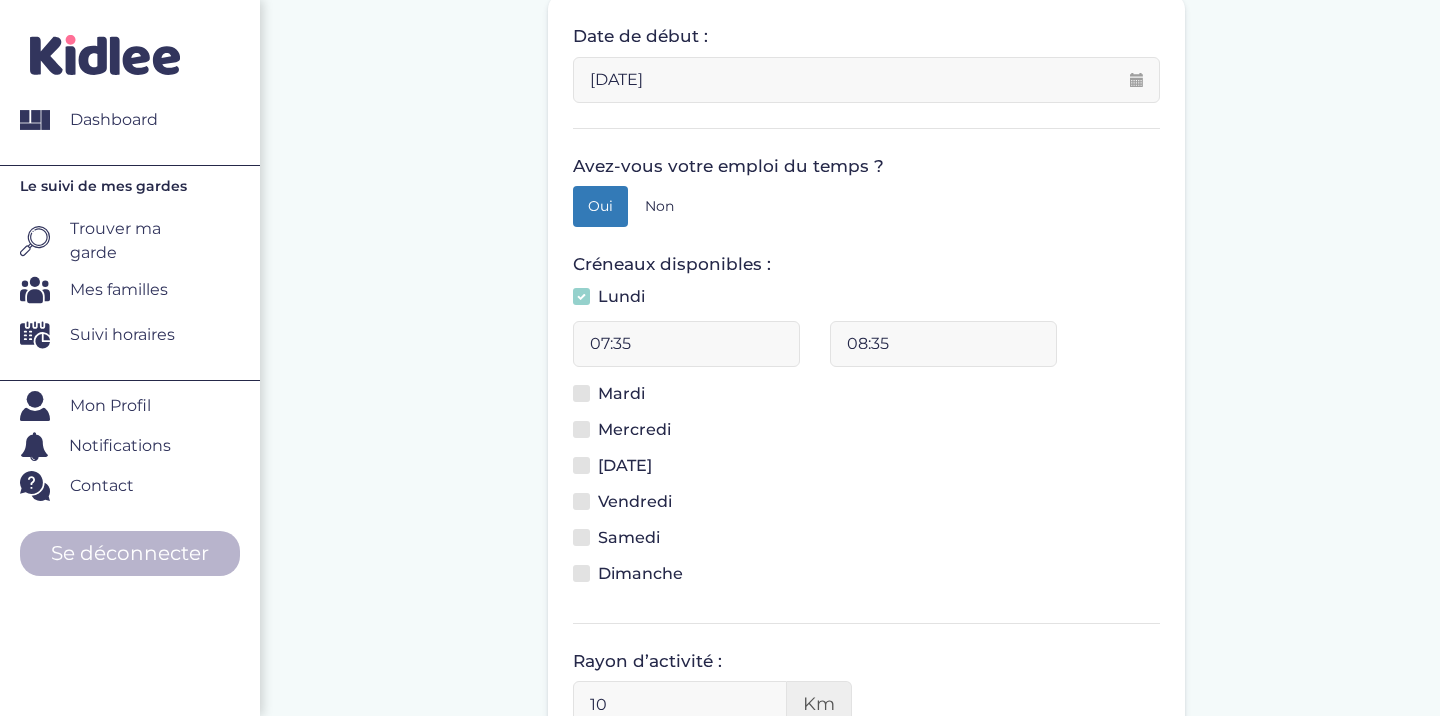 click on "Lundi" at bounding box center (616, 300) 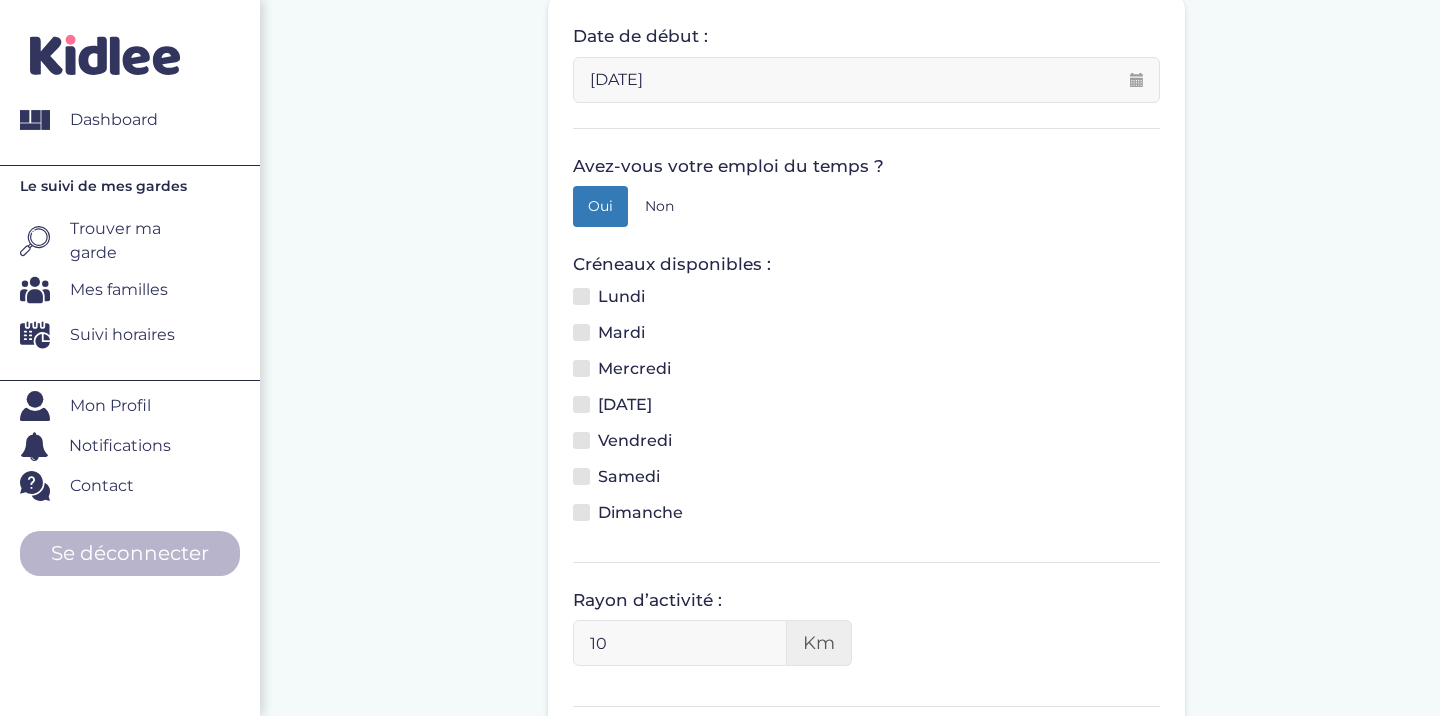 click on "Lundi" at bounding box center (616, 300) 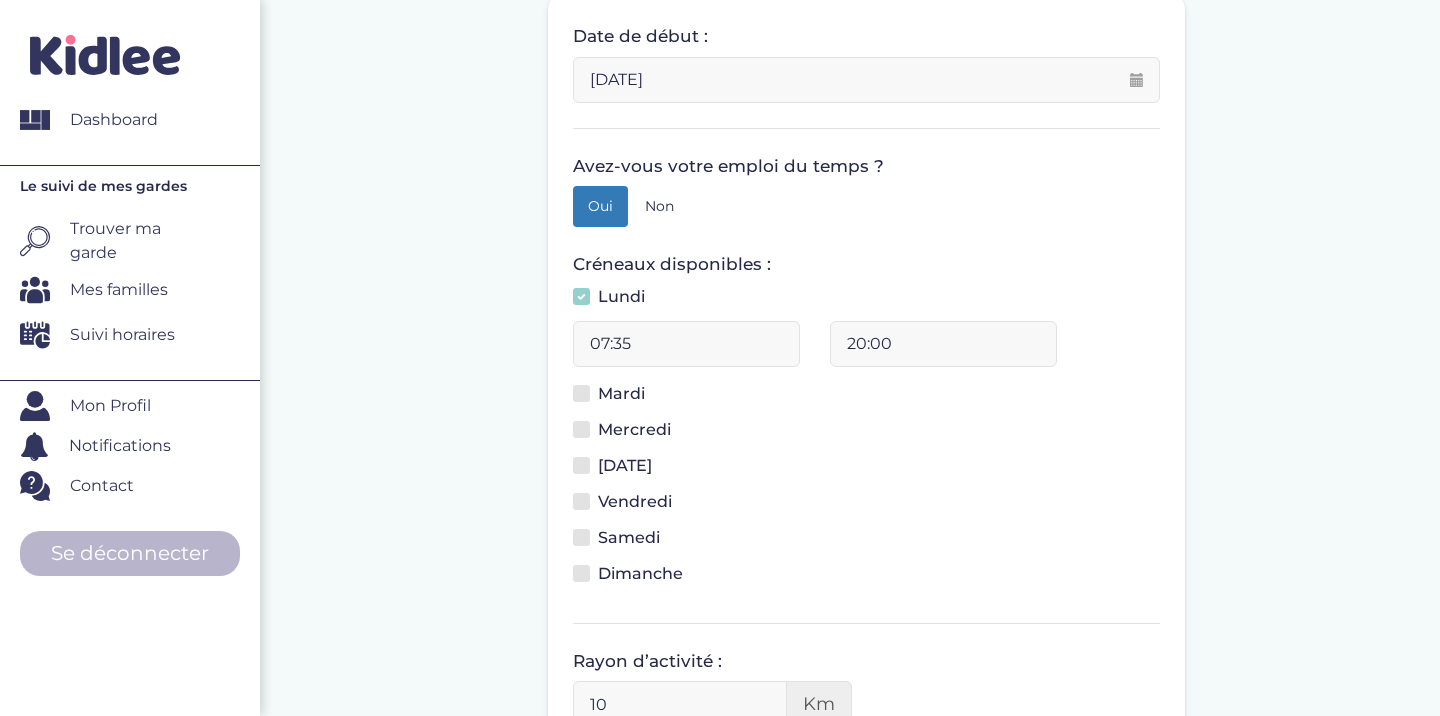 click on "20:00" at bounding box center (943, 344) 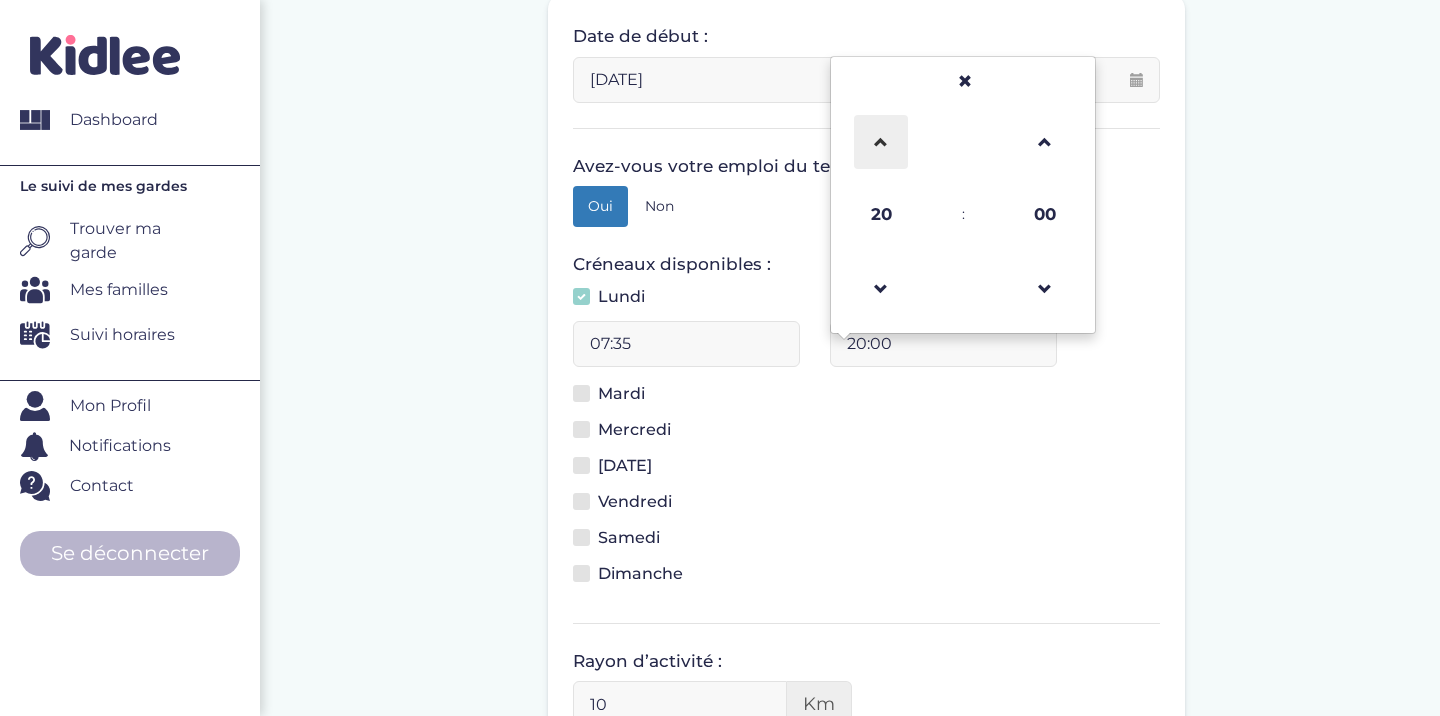 click at bounding box center (881, 142) 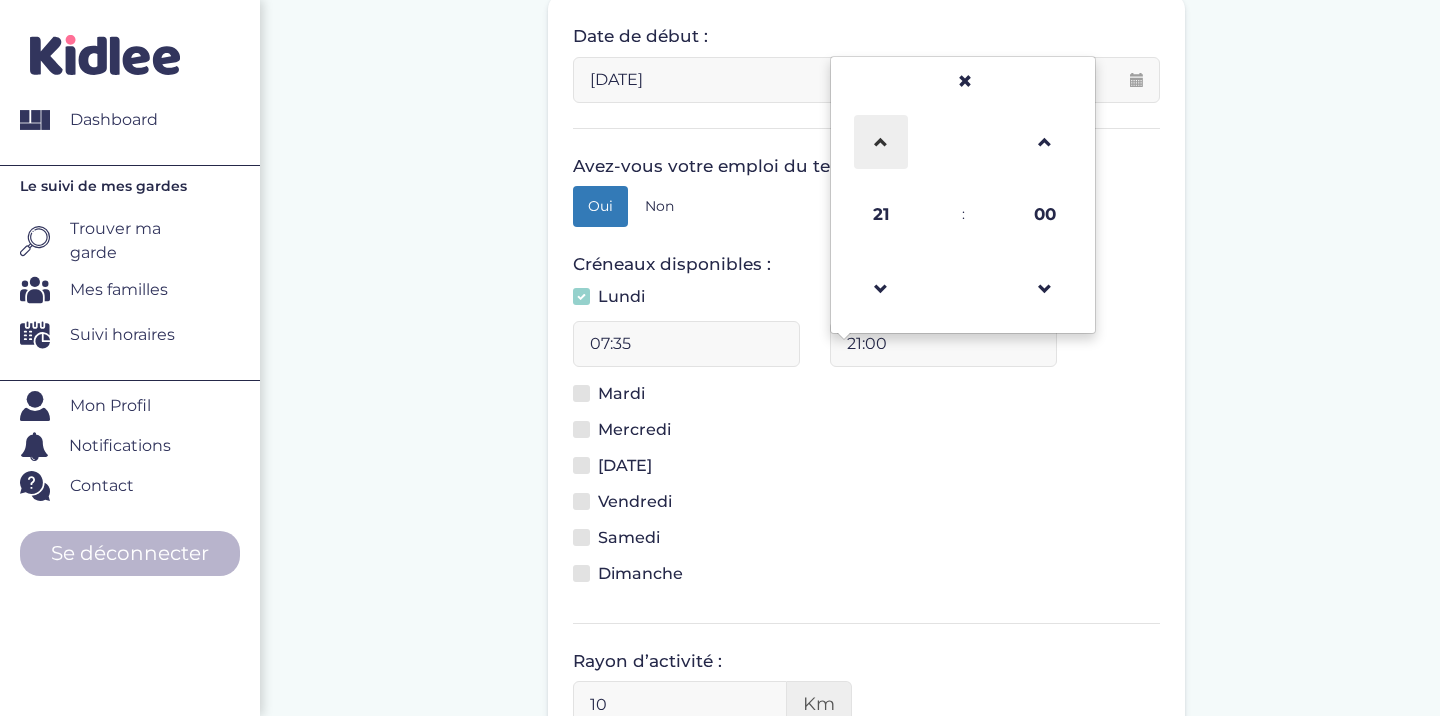 click at bounding box center (881, 142) 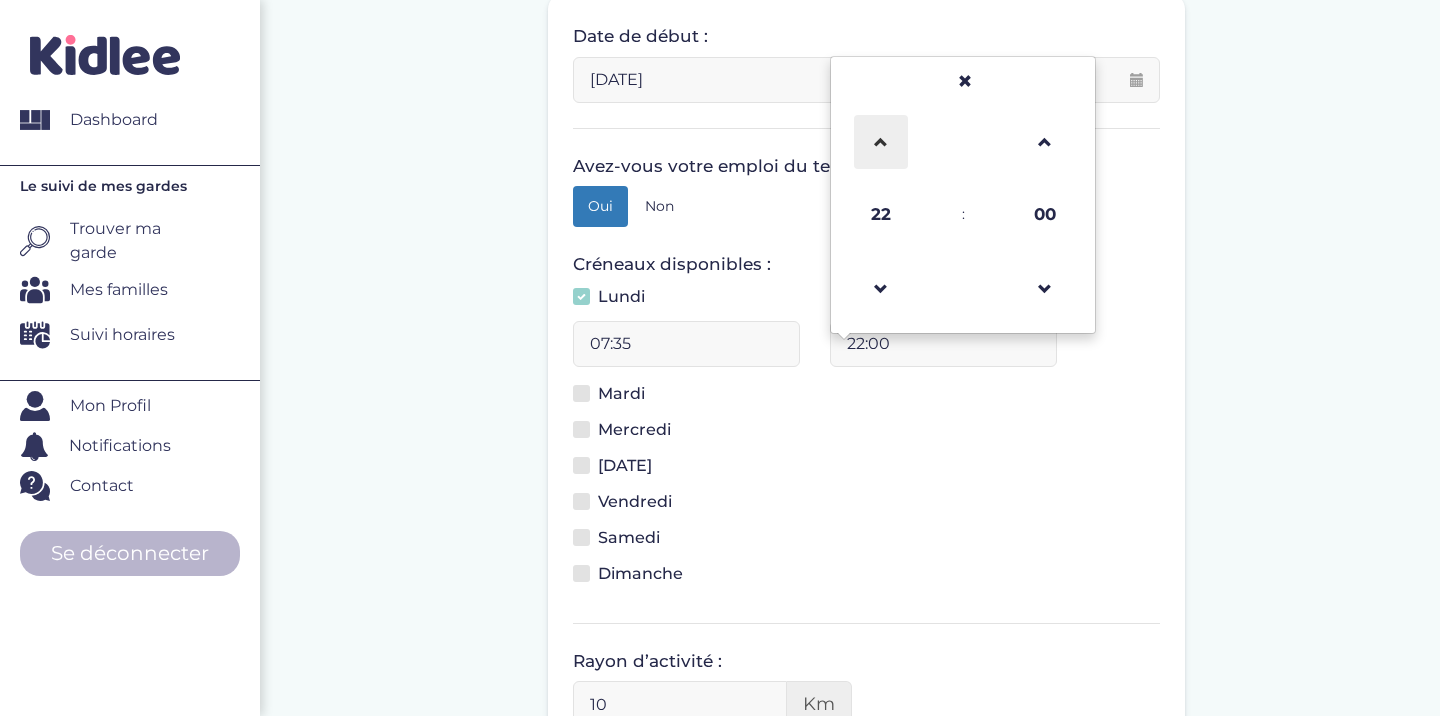 click at bounding box center [881, 142] 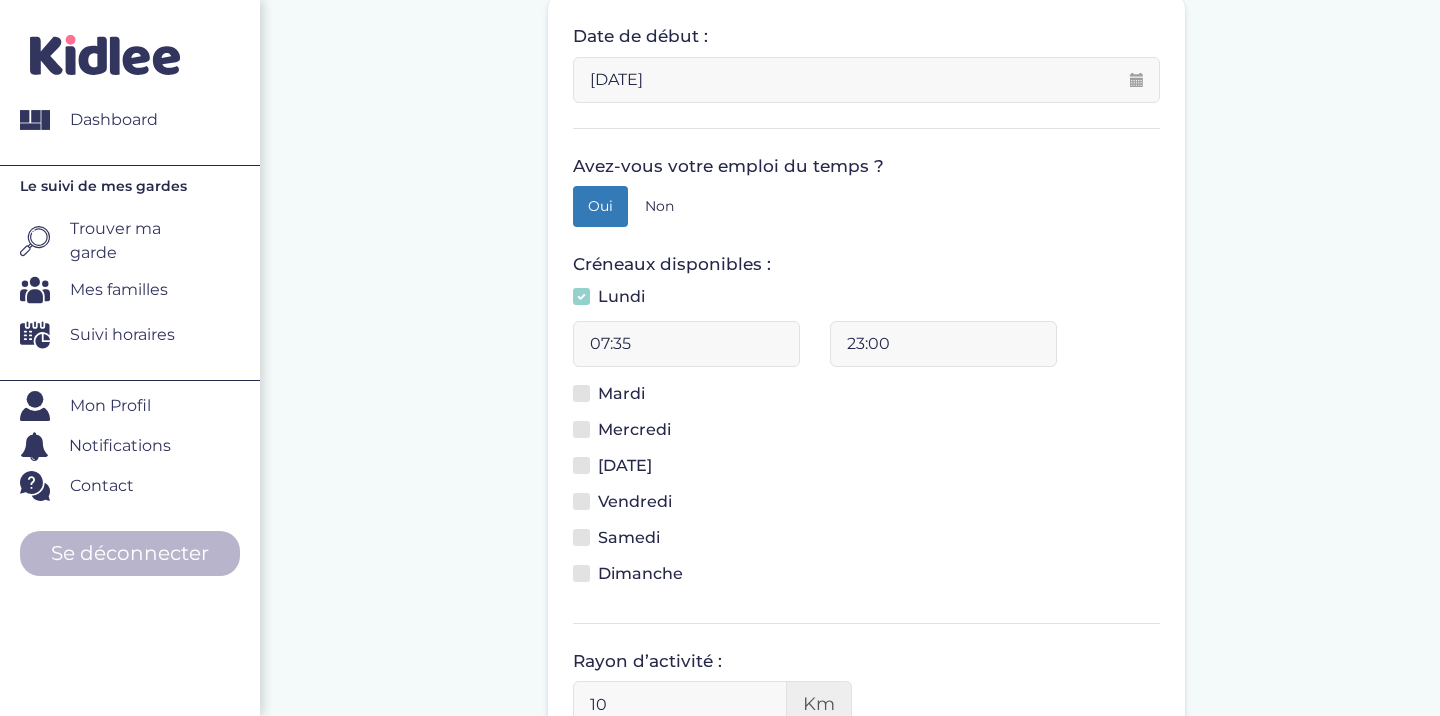 click on "Mardi" at bounding box center (616, 397) 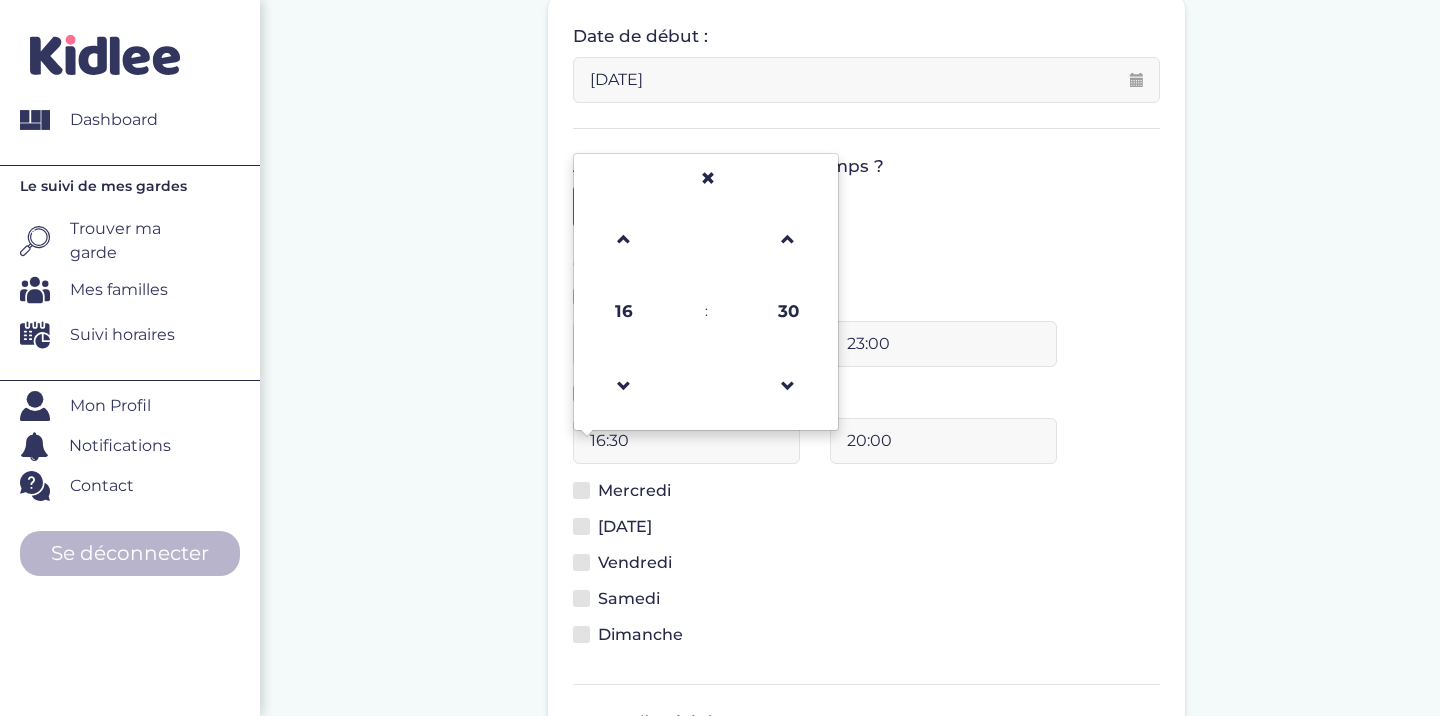 click on "16:30" at bounding box center [686, 441] 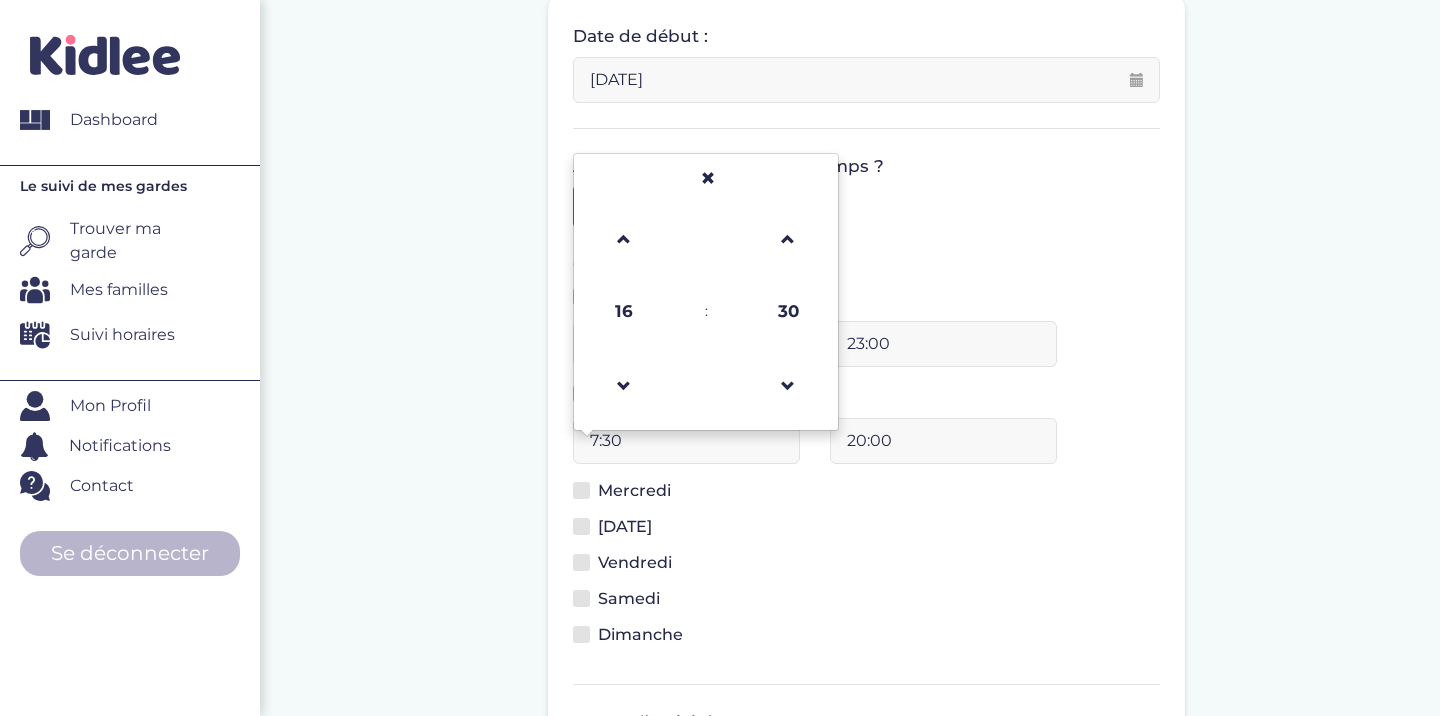 type on "07:30" 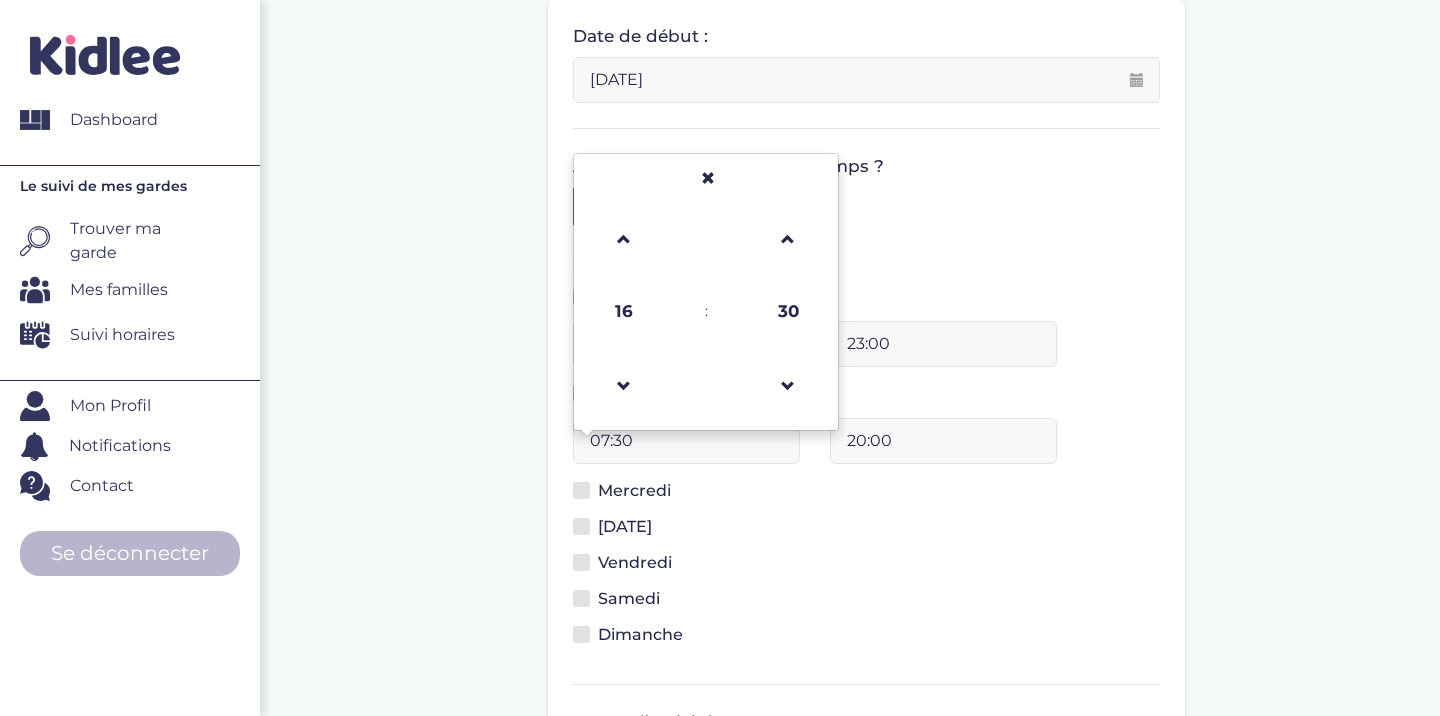 click on "20:00" at bounding box center [943, 441] 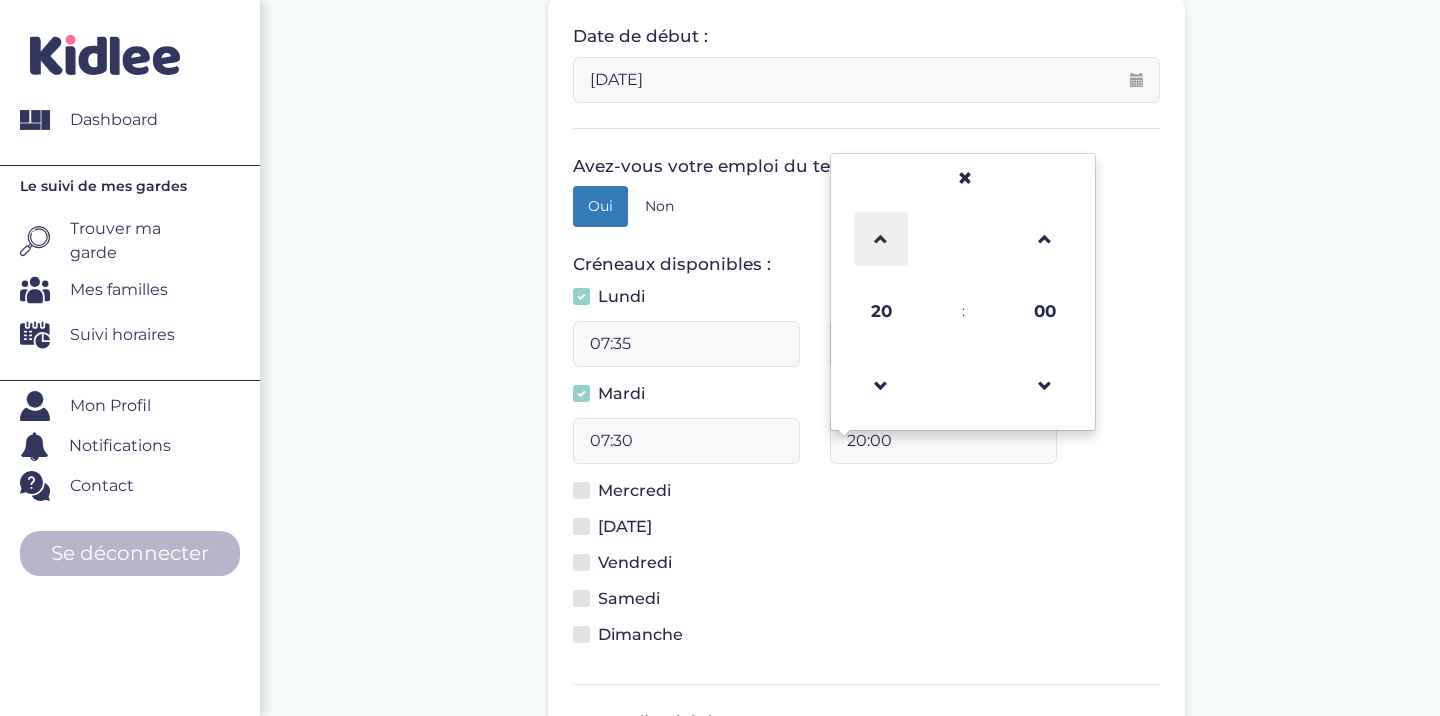 click at bounding box center (881, 239) 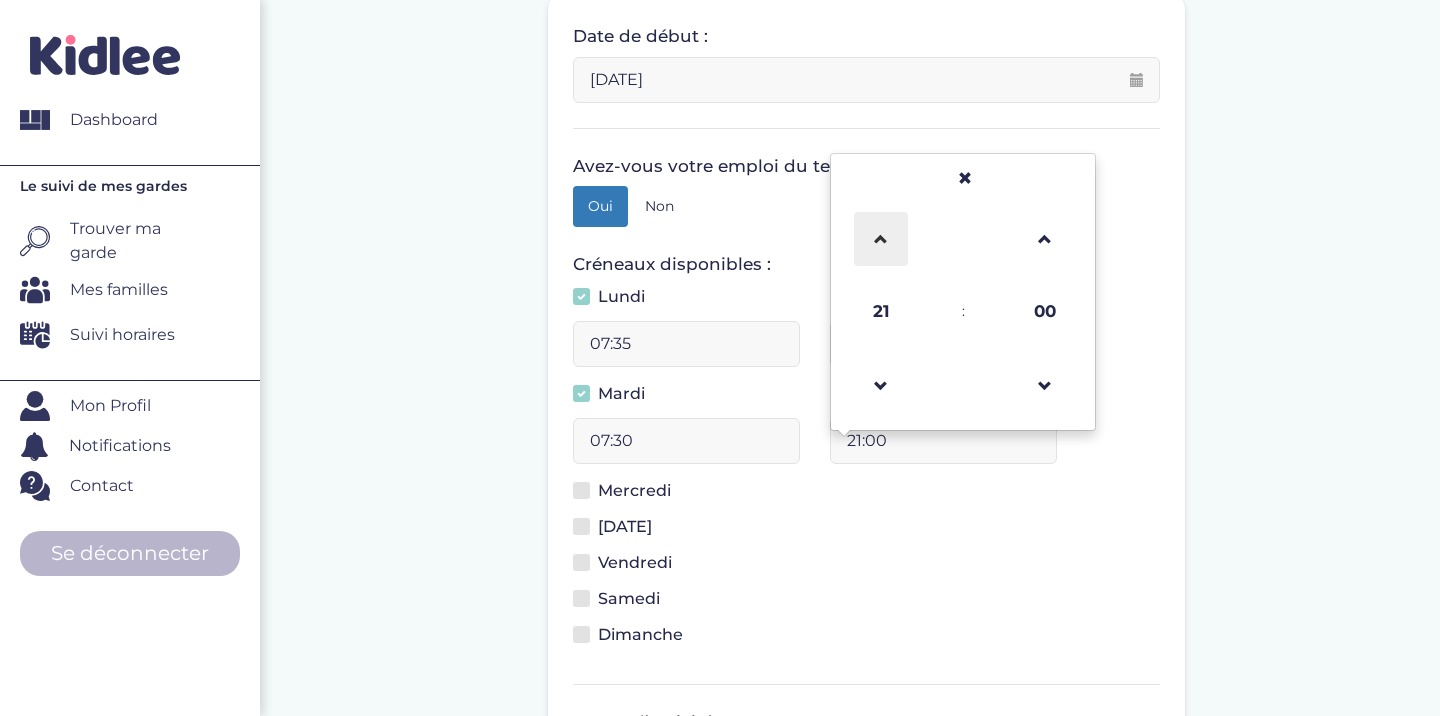 click at bounding box center [881, 239] 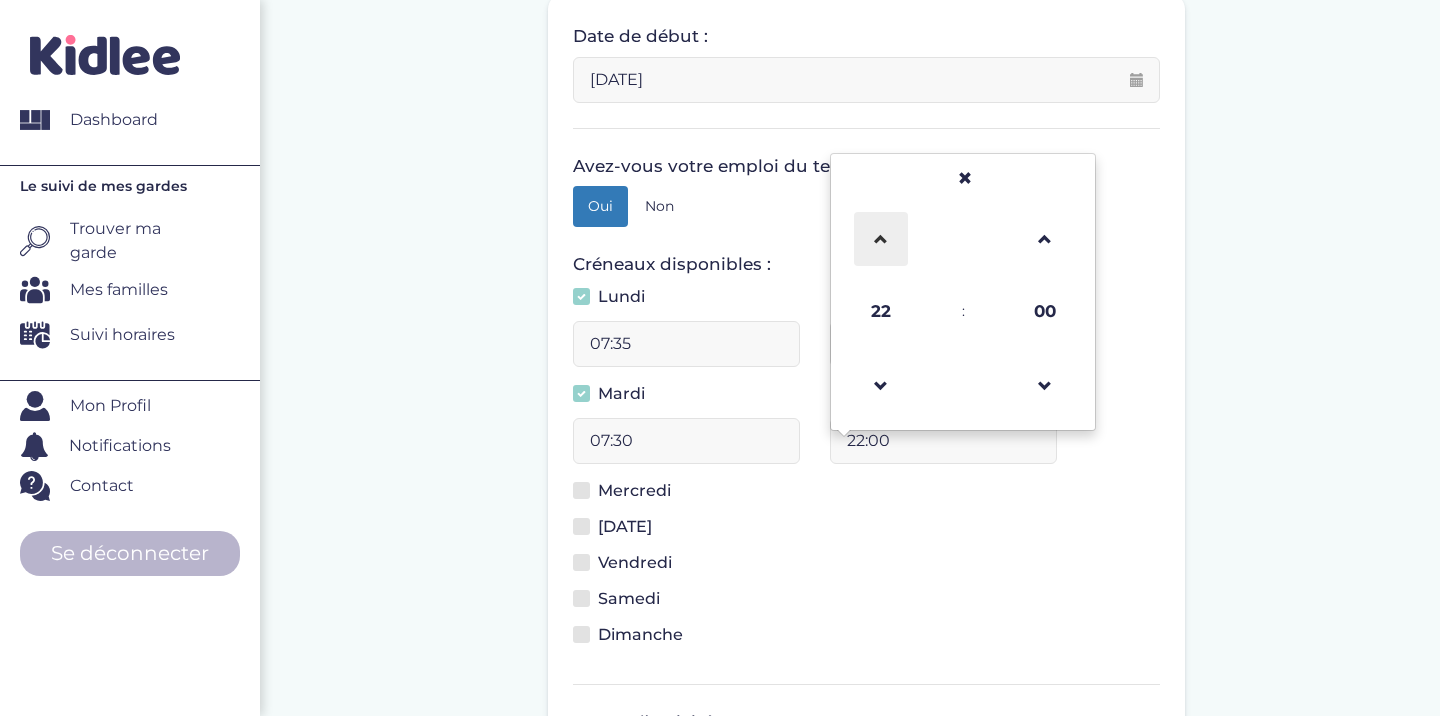 click at bounding box center (881, 239) 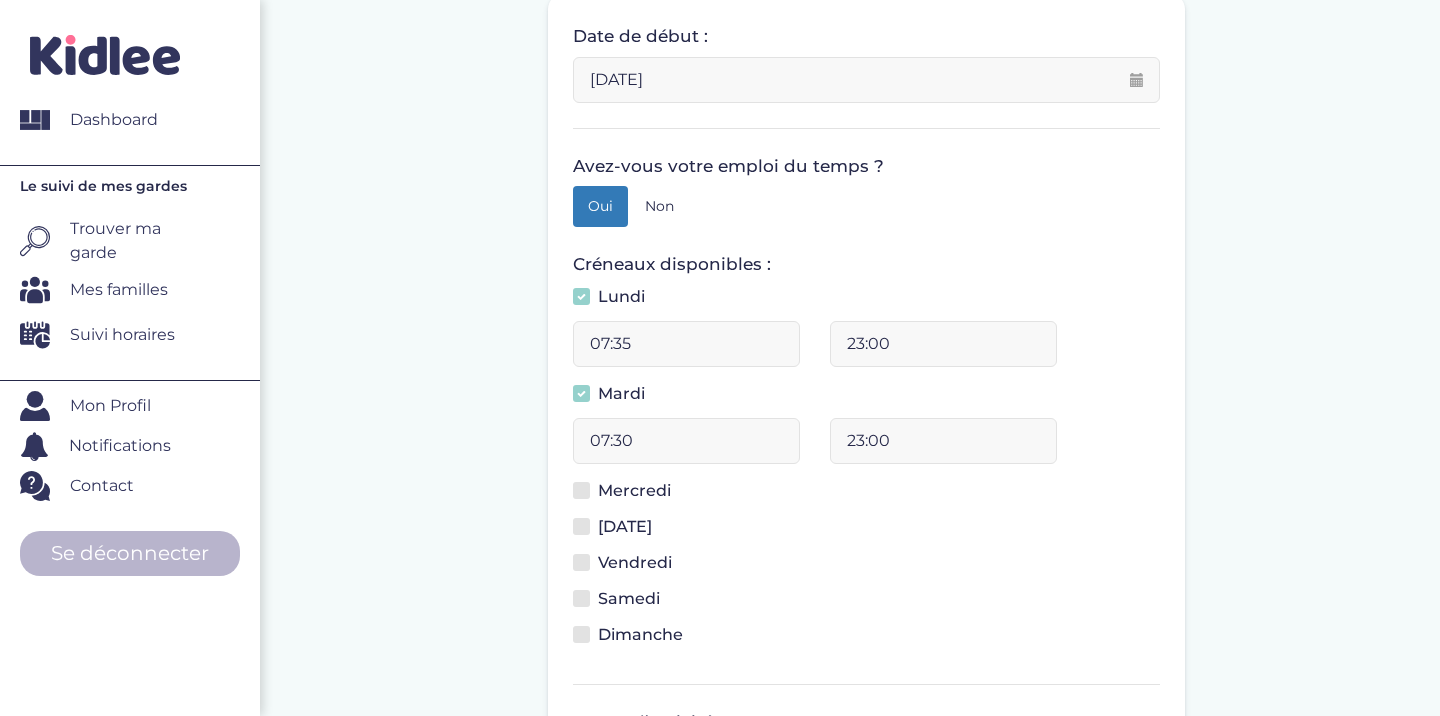 click on "Mercredi" at bounding box center [629, 494] 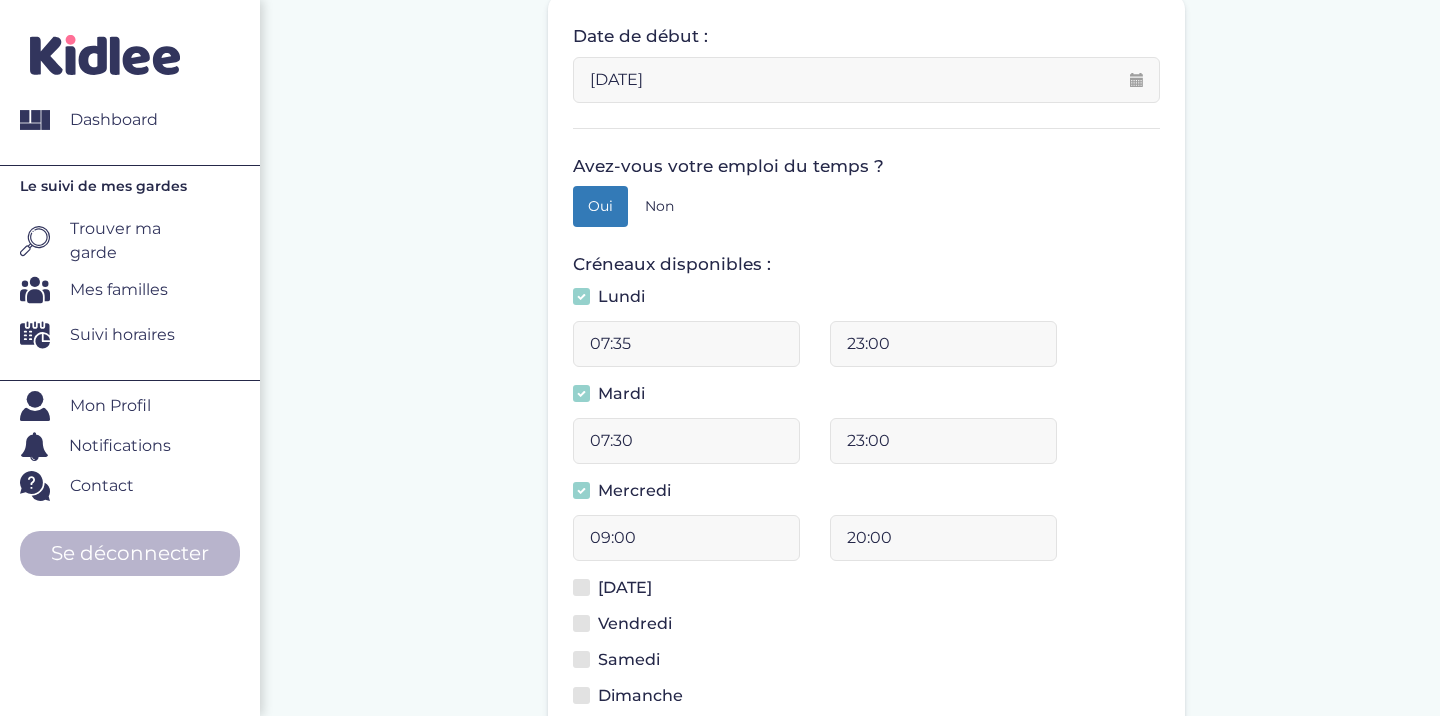 click on "09:00" at bounding box center (686, 538) 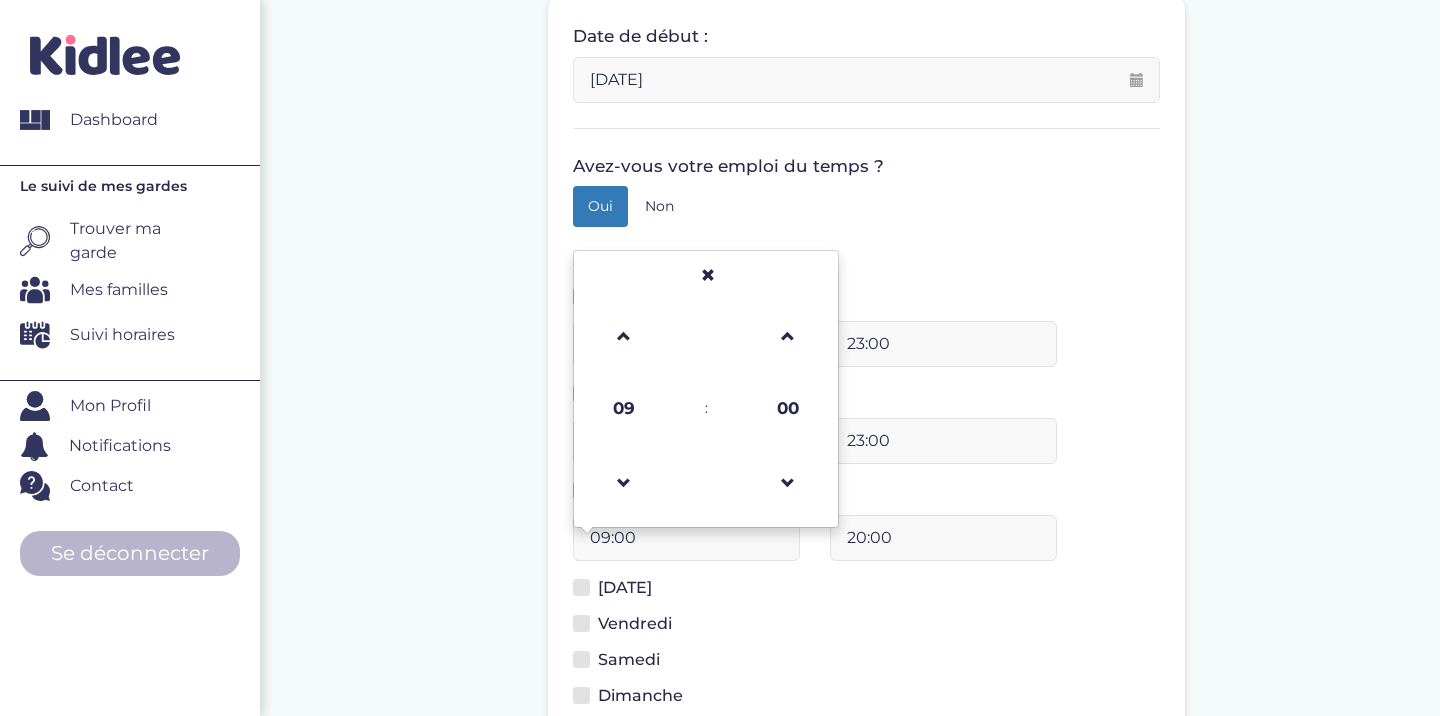 click on "09:00" at bounding box center (686, 538) 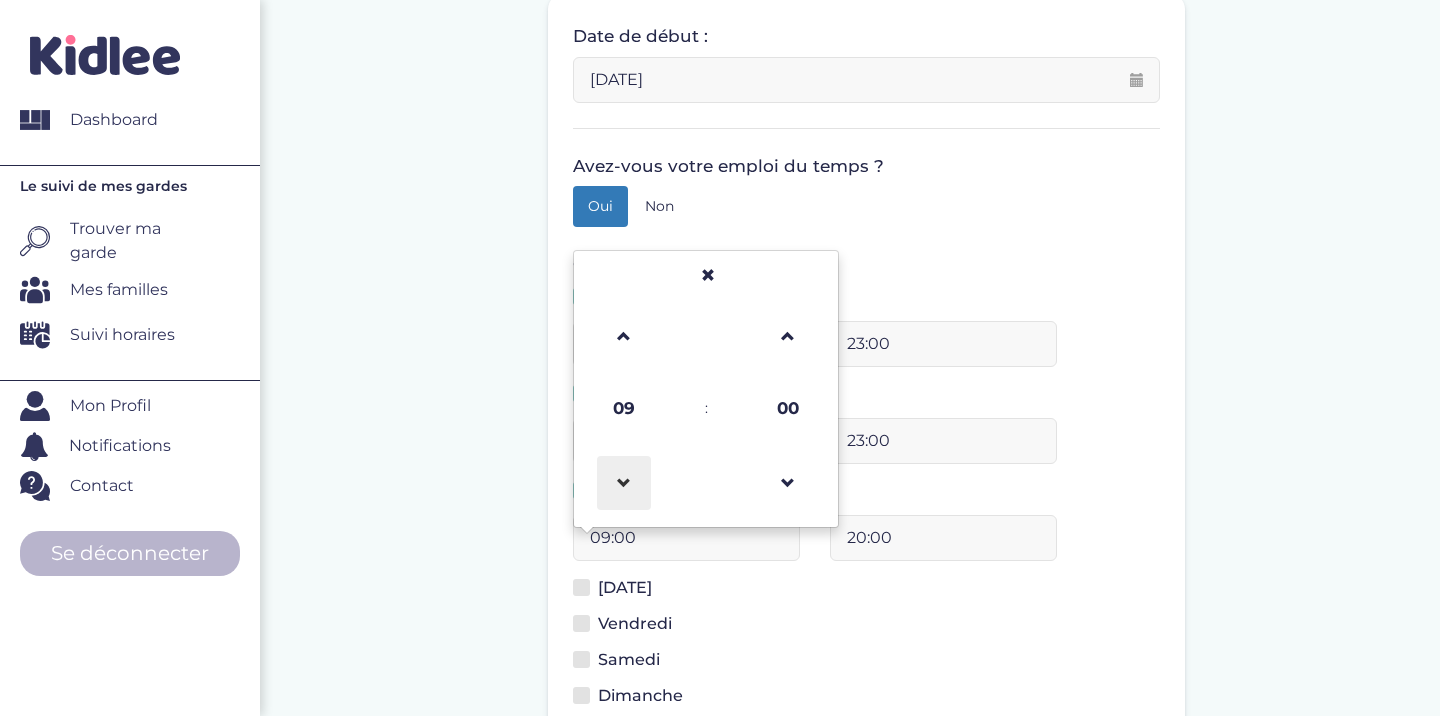 click at bounding box center [624, 483] 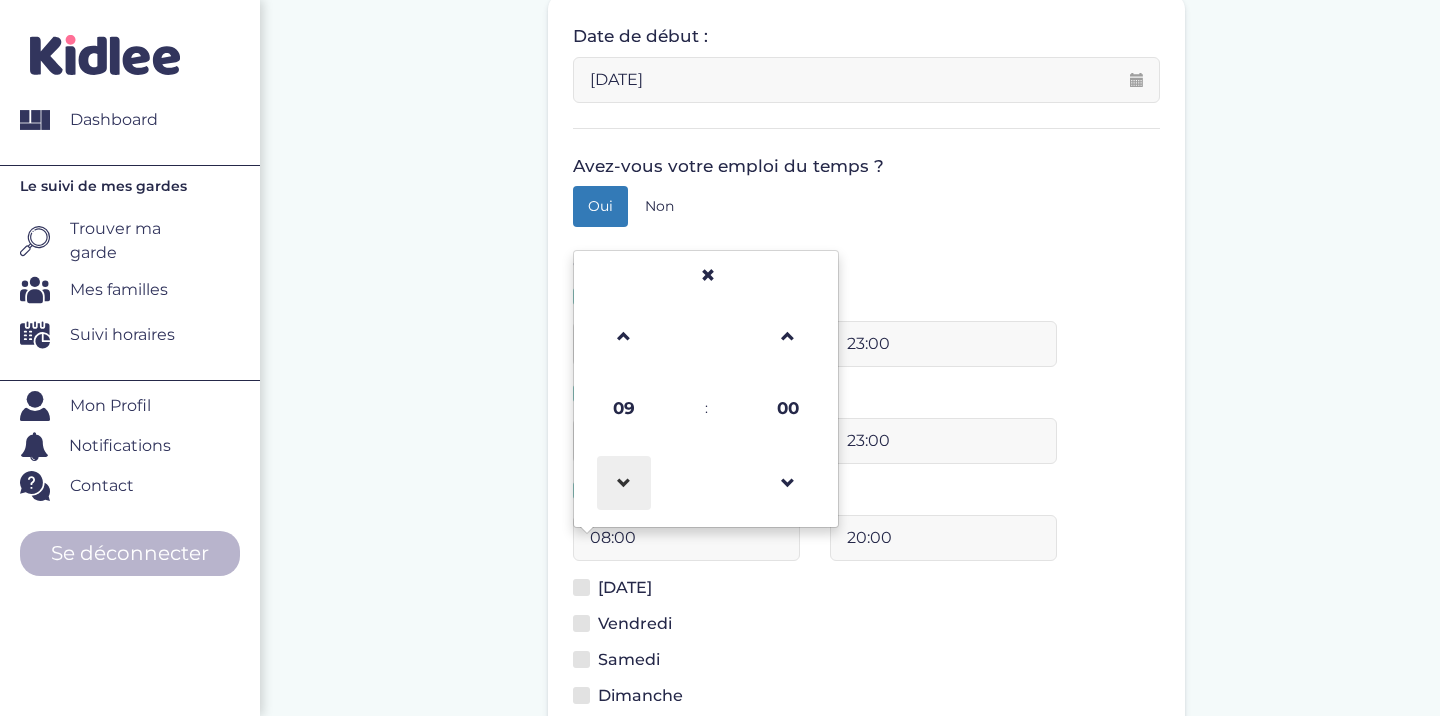 click at bounding box center (624, 483) 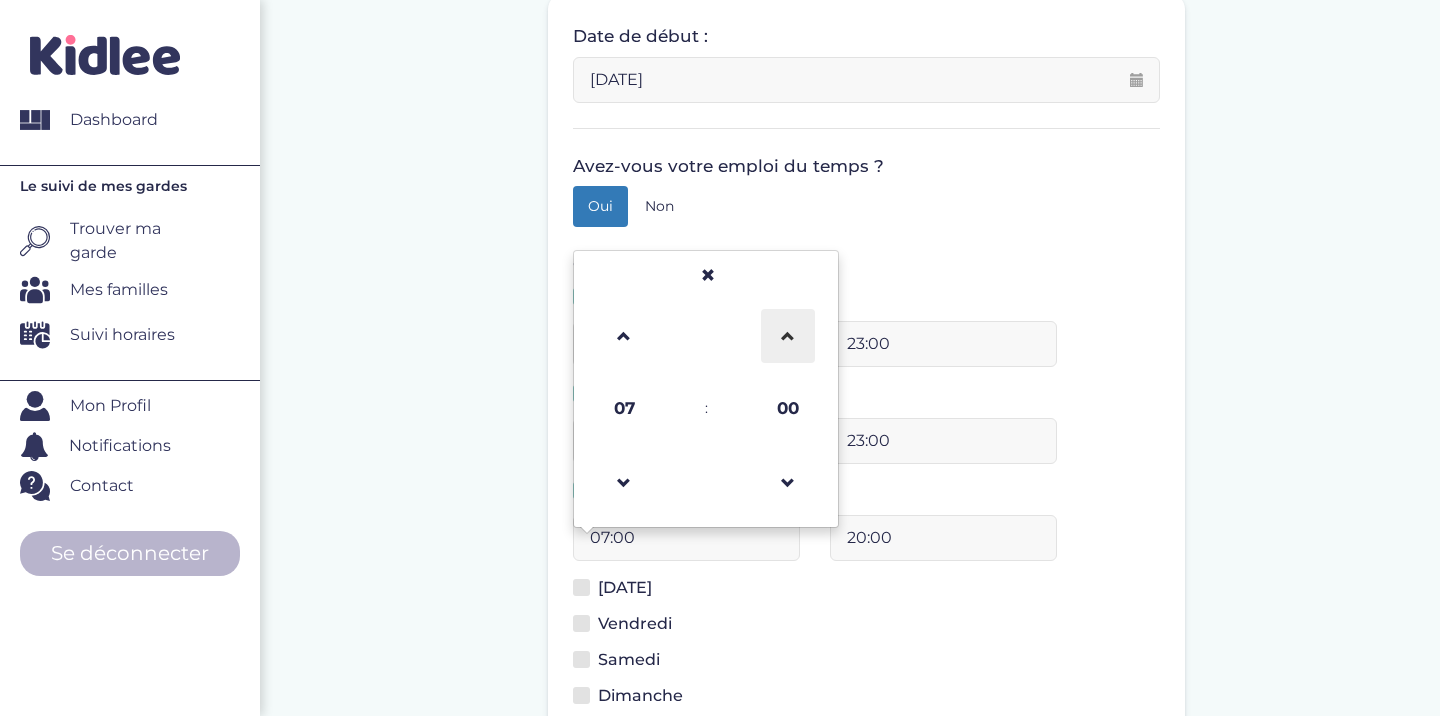 click at bounding box center (788, 336) 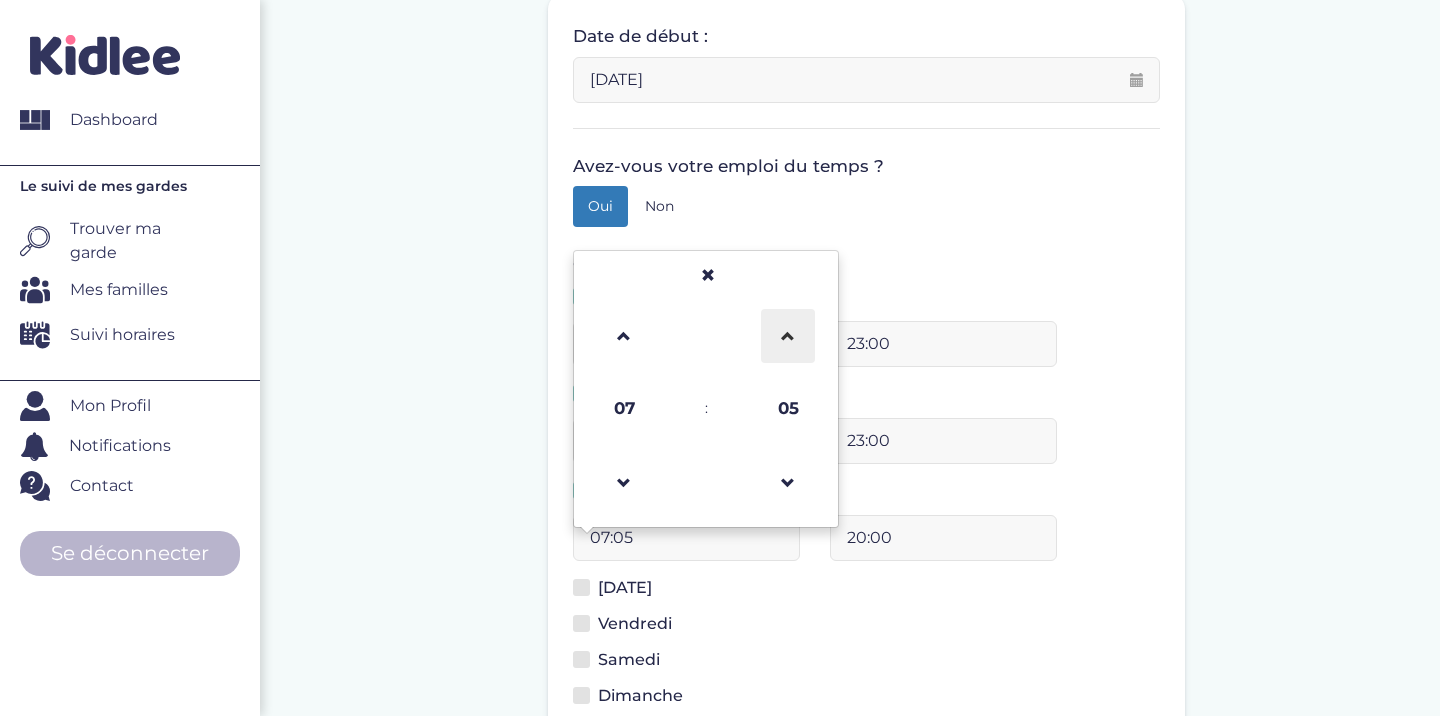 click at bounding box center [788, 336] 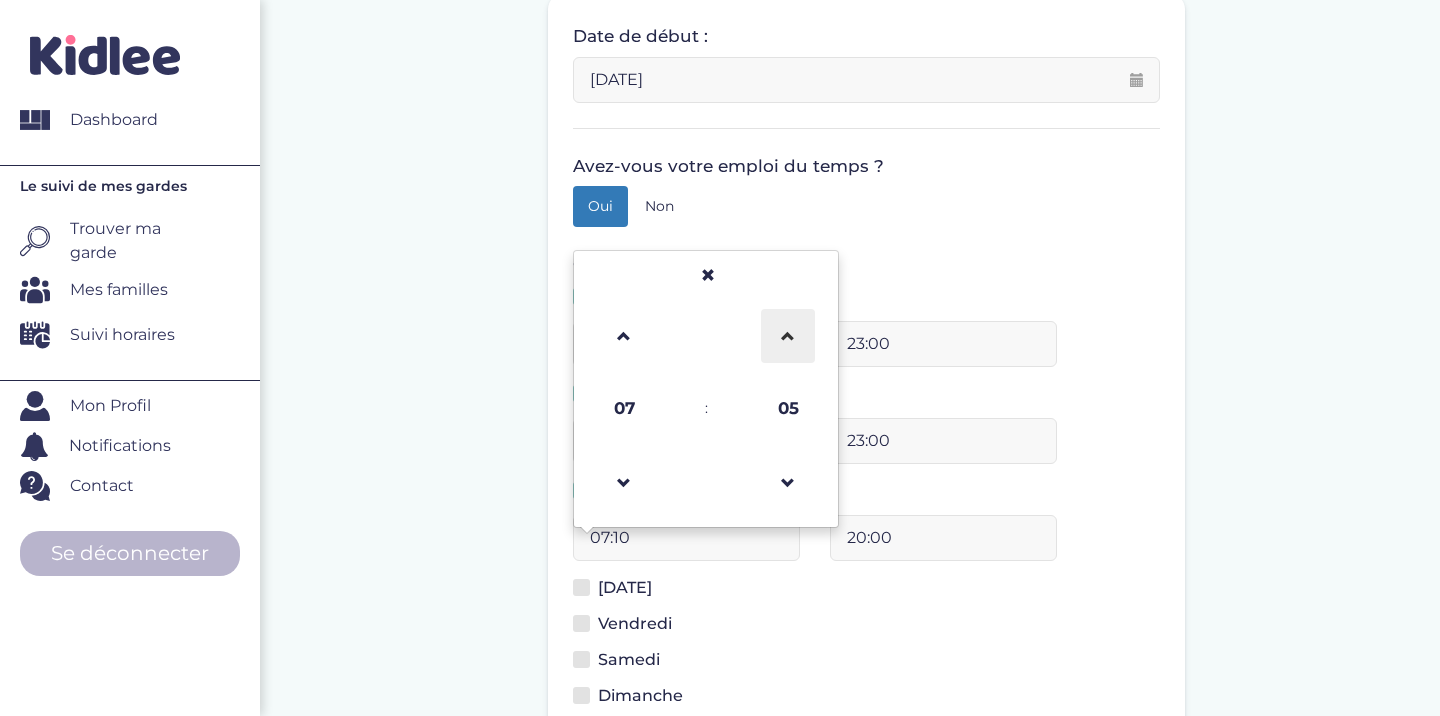 click at bounding box center [788, 336] 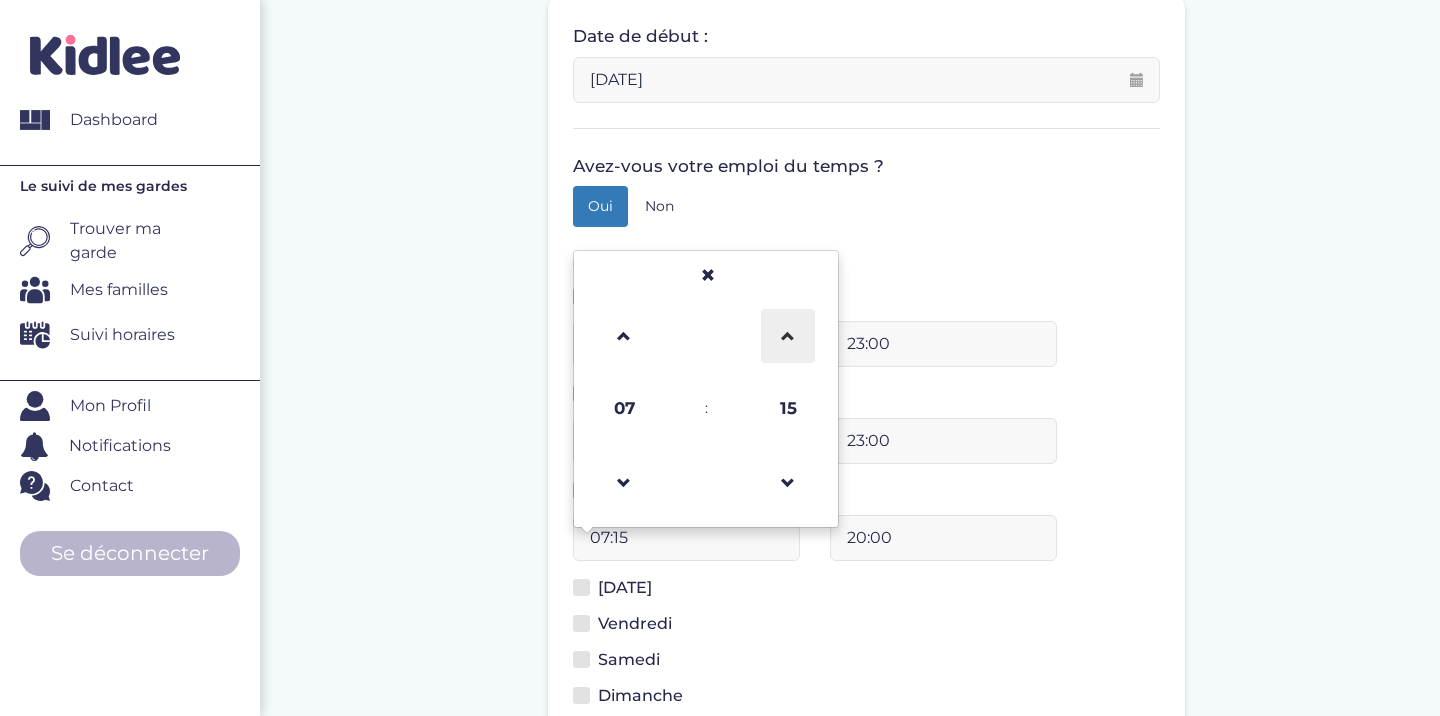 click at bounding box center [788, 336] 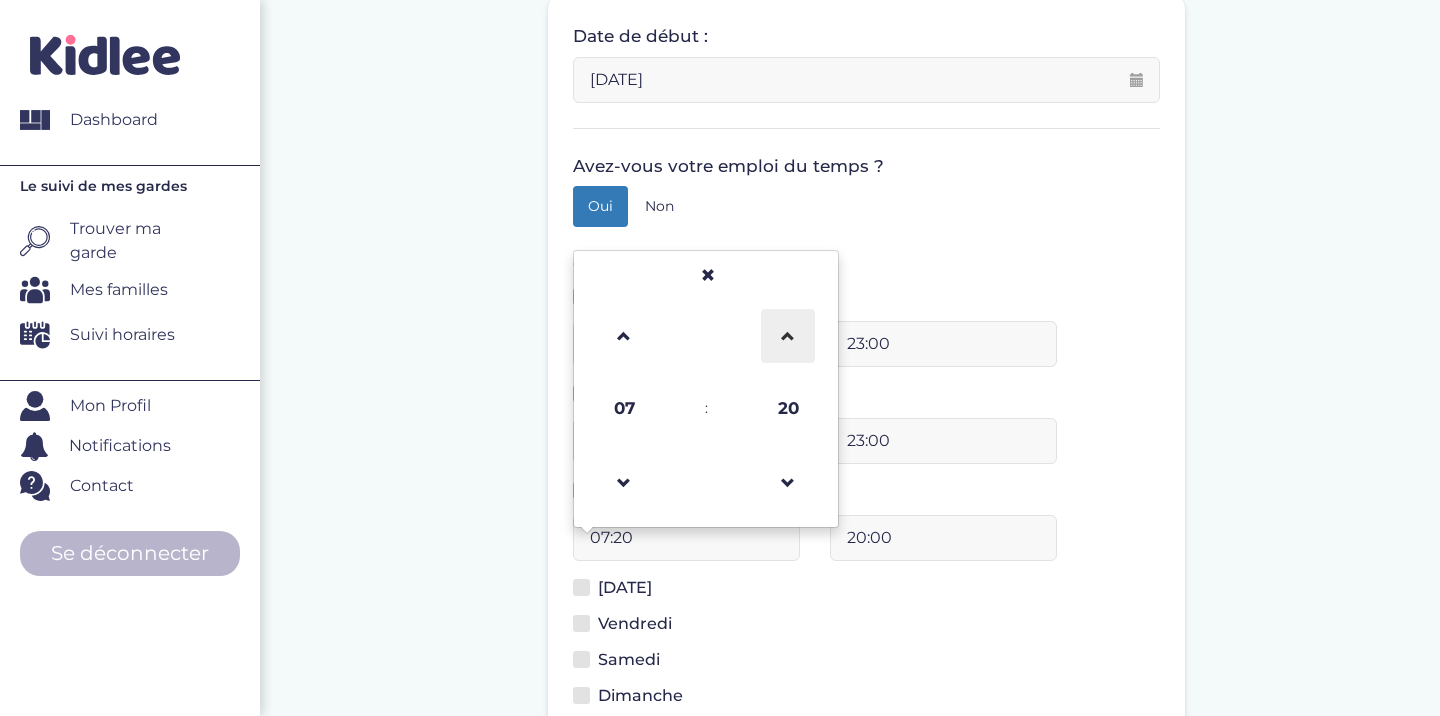 click at bounding box center [788, 336] 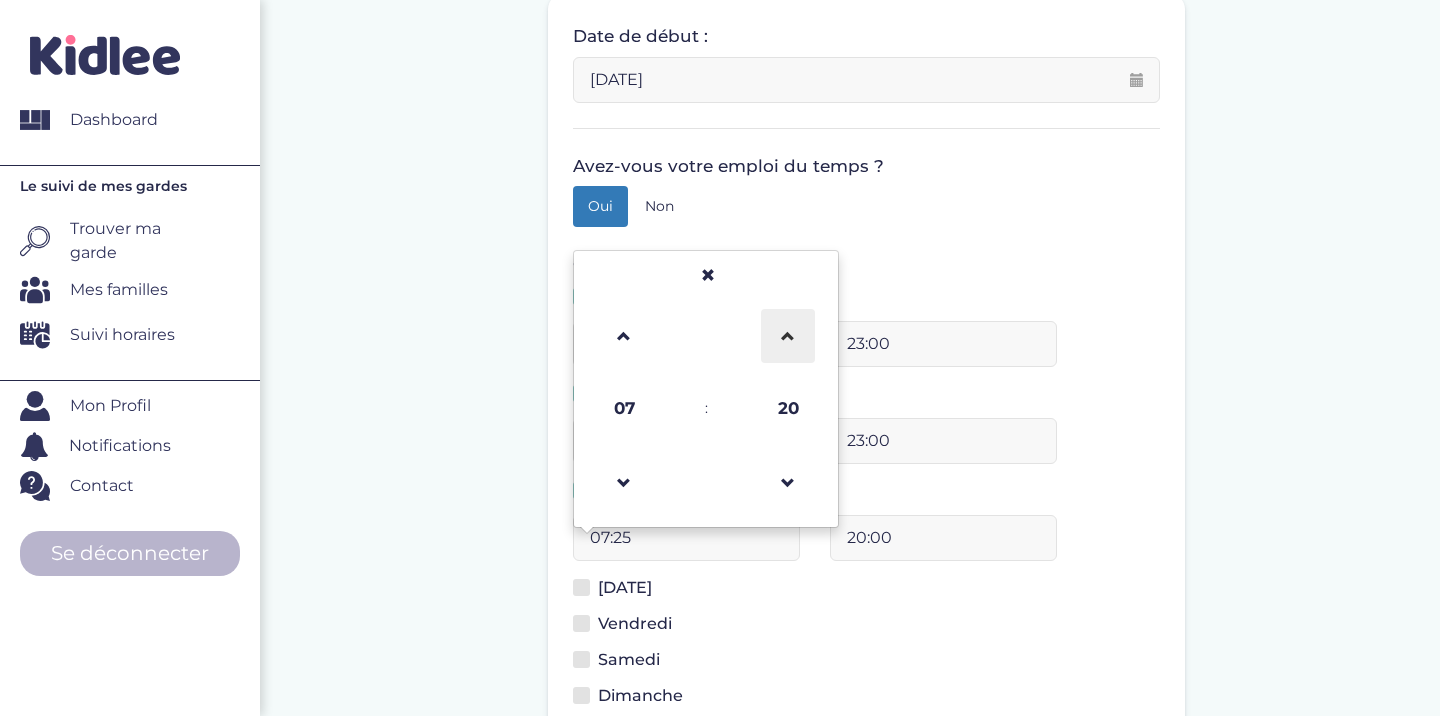 click at bounding box center [788, 336] 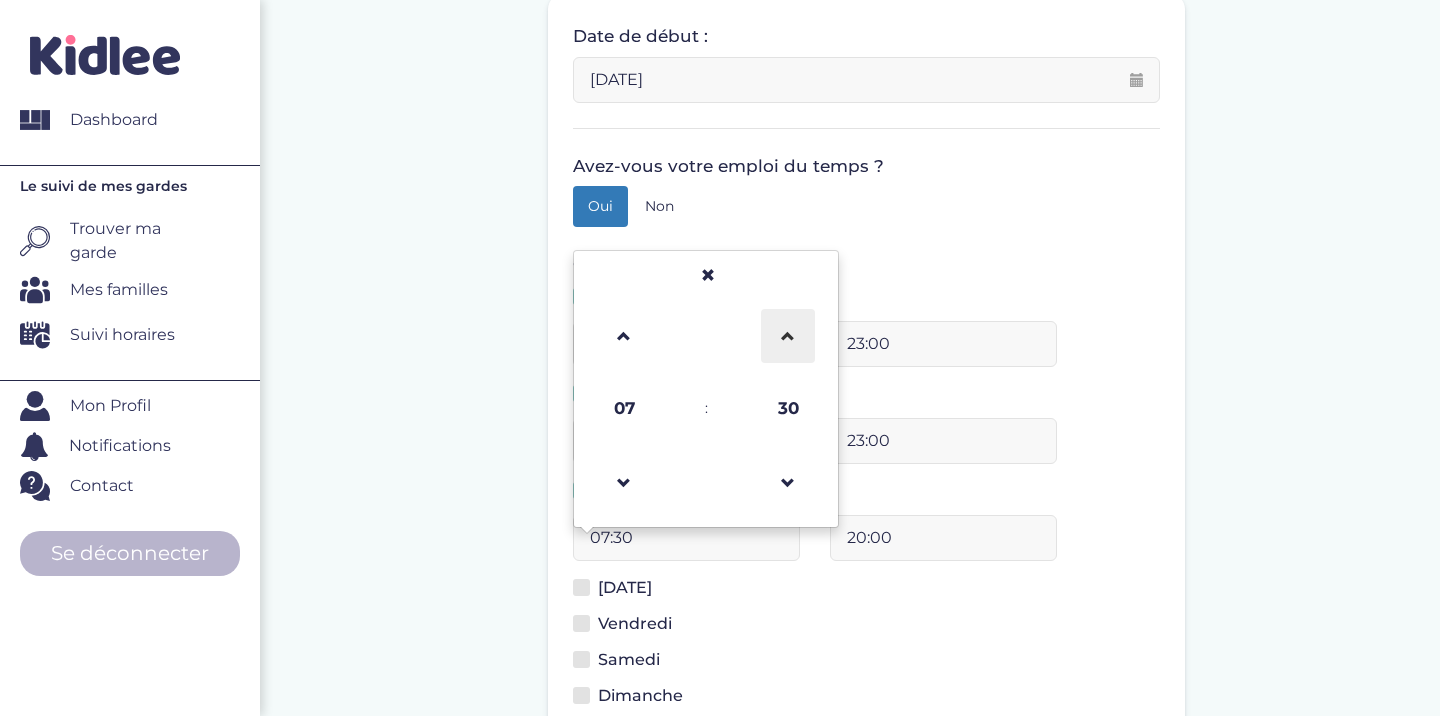 click at bounding box center (788, 336) 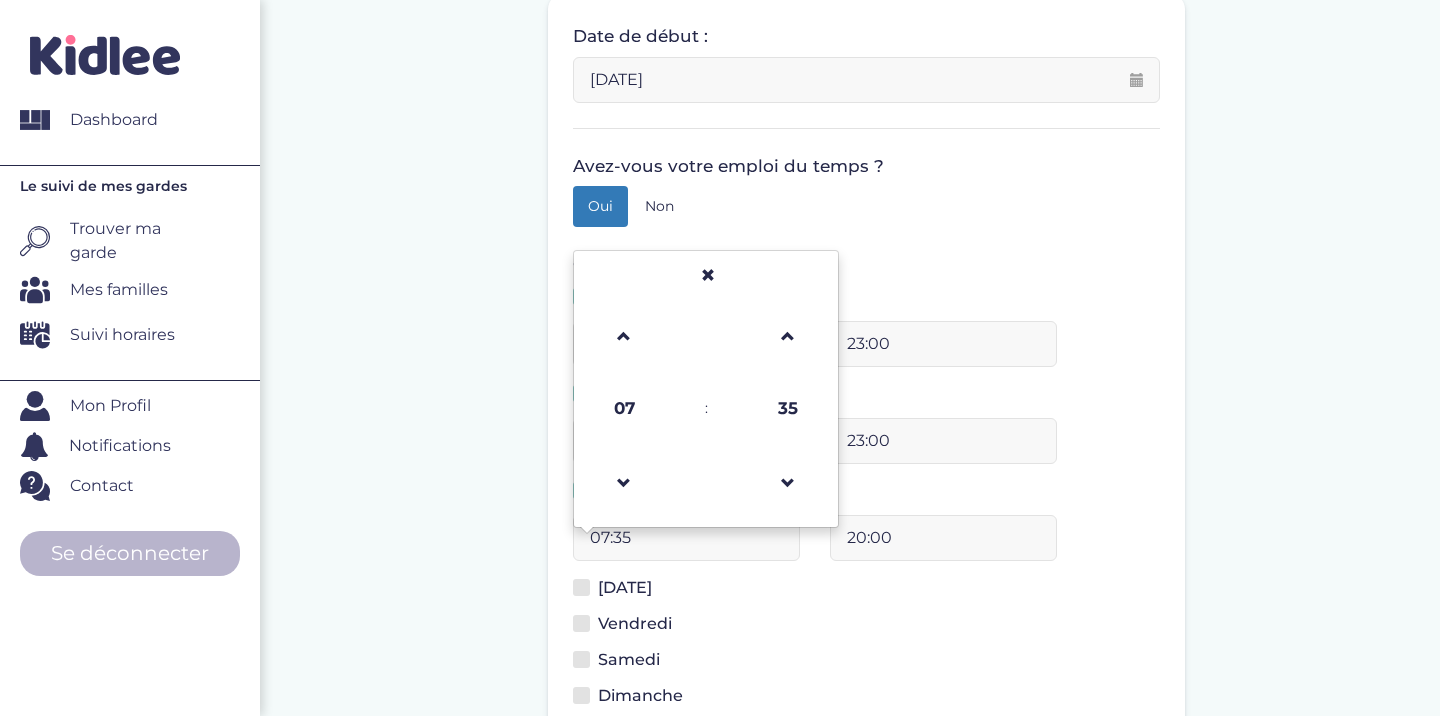 click on "20:00" at bounding box center [943, 538] 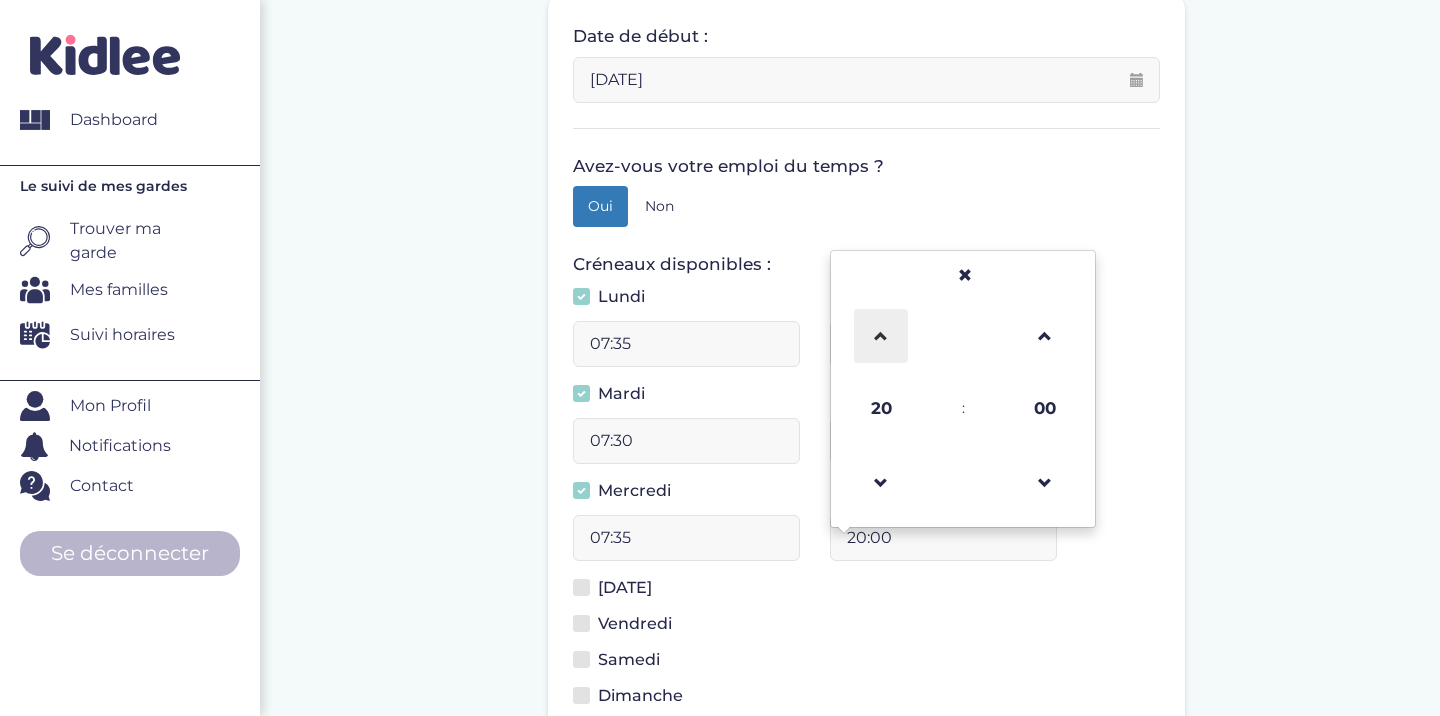 click at bounding box center (881, 336) 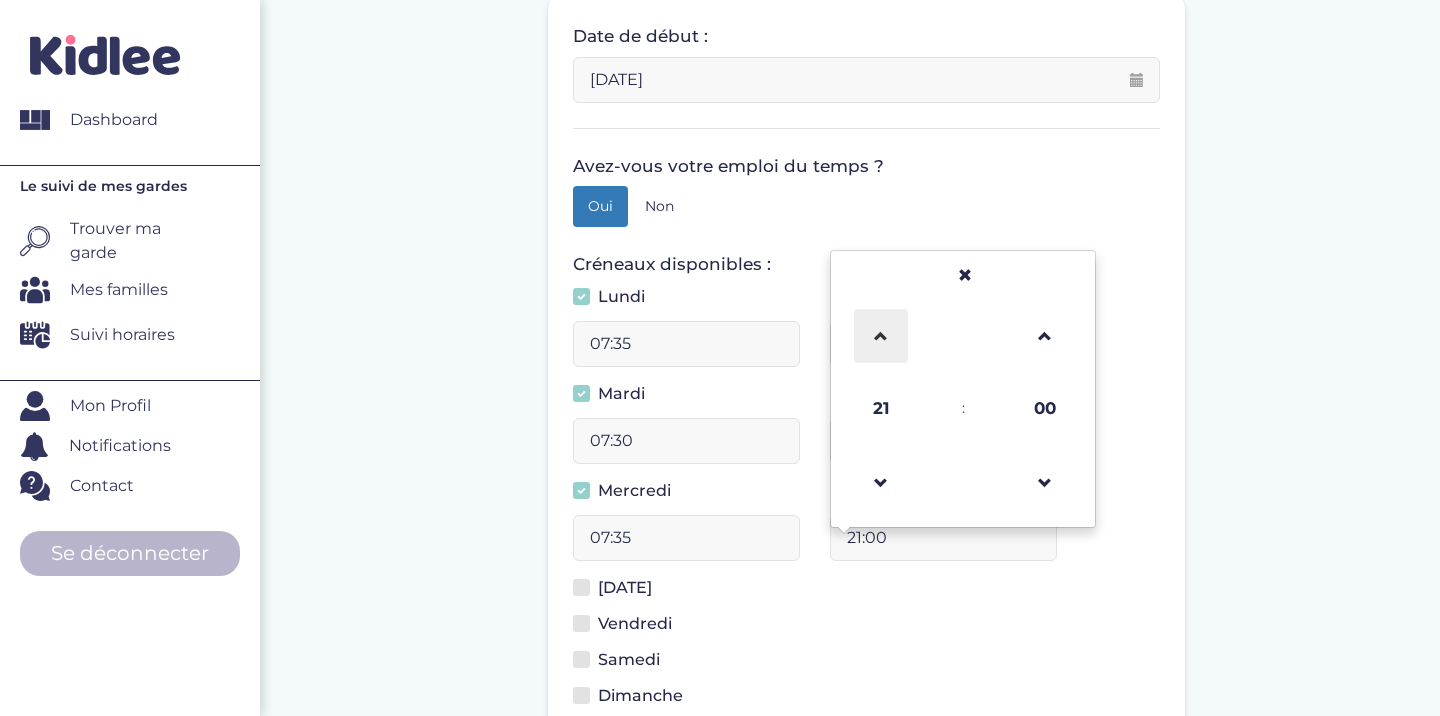 click at bounding box center [881, 336] 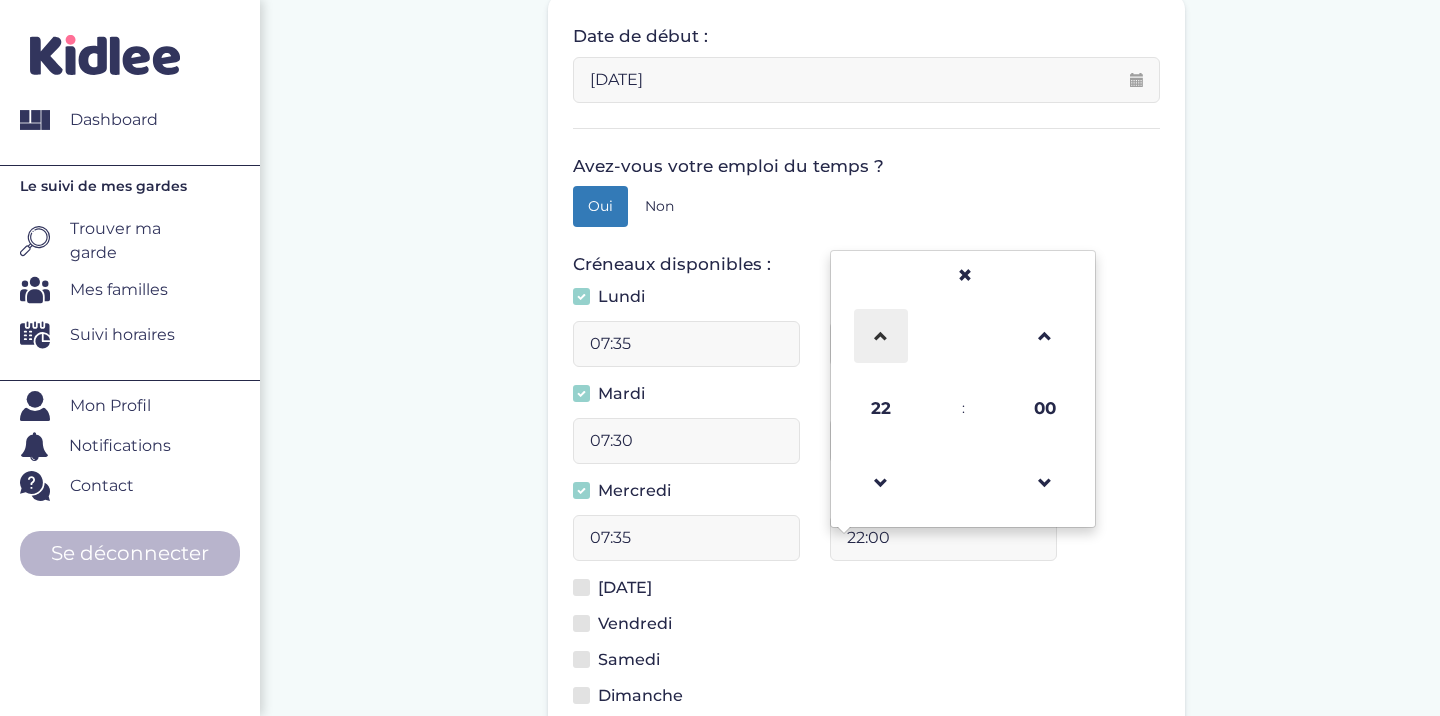click at bounding box center [881, 336] 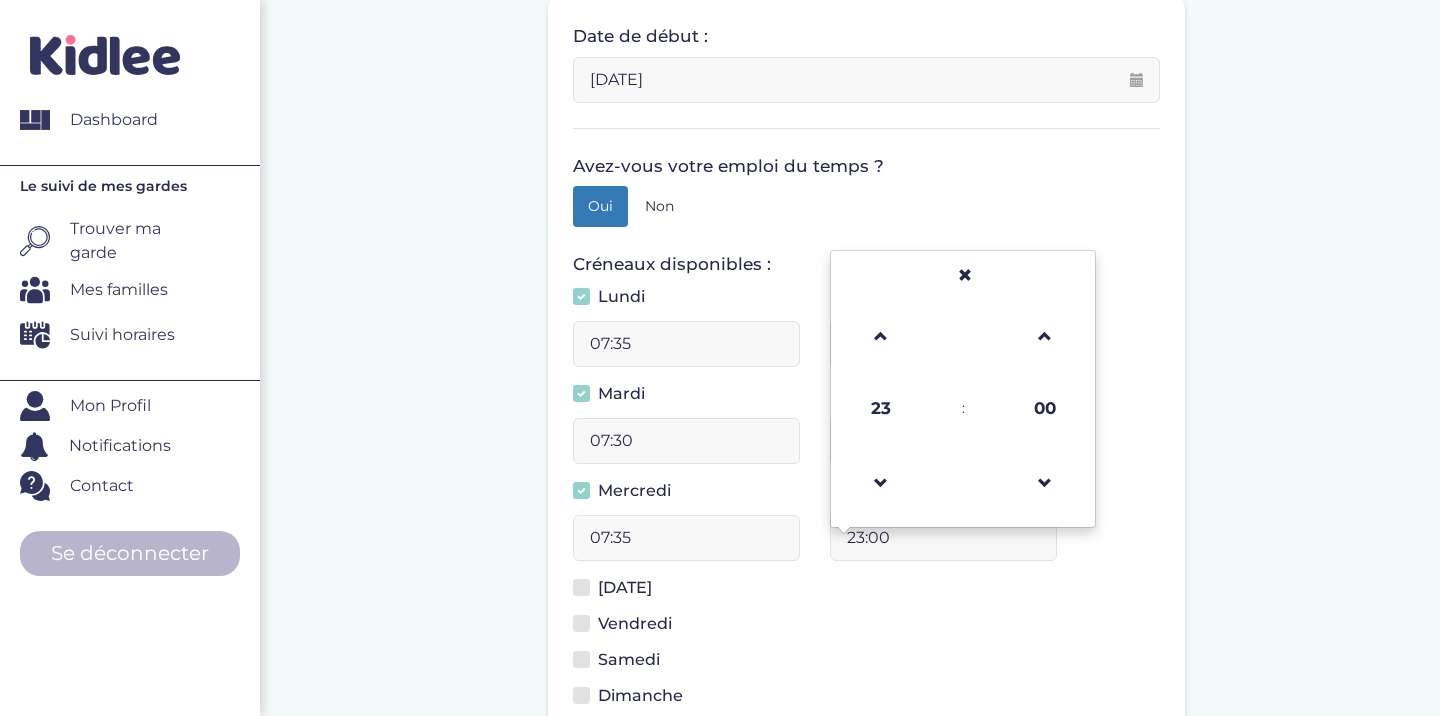 click at bounding box center (581, 587) 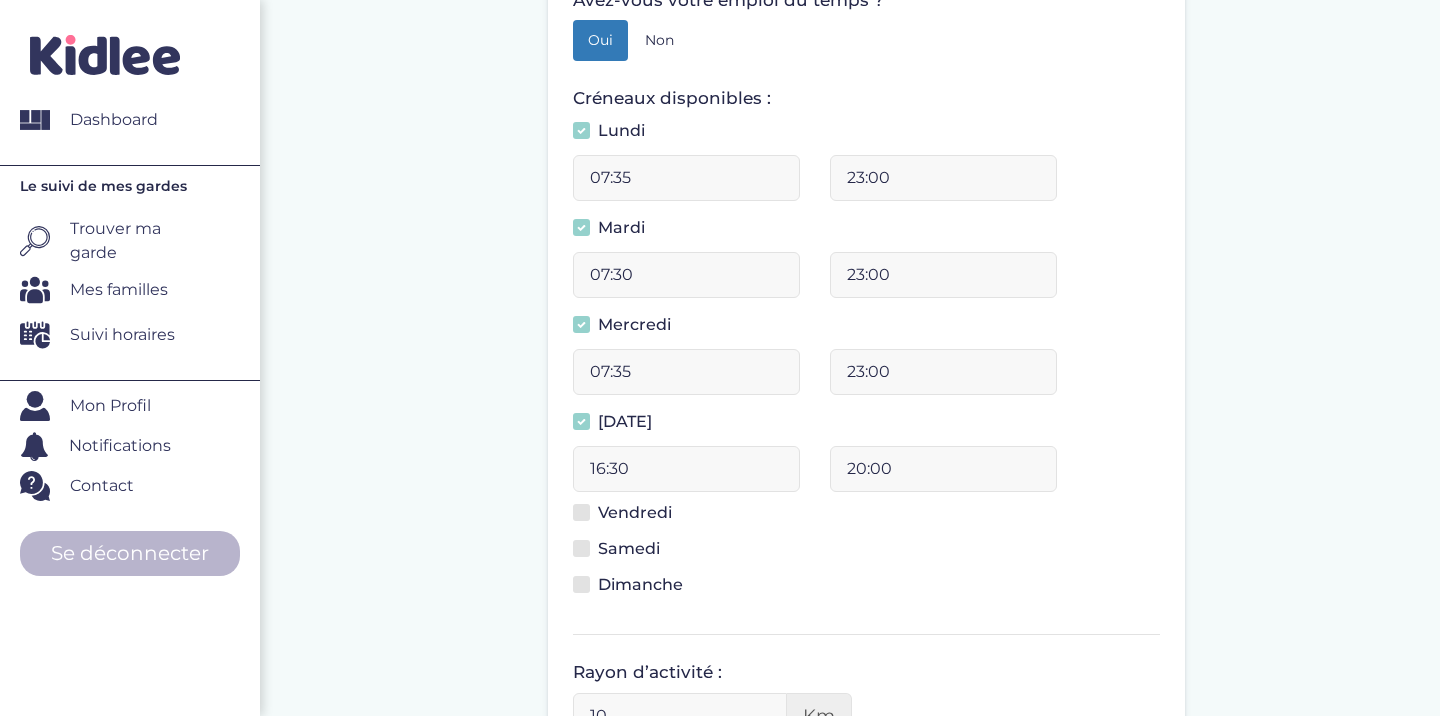 scroll, scrollTop: 536, scrollLeft: 0, axis: vertical 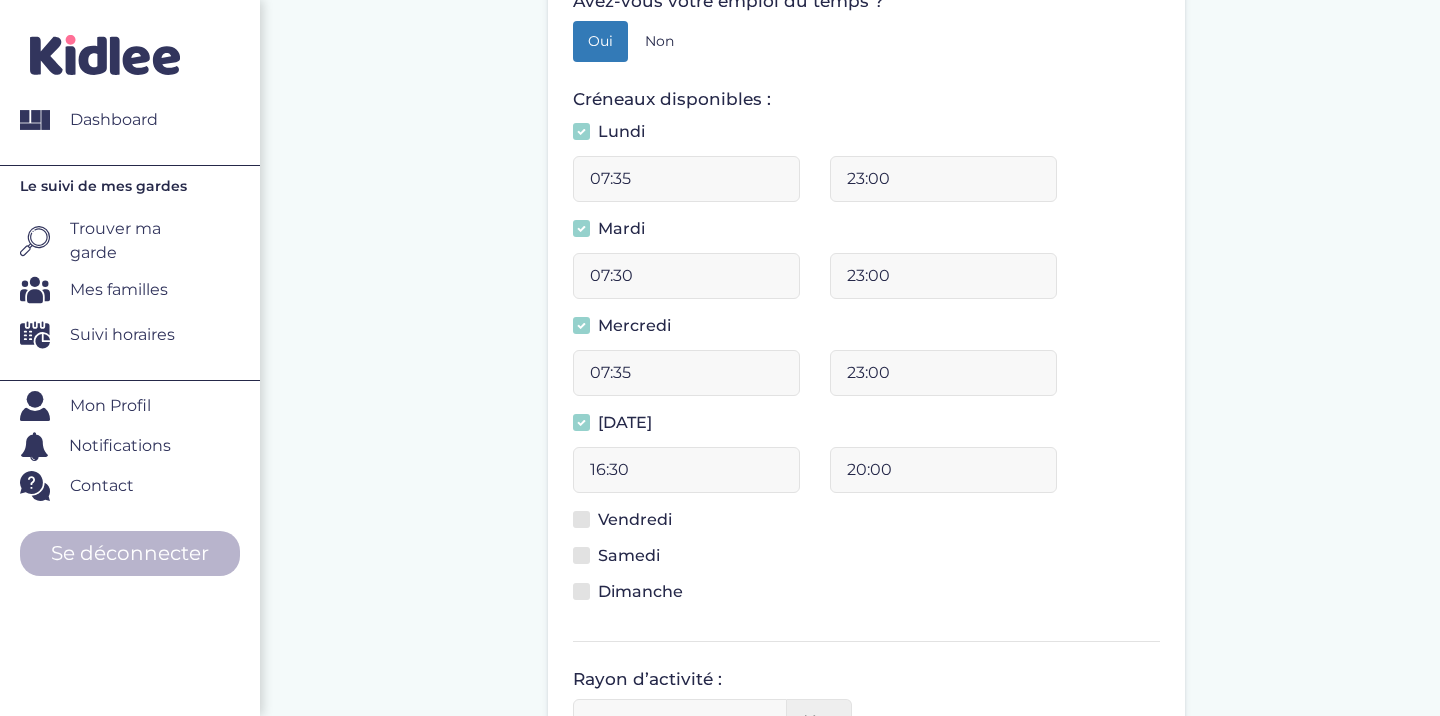 click on "16:30" at bounding box center [686, 470] 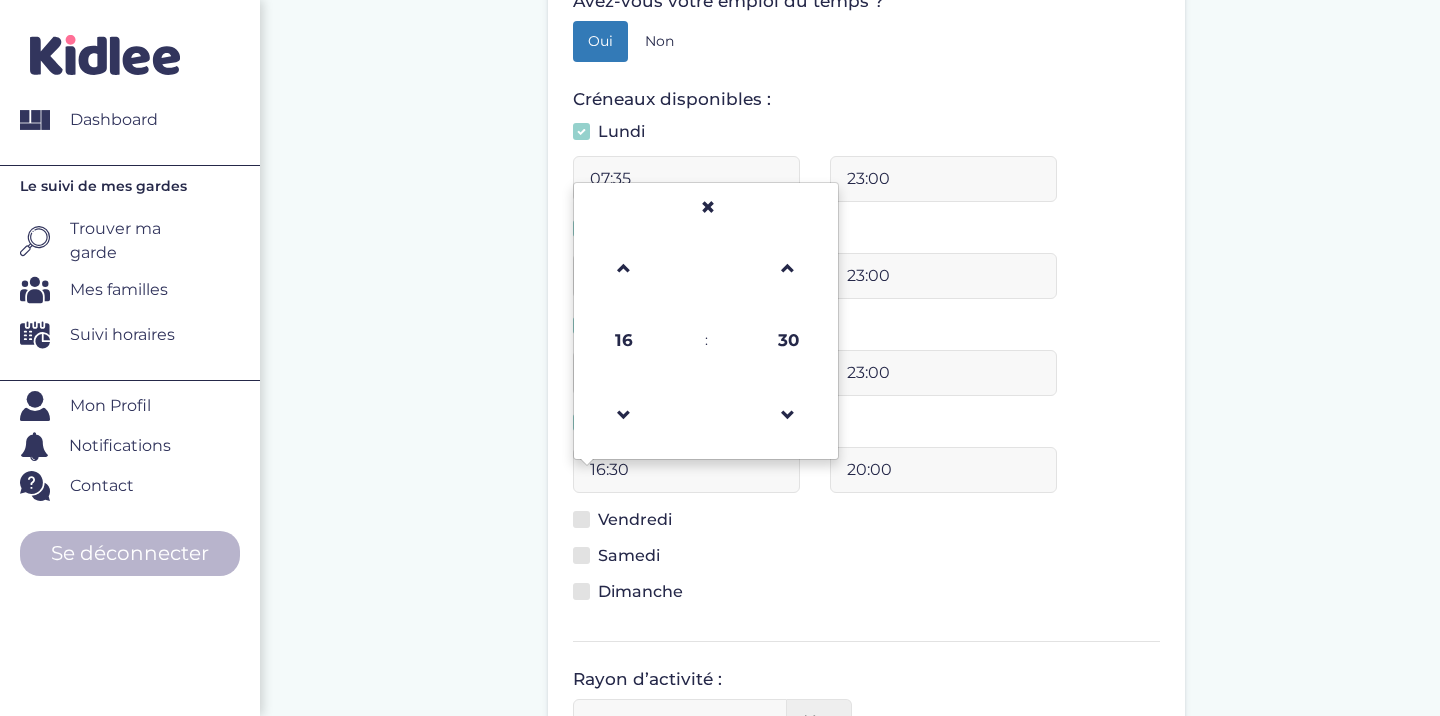click on "16:30" at bounding box center (686, 470) 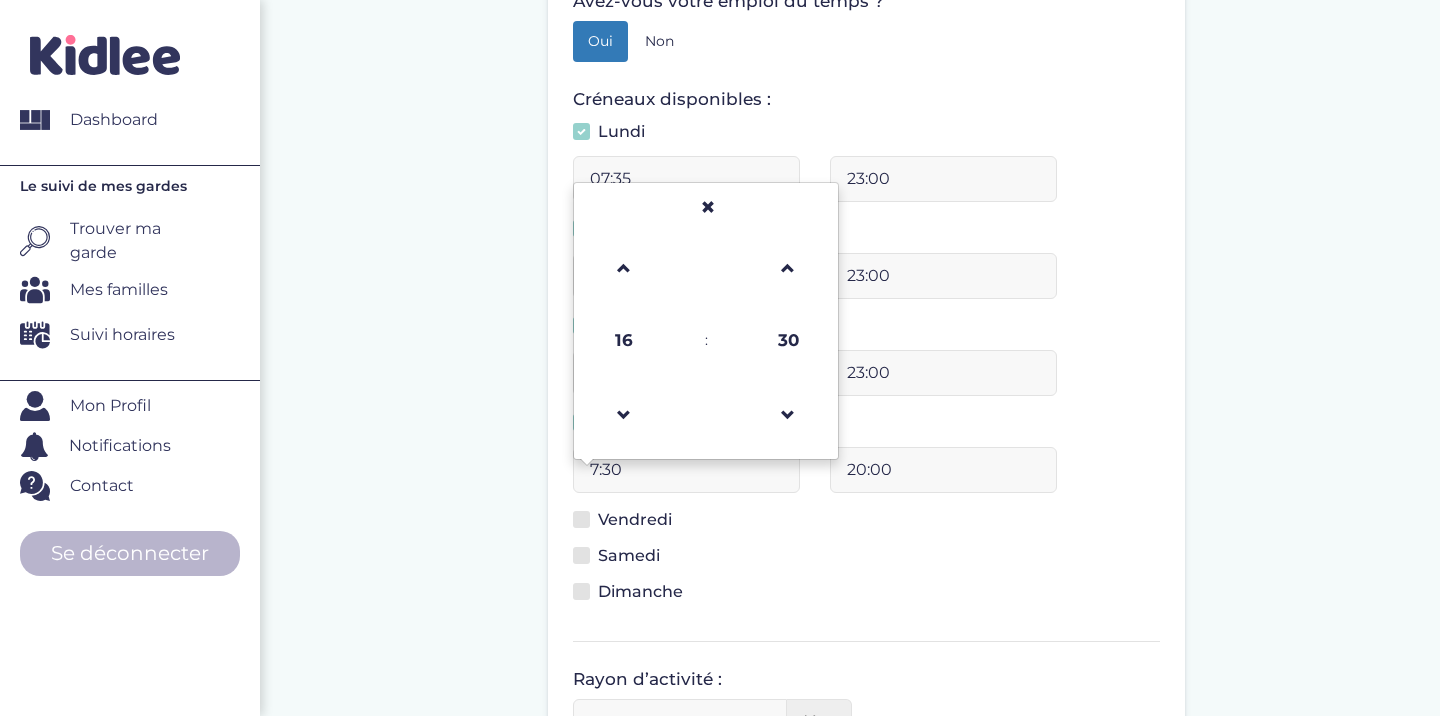 type on "07:30" 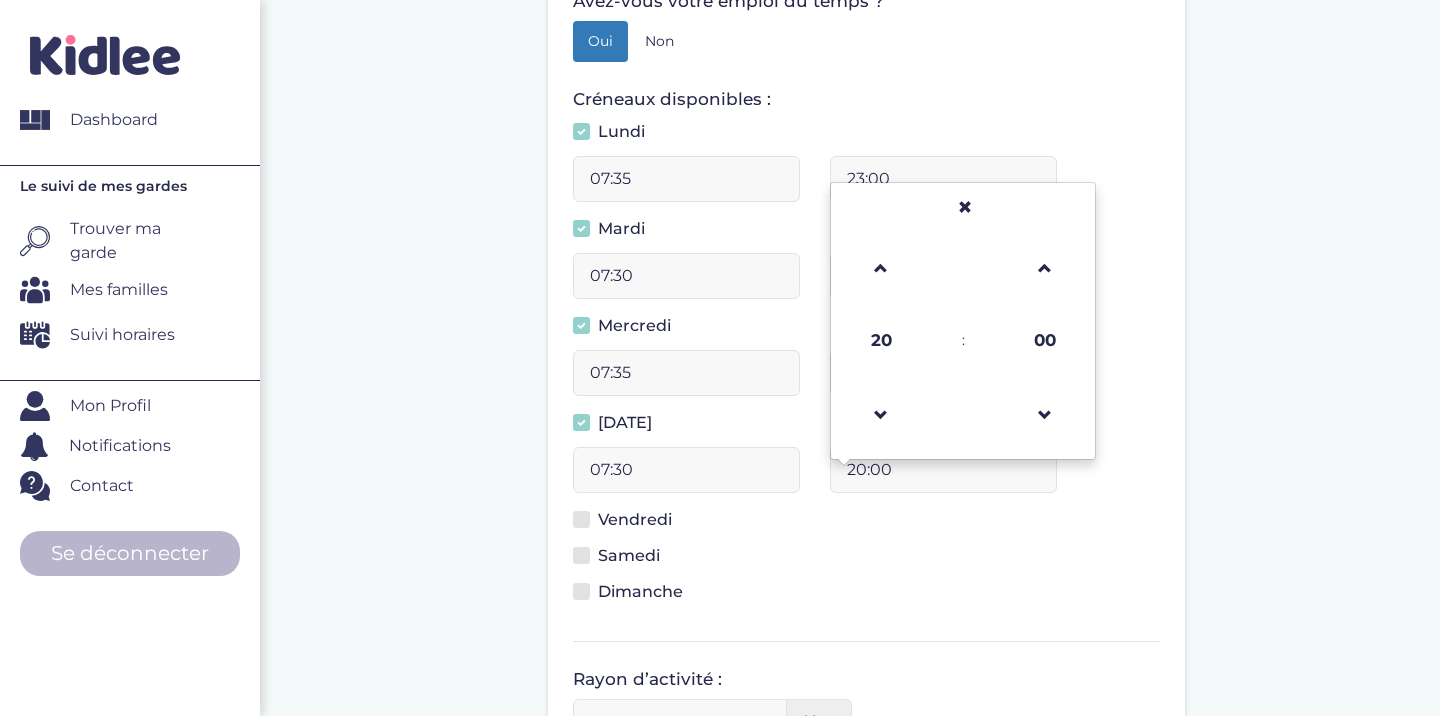 click on "20:00" at bounding box center [943, 470] 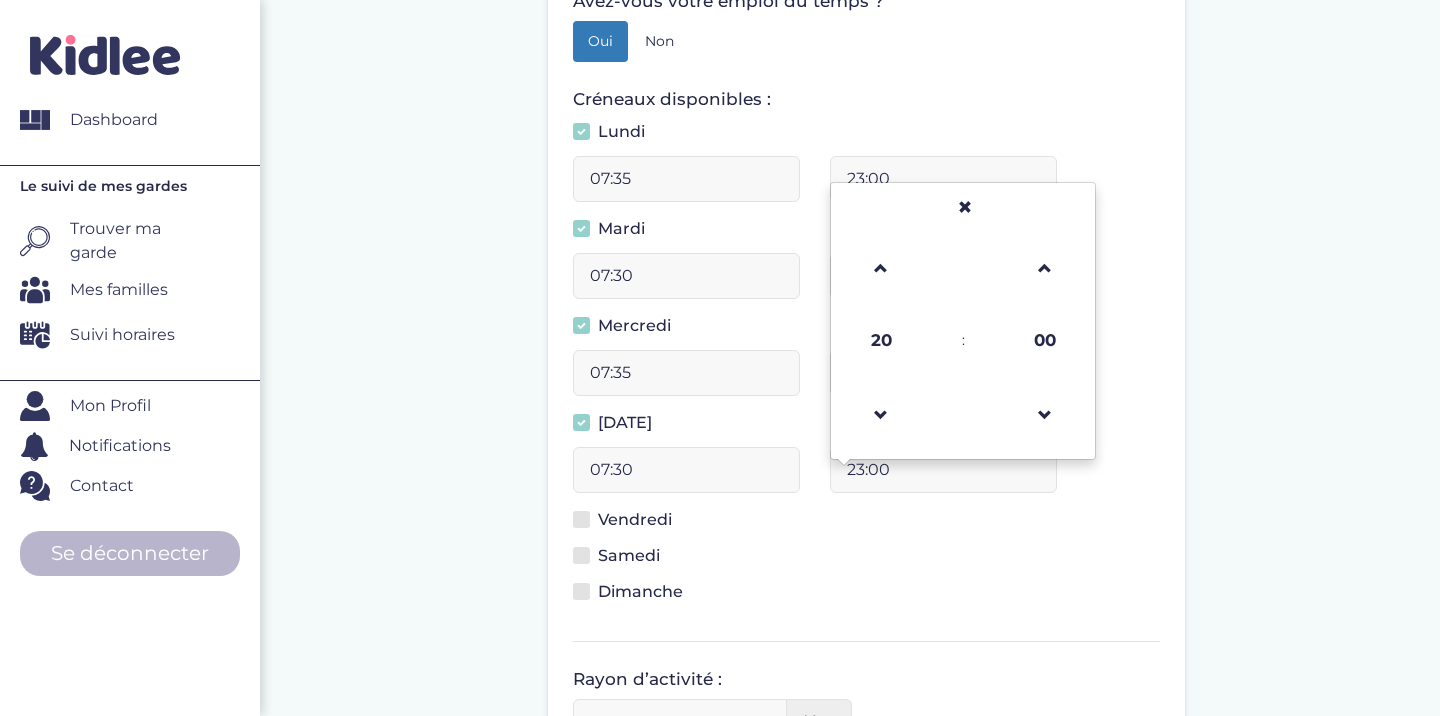 type on "23:00" 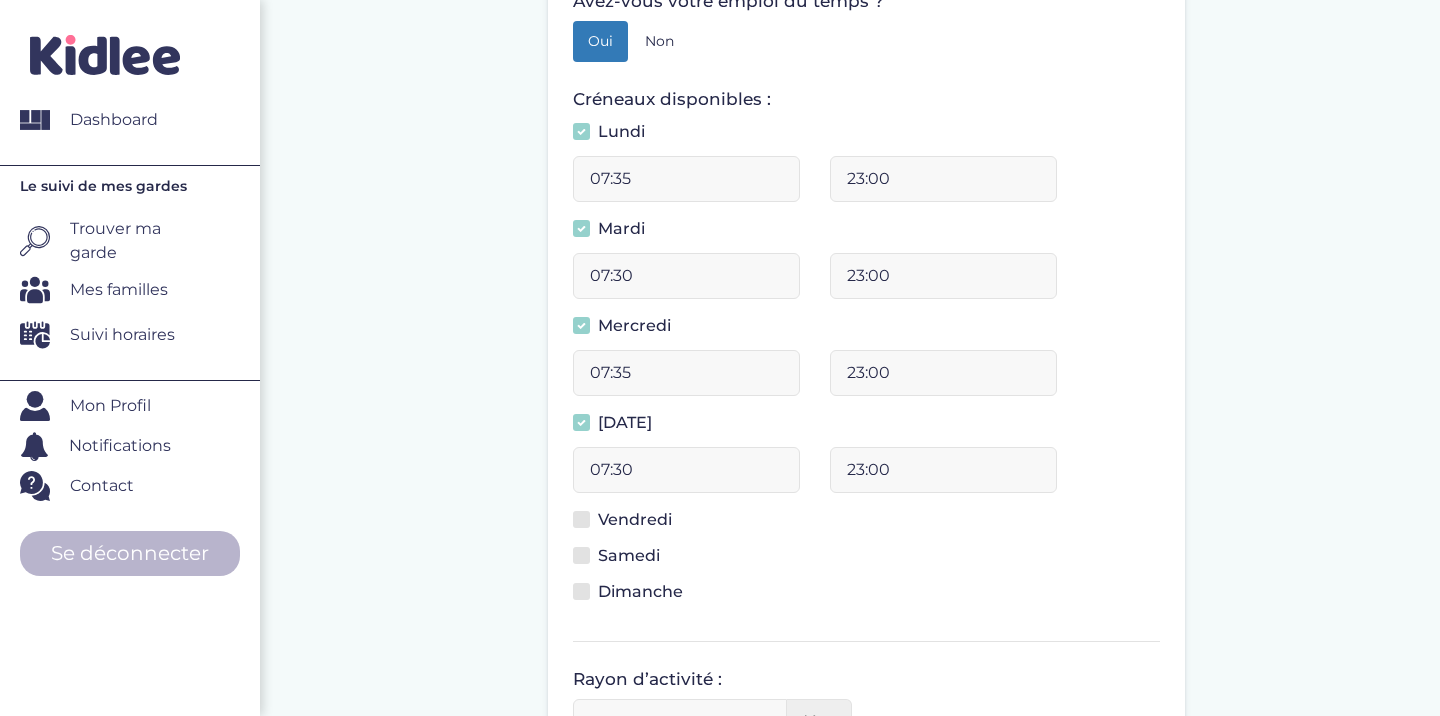 click on "Vendredi" at bounding box center [630, 523] 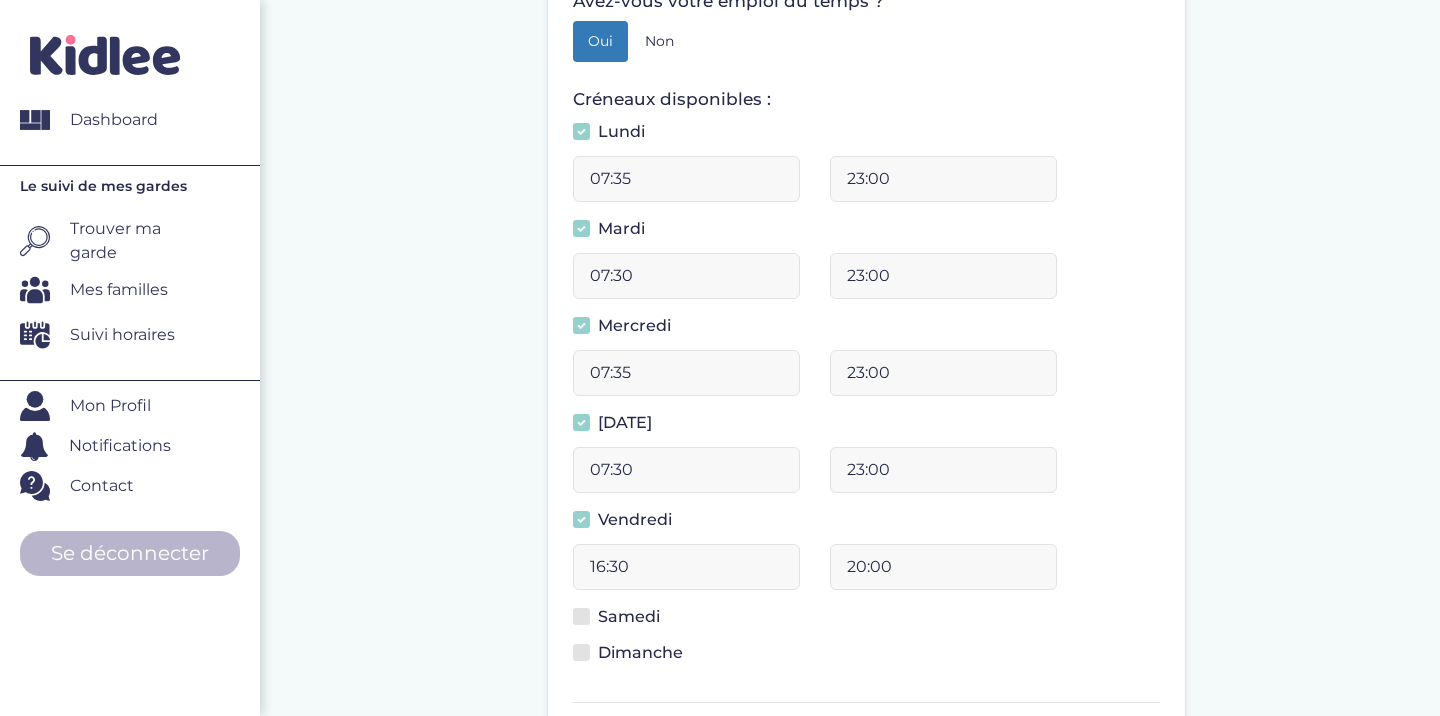 click on "16:30" at bounding box center (686, 567) 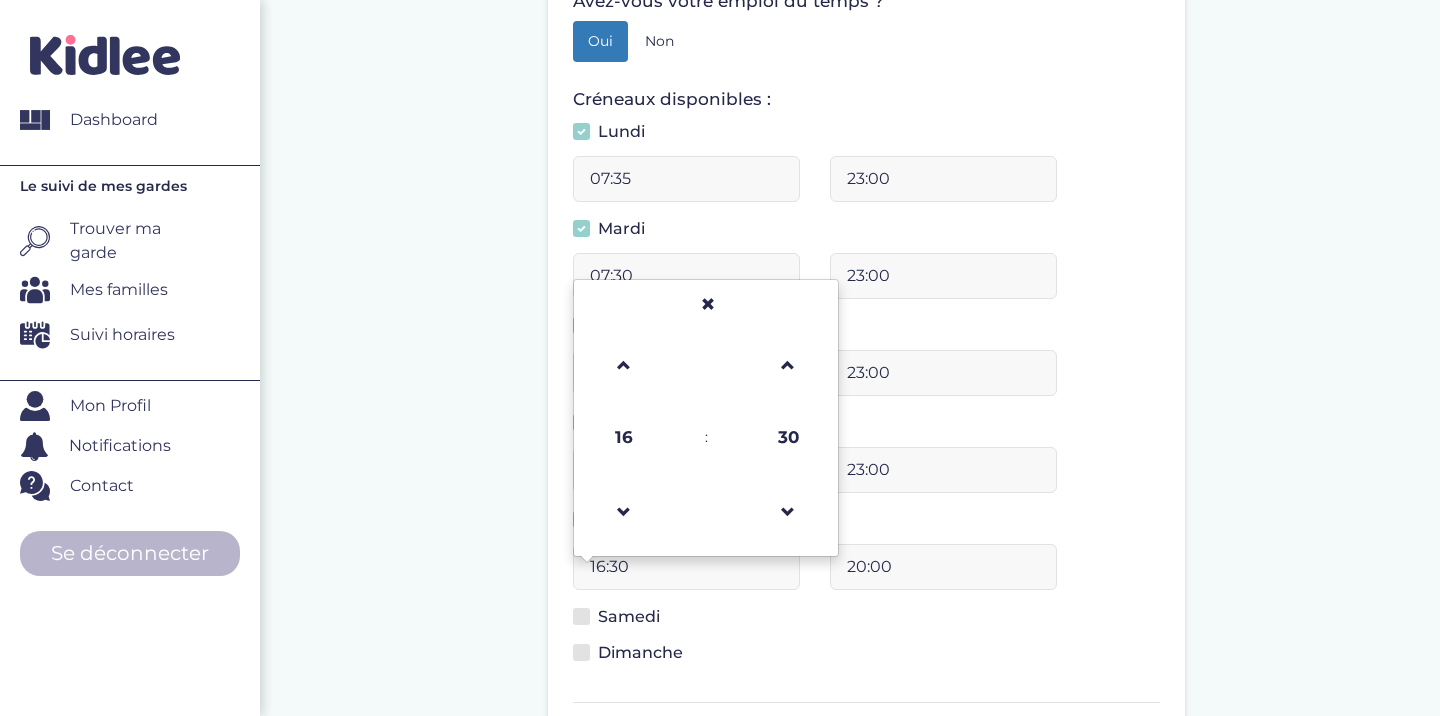 click on "16:30" at bounding box center [686, 567] 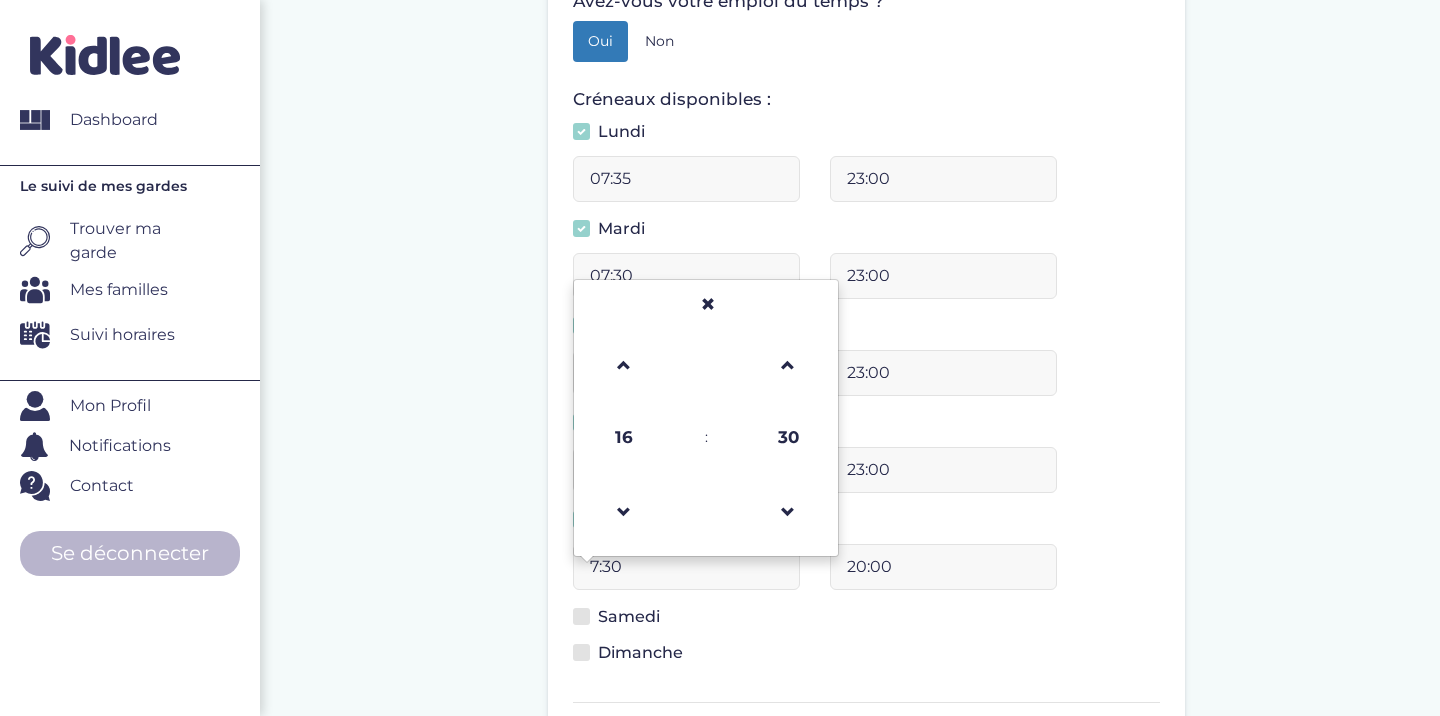 type on "07:30" 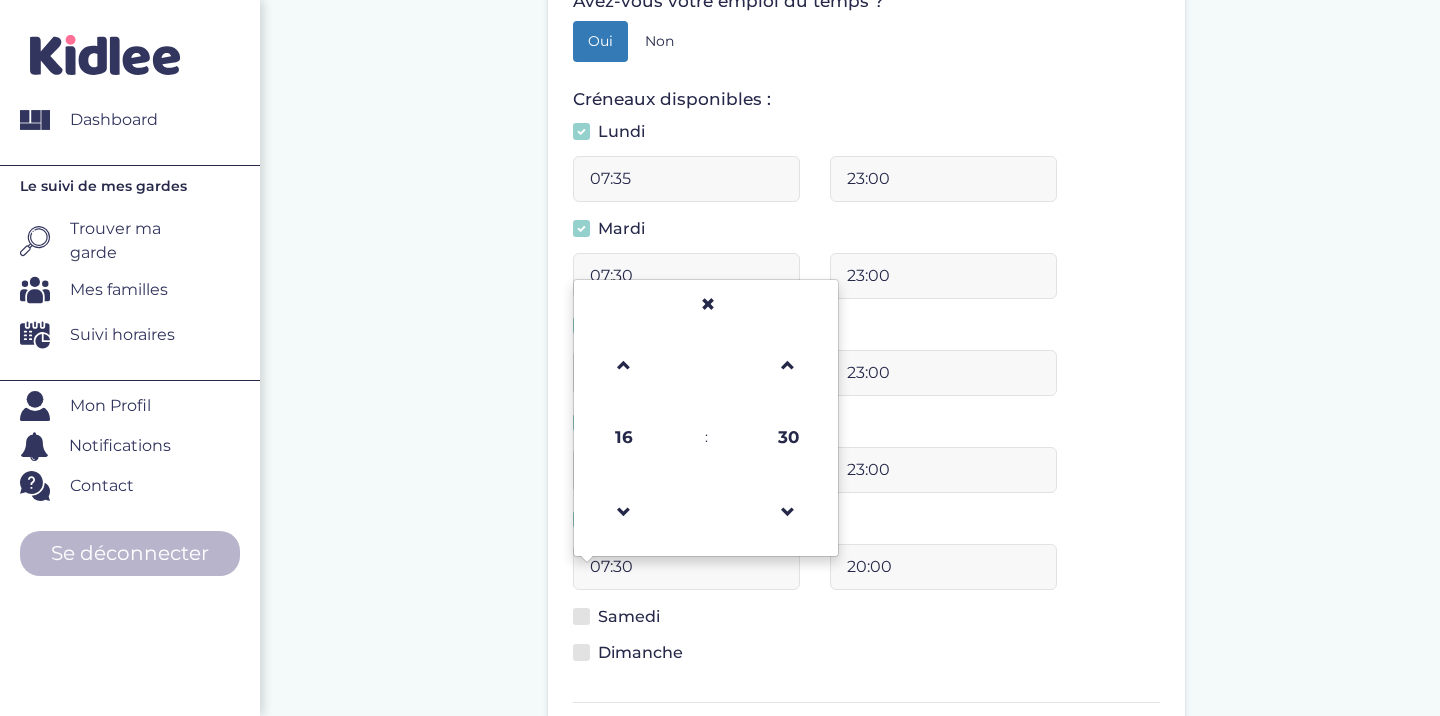click on "20:00" at bounding box center [943, 567] 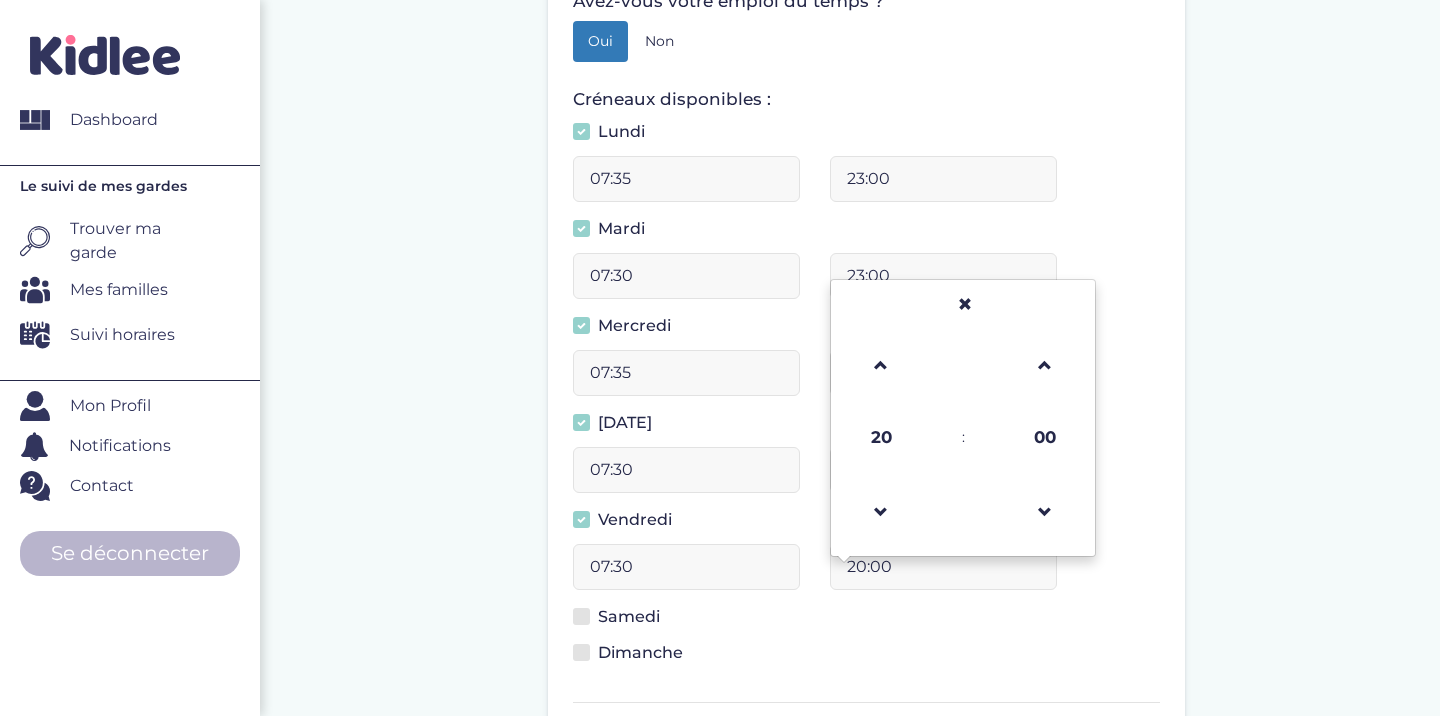 click on "20:00" at bounding box center [943, 567] 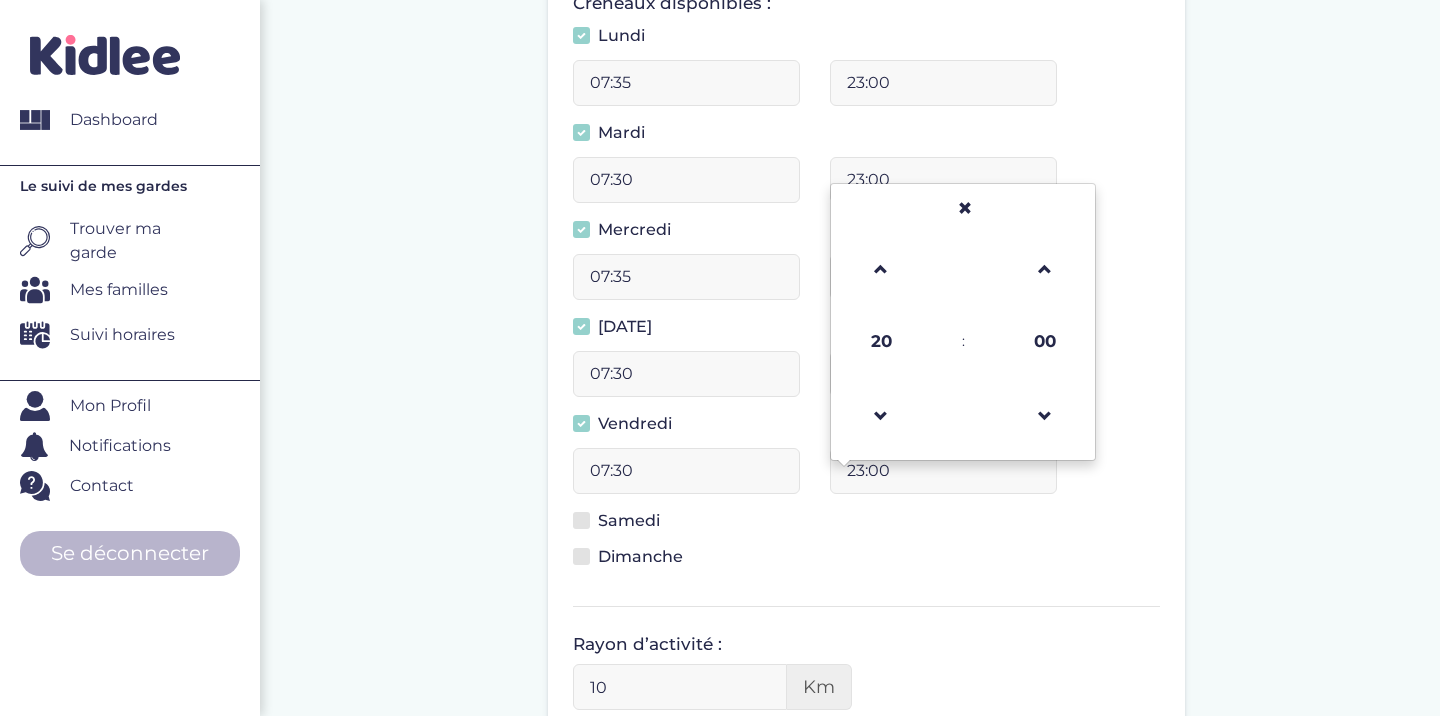 scroll, scrollTop: 647, scrollLeft: 0, axis: vertical 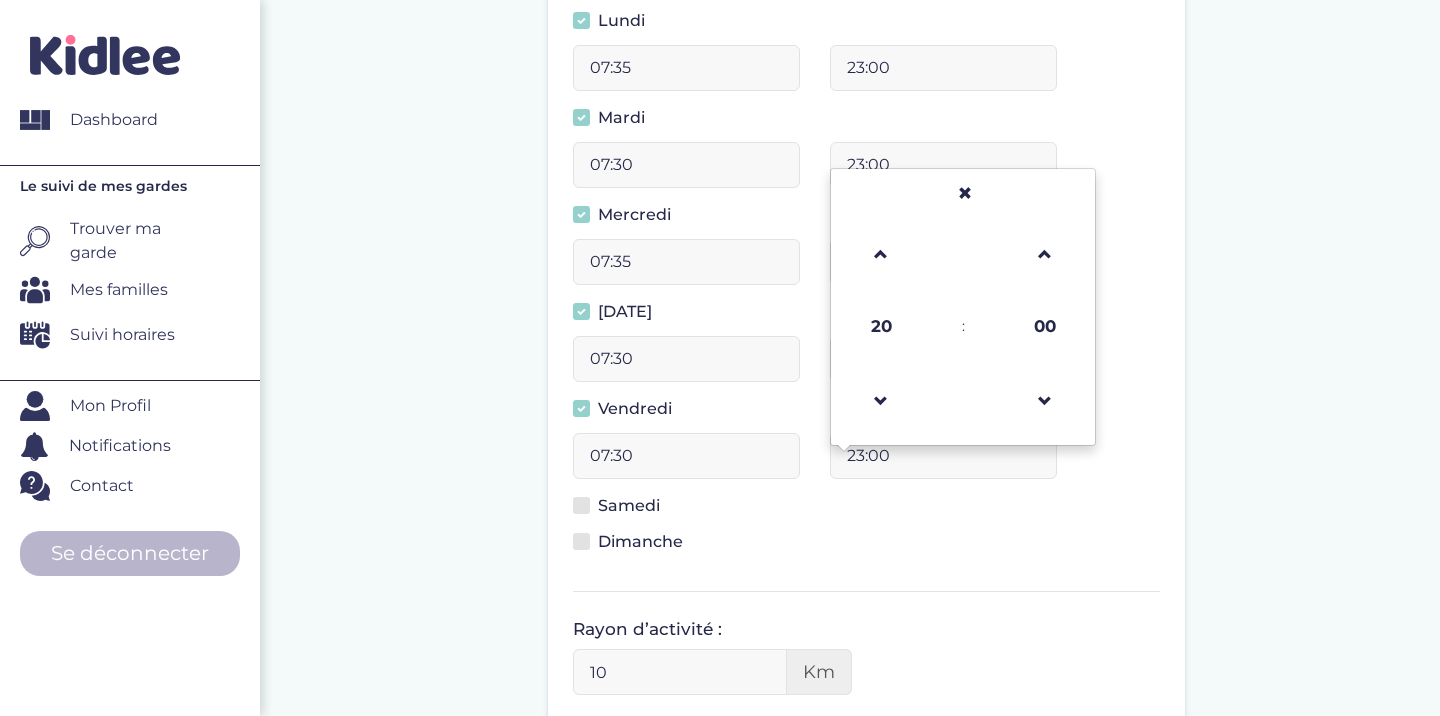 type on "23:00" 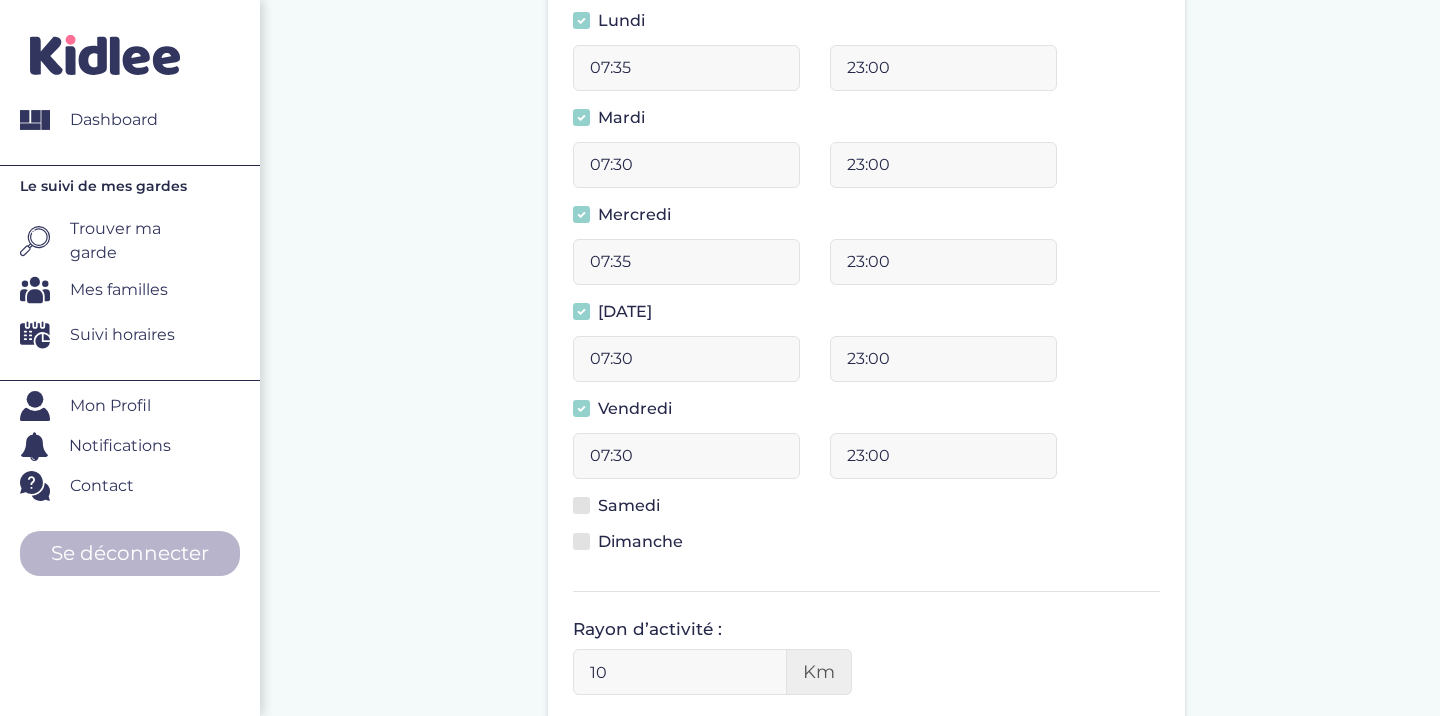 click on "Samedi" at bounding box center [624, 509] 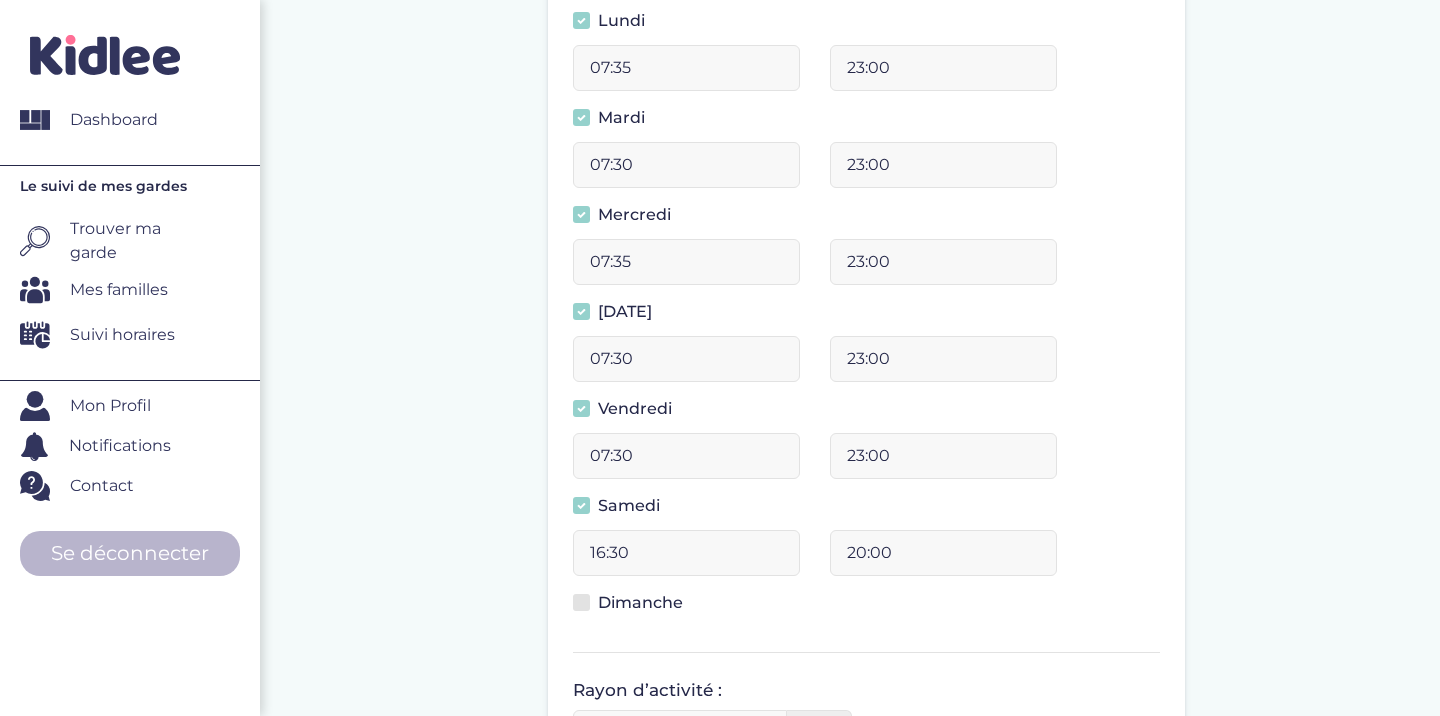 click on "16:30" at bounding box center [686, 553] 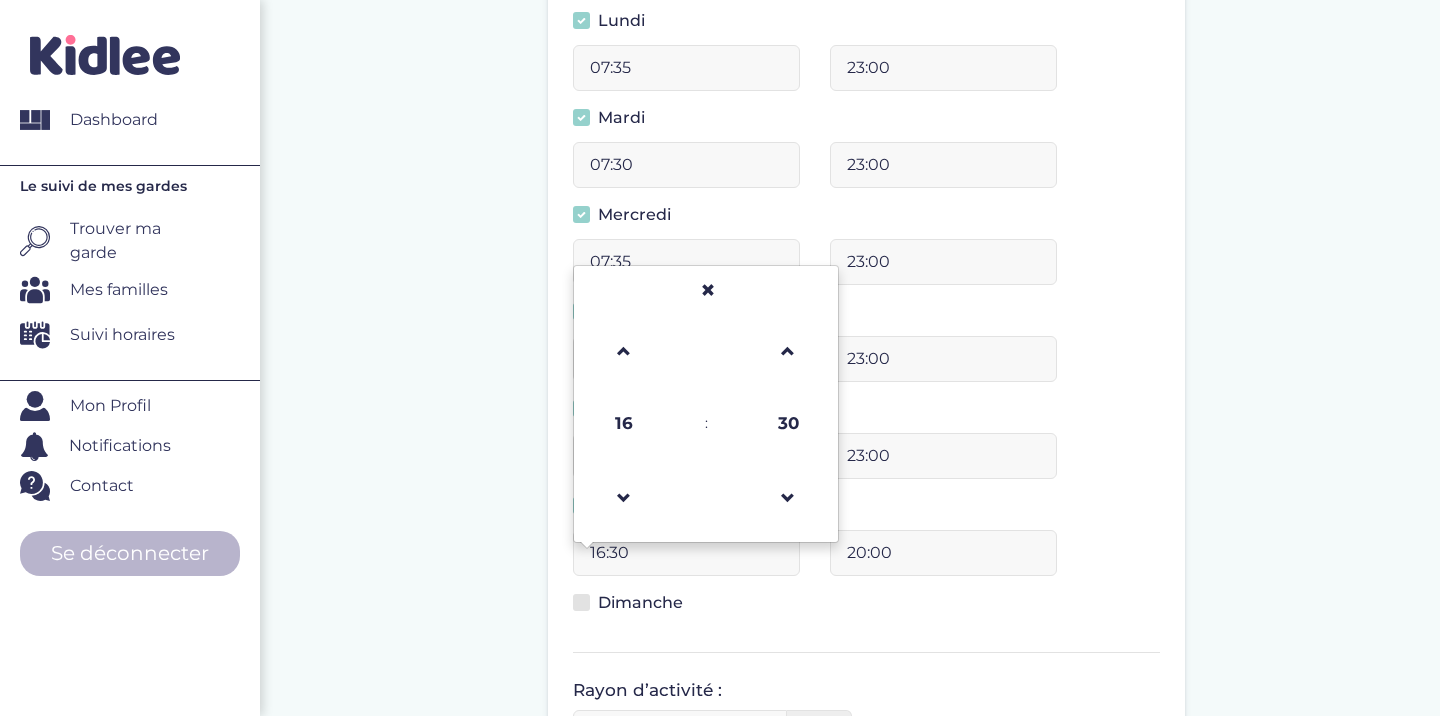 click on "16:30" at bounding box center [686, 553] 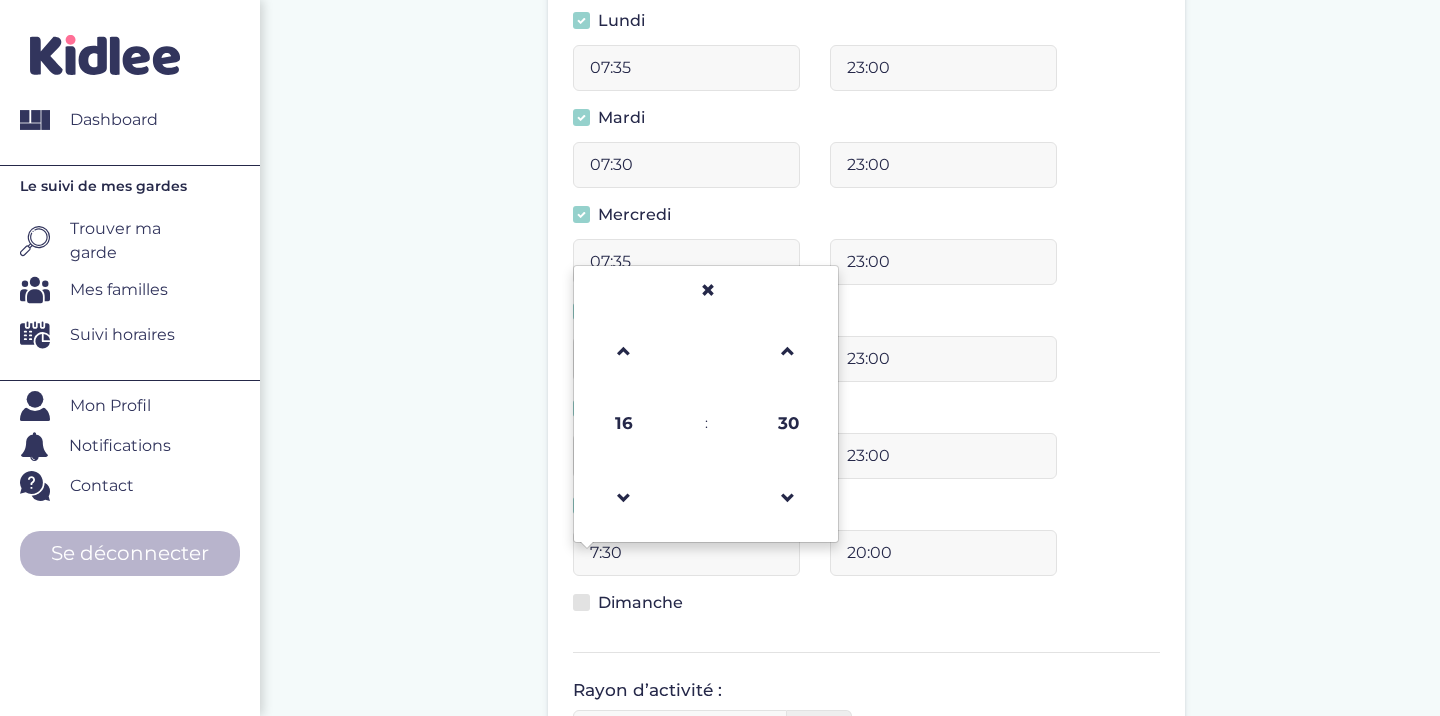 type on "07:30" 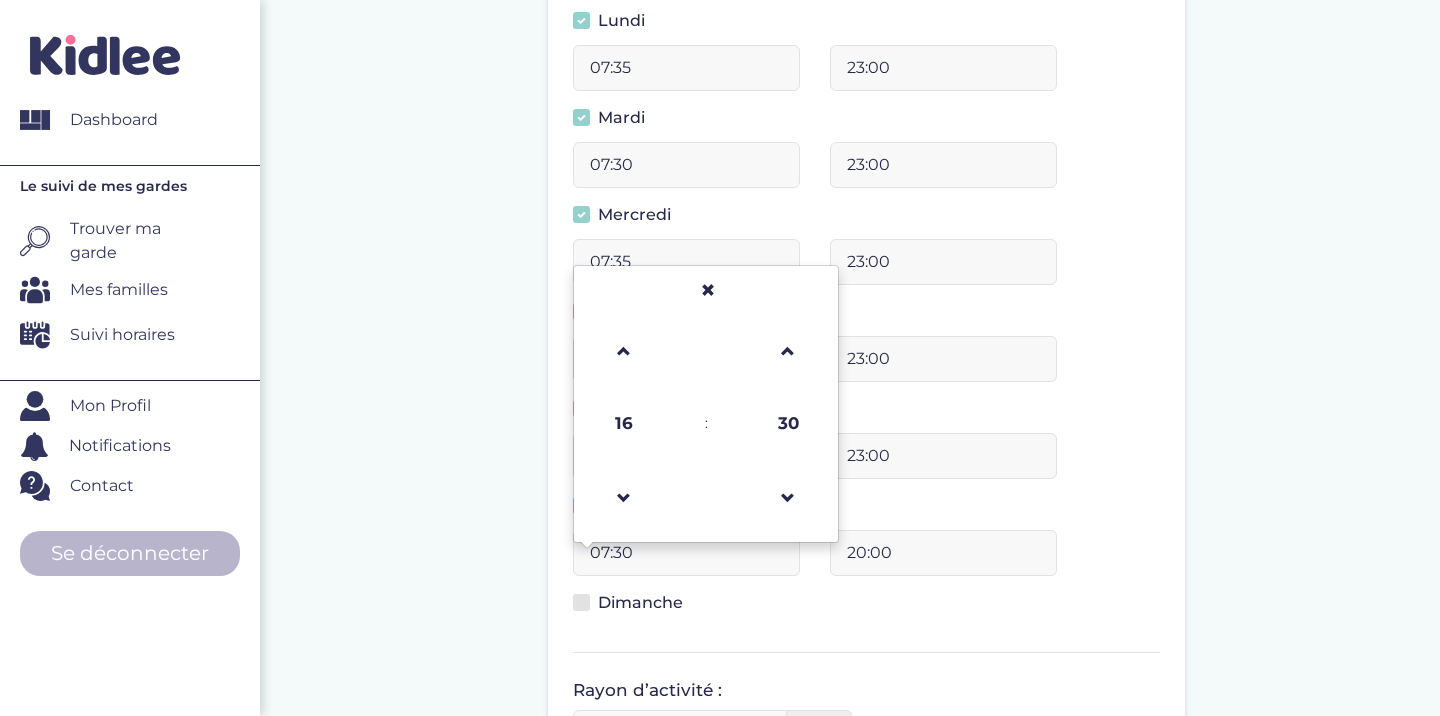 click on "20:00" at bounding box center (943, 553) 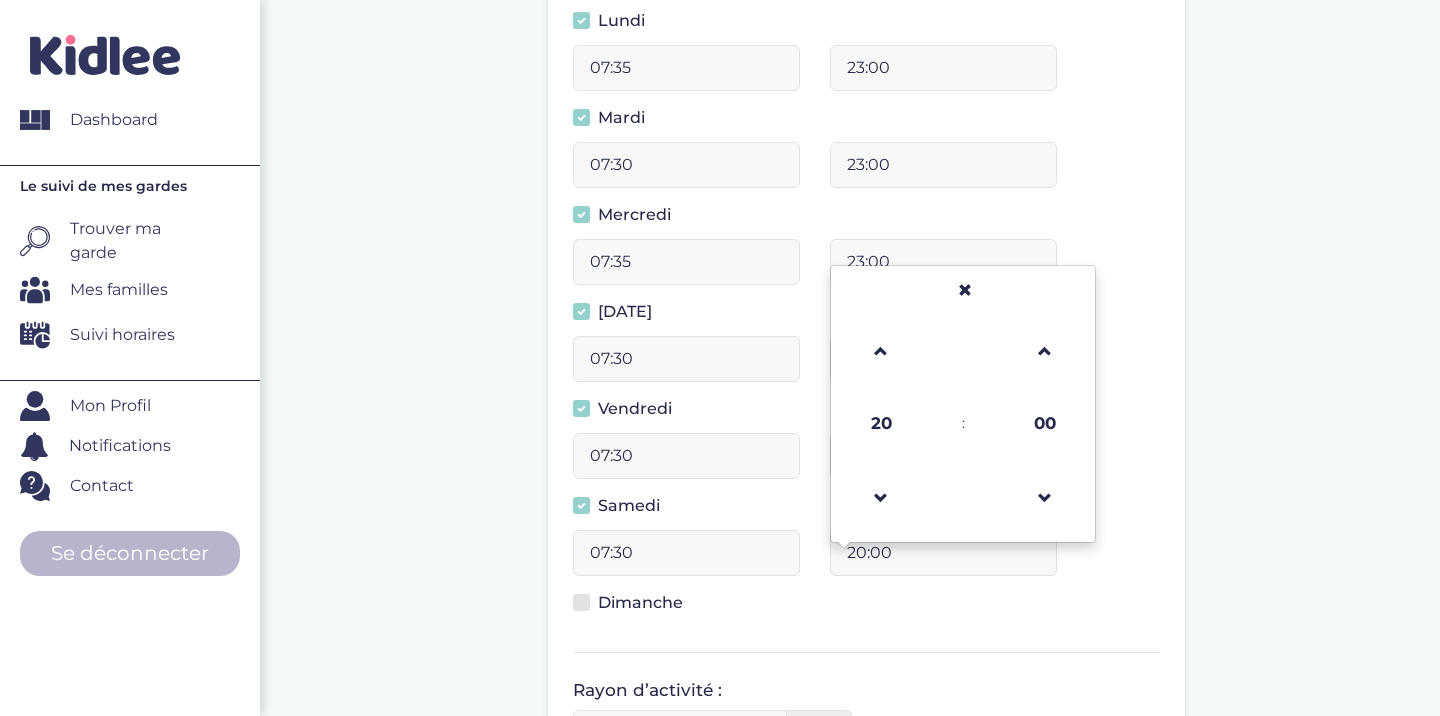 click on "20:00" at bounding box center (943, 553) 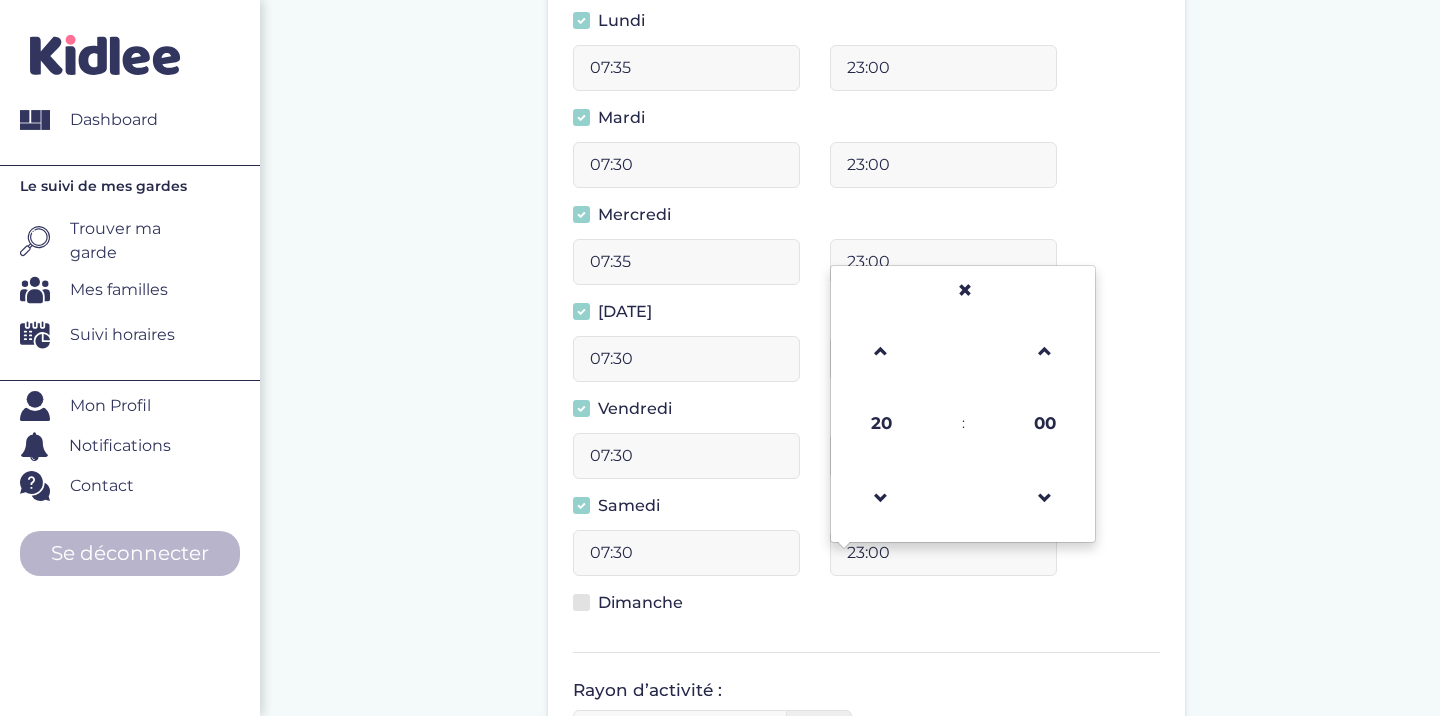 type on "23:00" 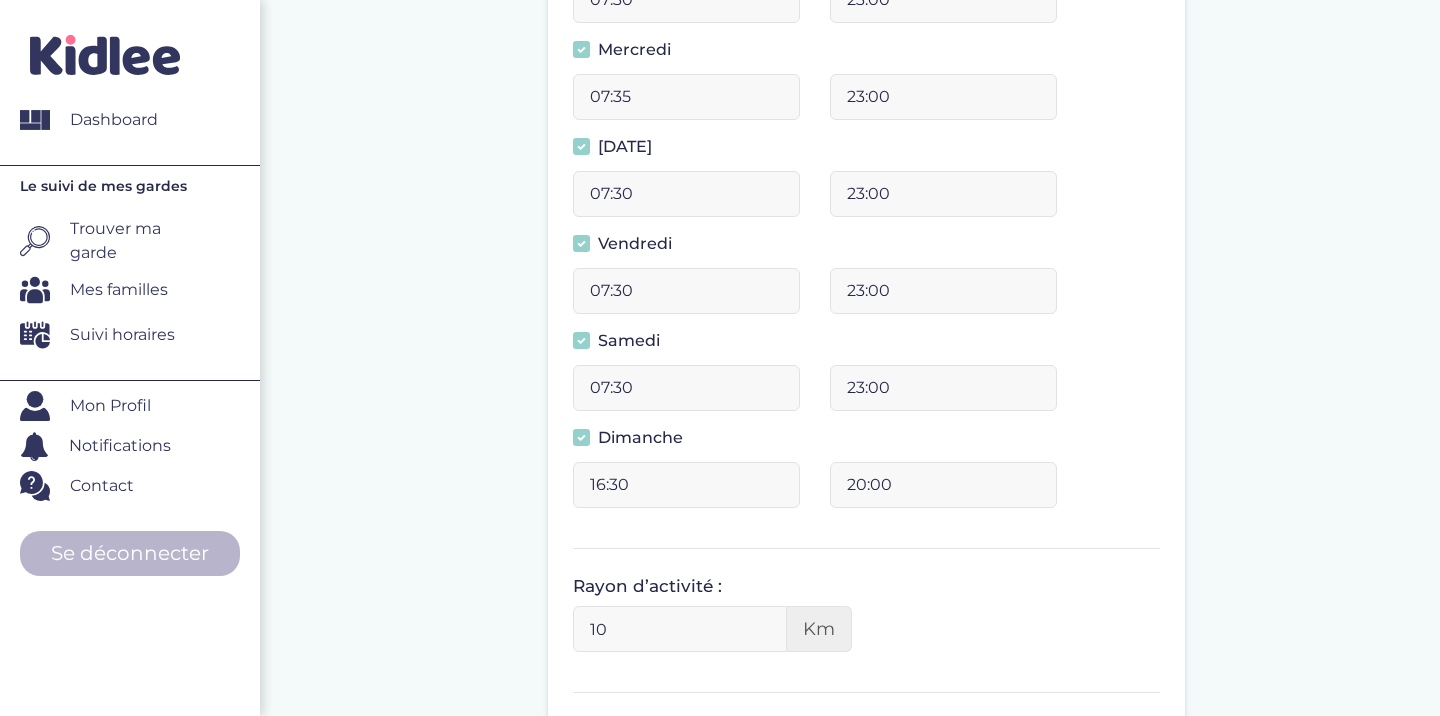 scroll, scrollTop: 811, scrollLeft: 0, axis: vertical 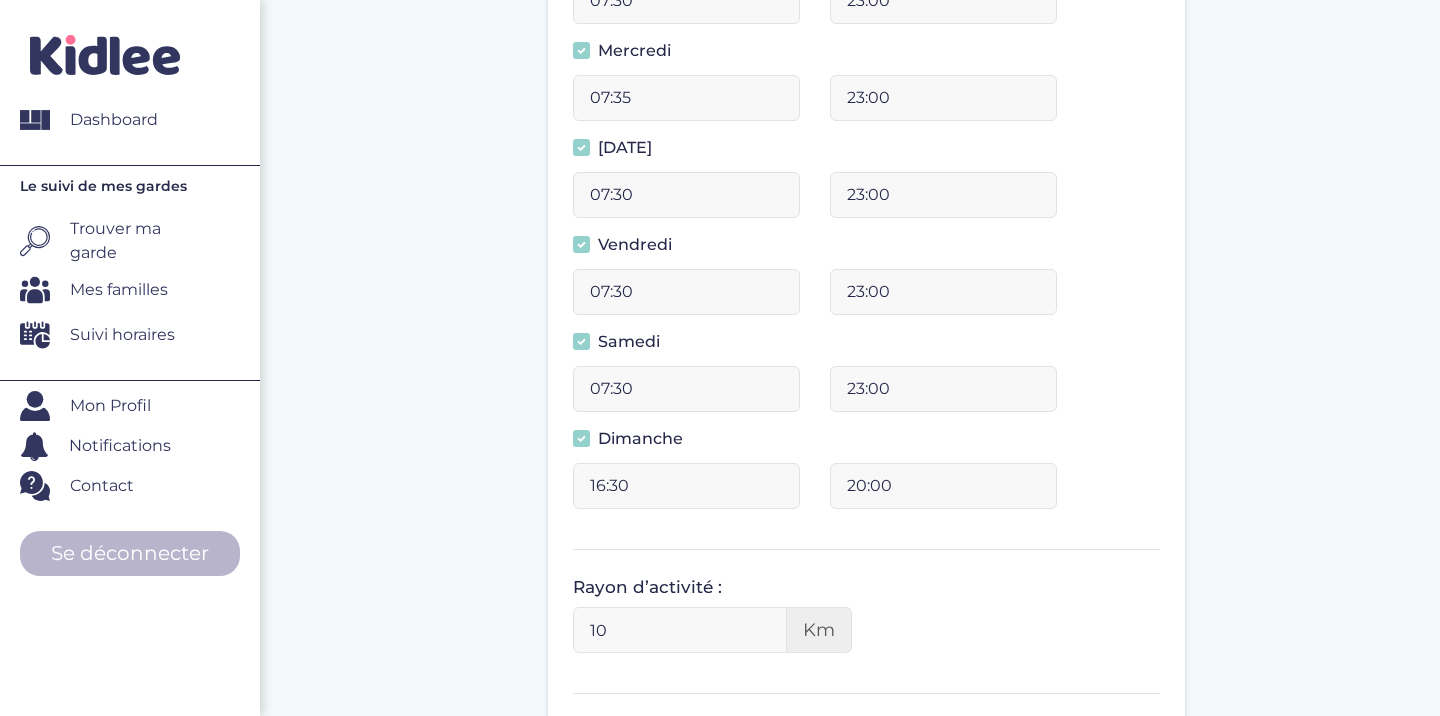 click on "16:30" at bounding box center (686, 486) 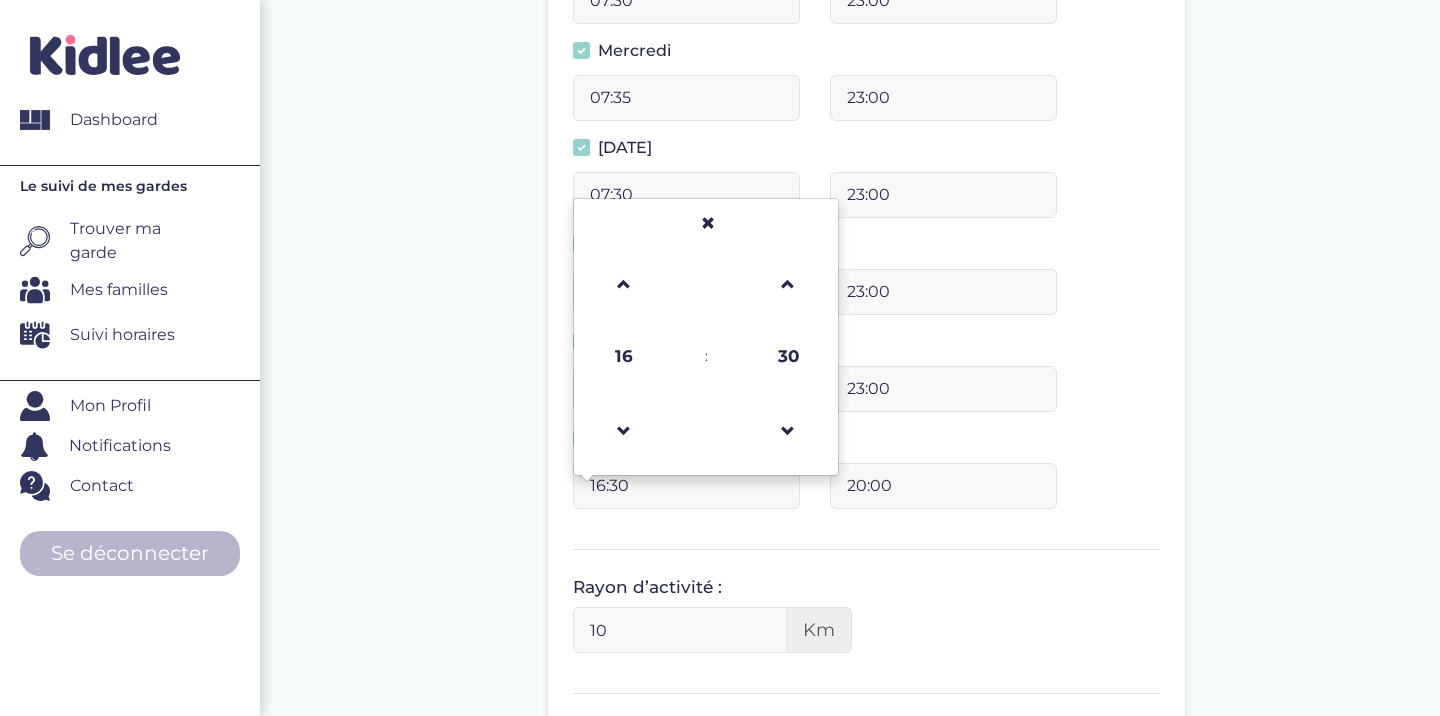 click on "16:30" at bounding box center [686, 486] 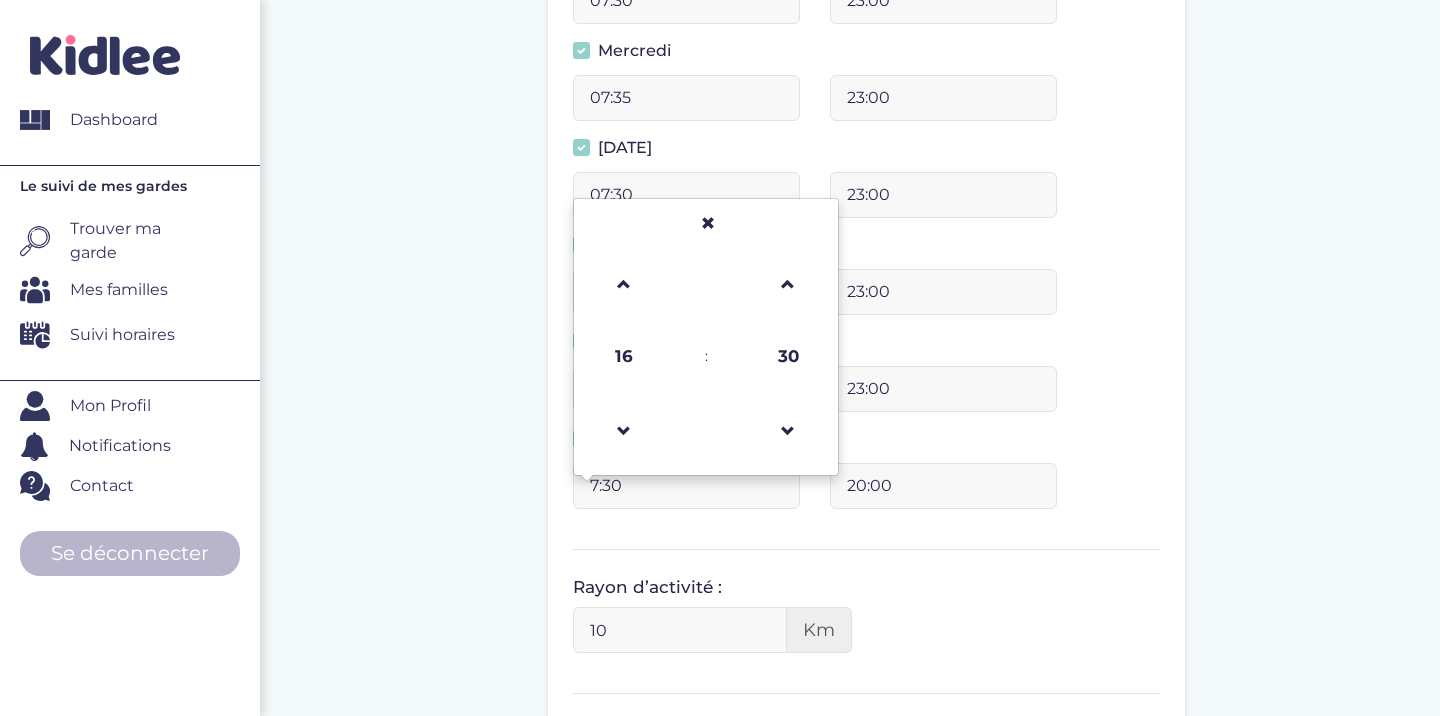 type on "07:30" 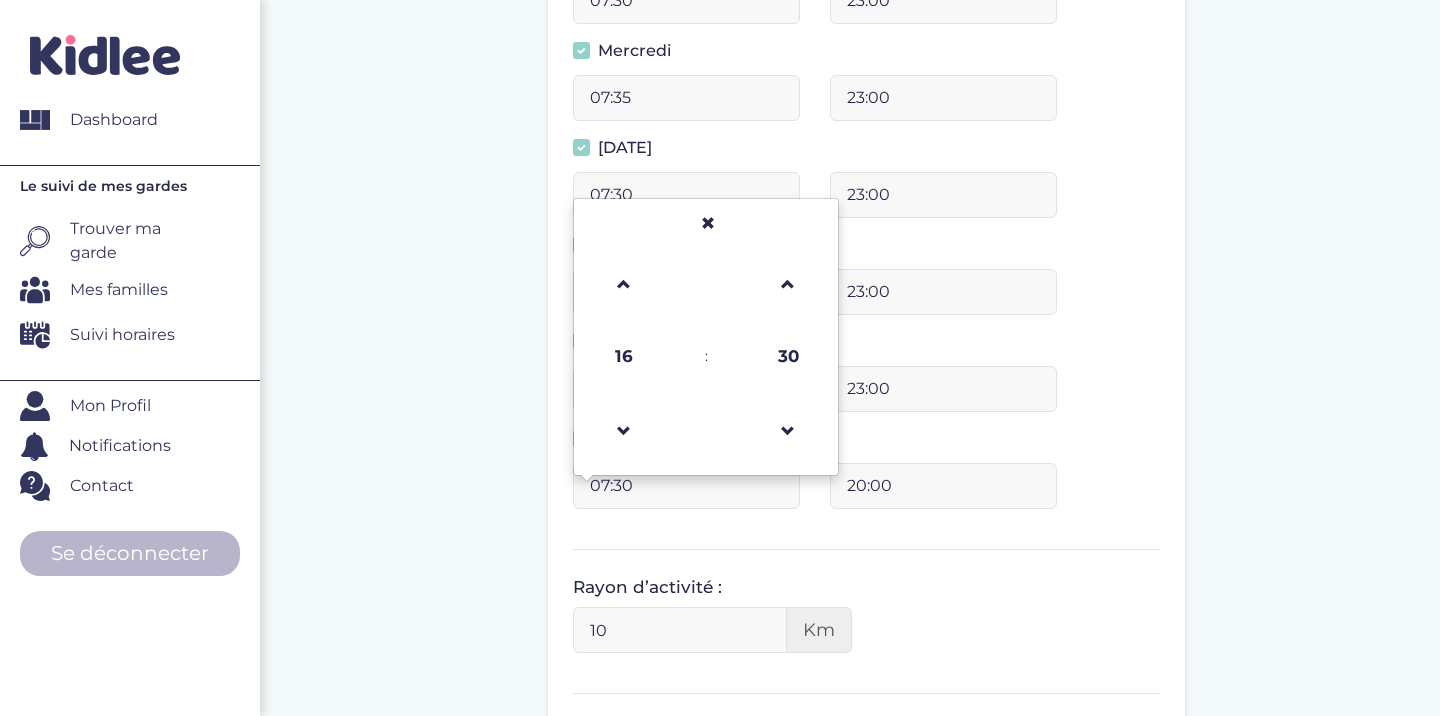 click on "20:00" at bounding box center [943, 486] 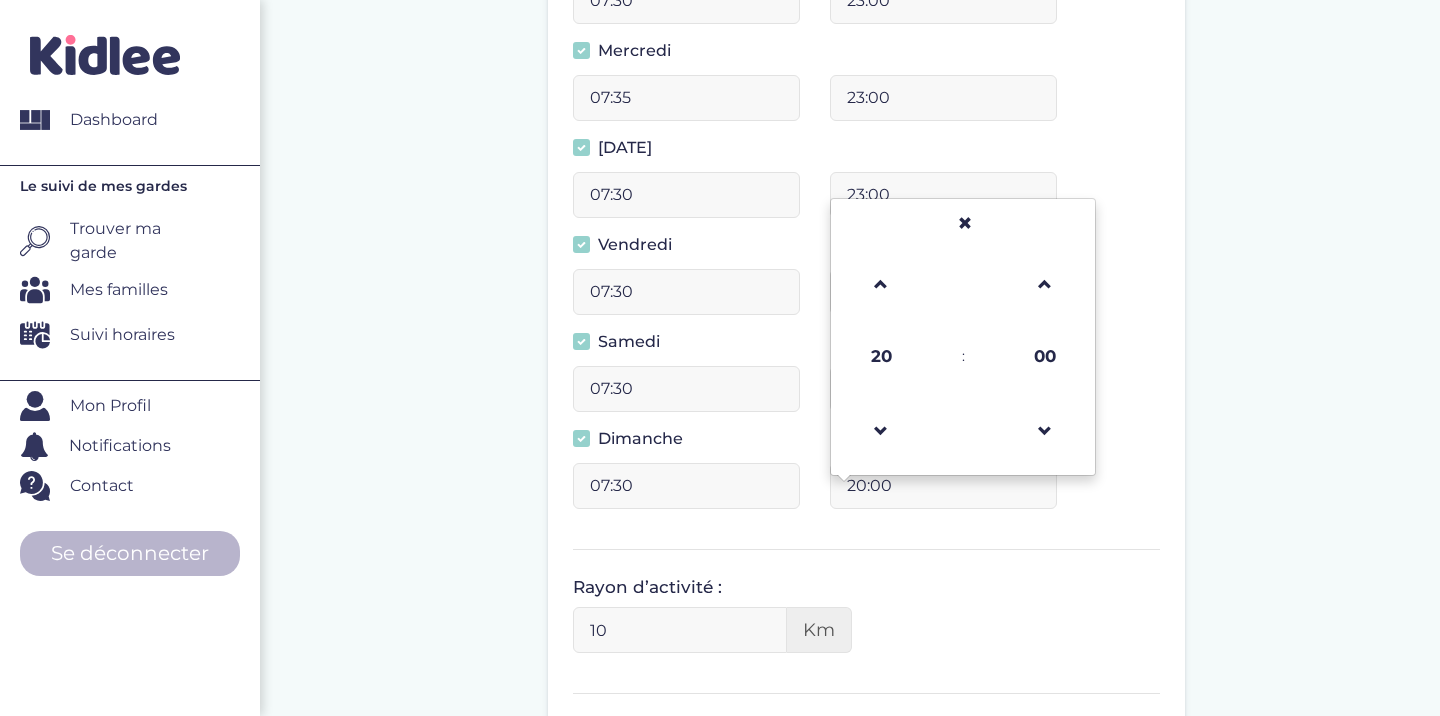 click on "20:00" at bounding box center (943, 486) 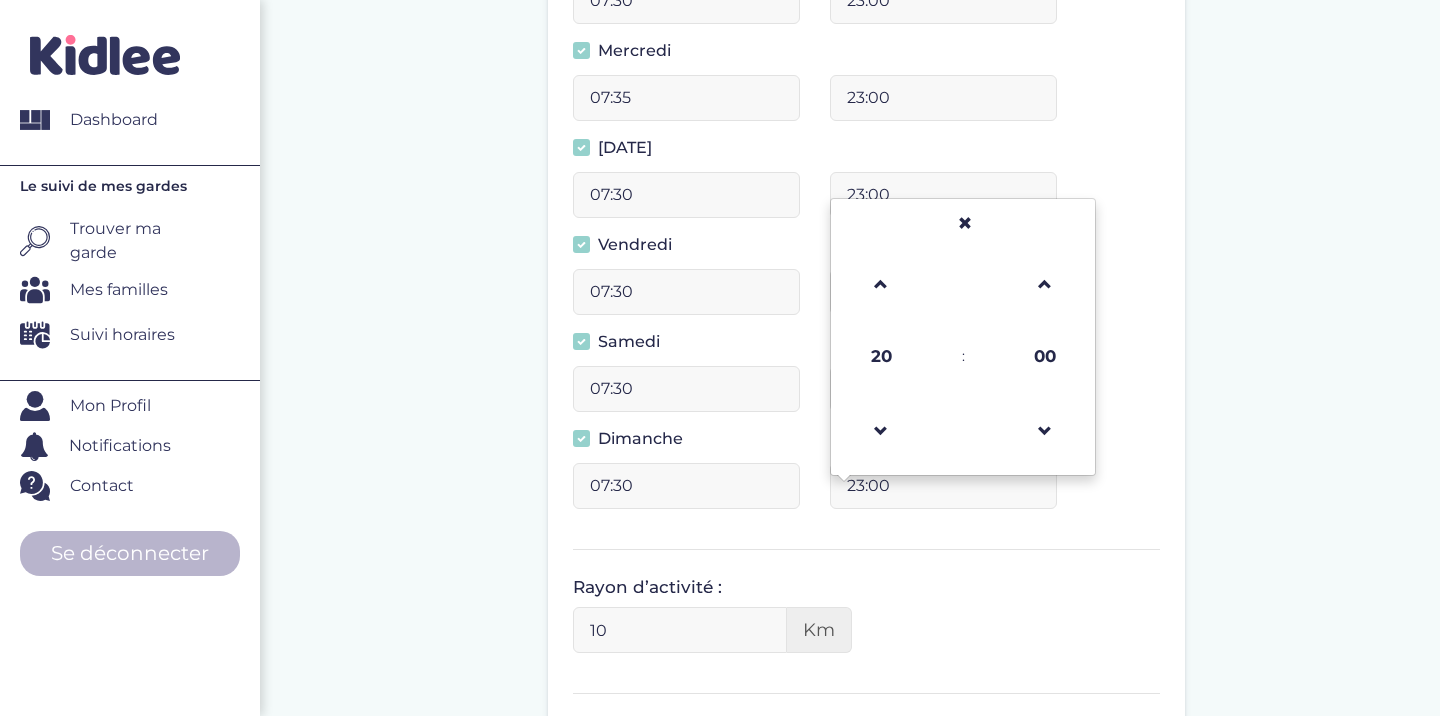 type on "23:00" 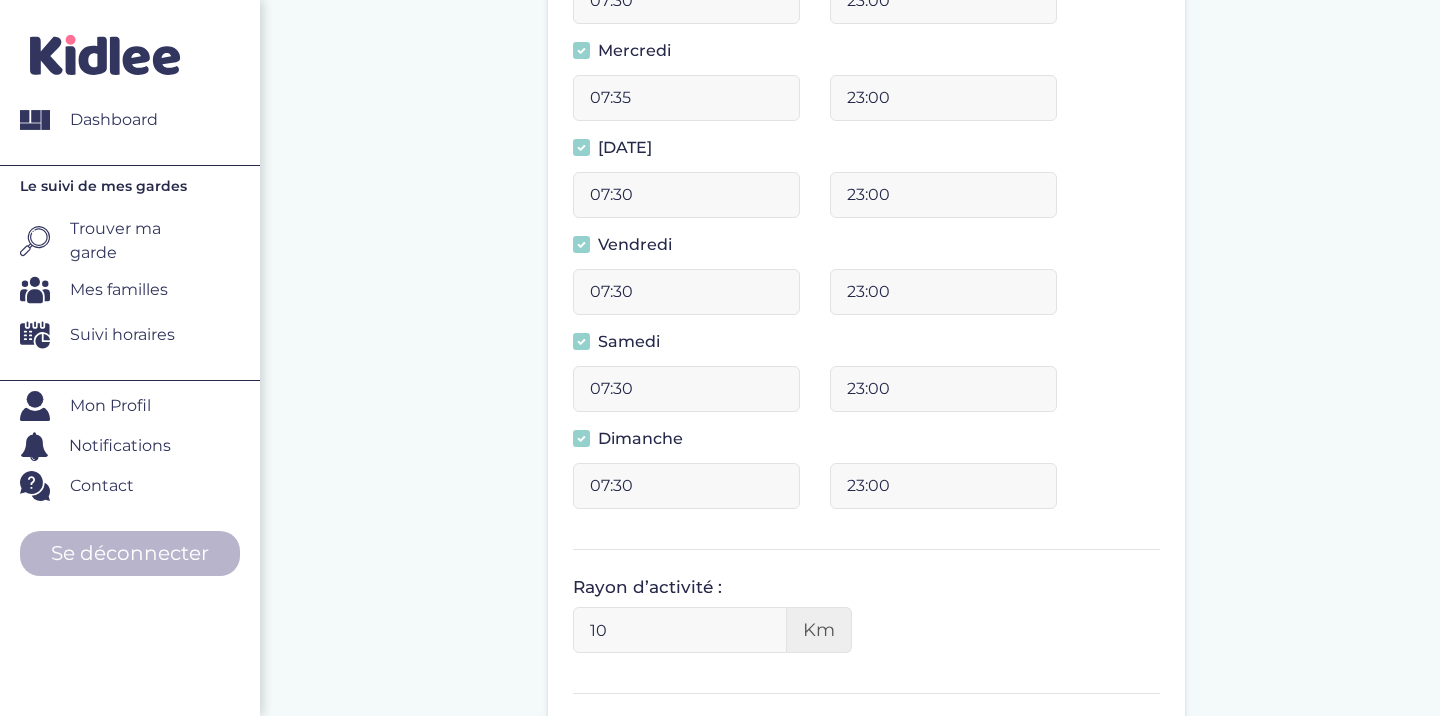 click on "10" at bounding box center [679, 630] 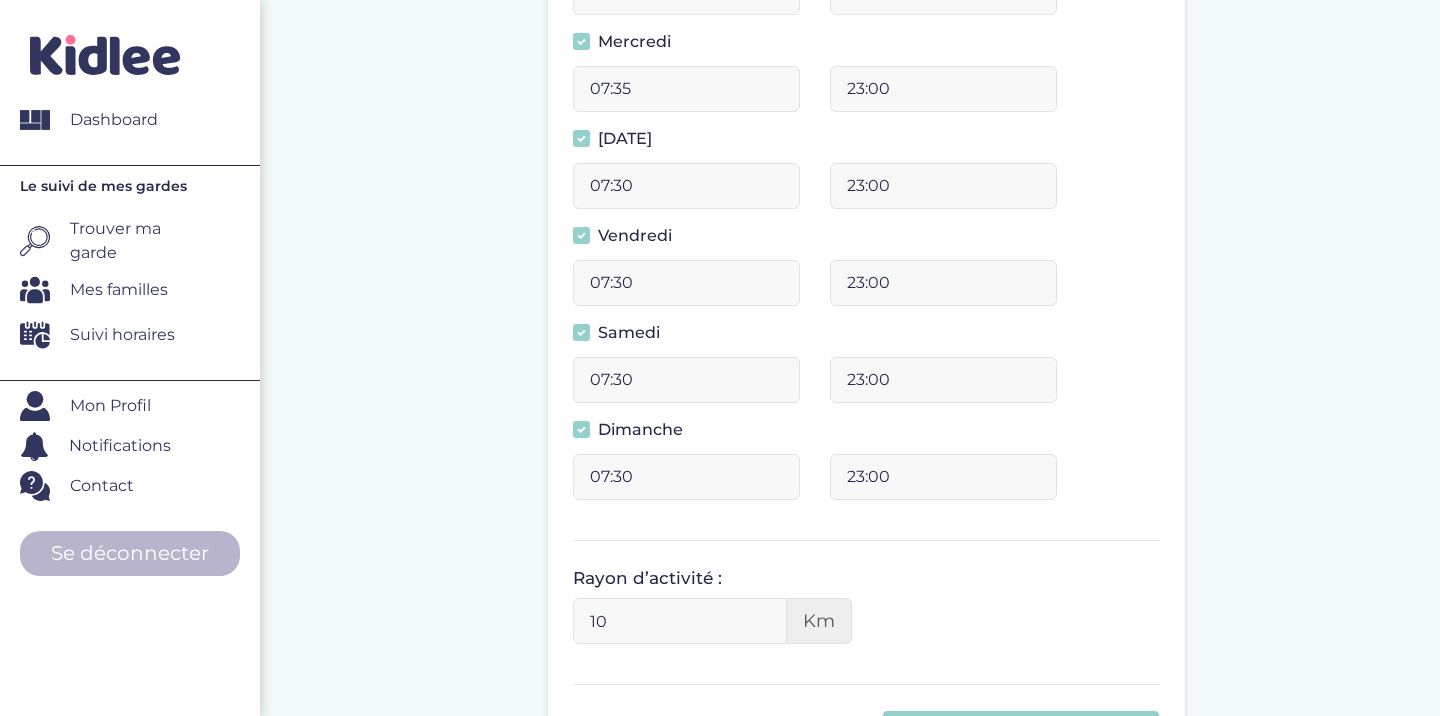 type on "1" 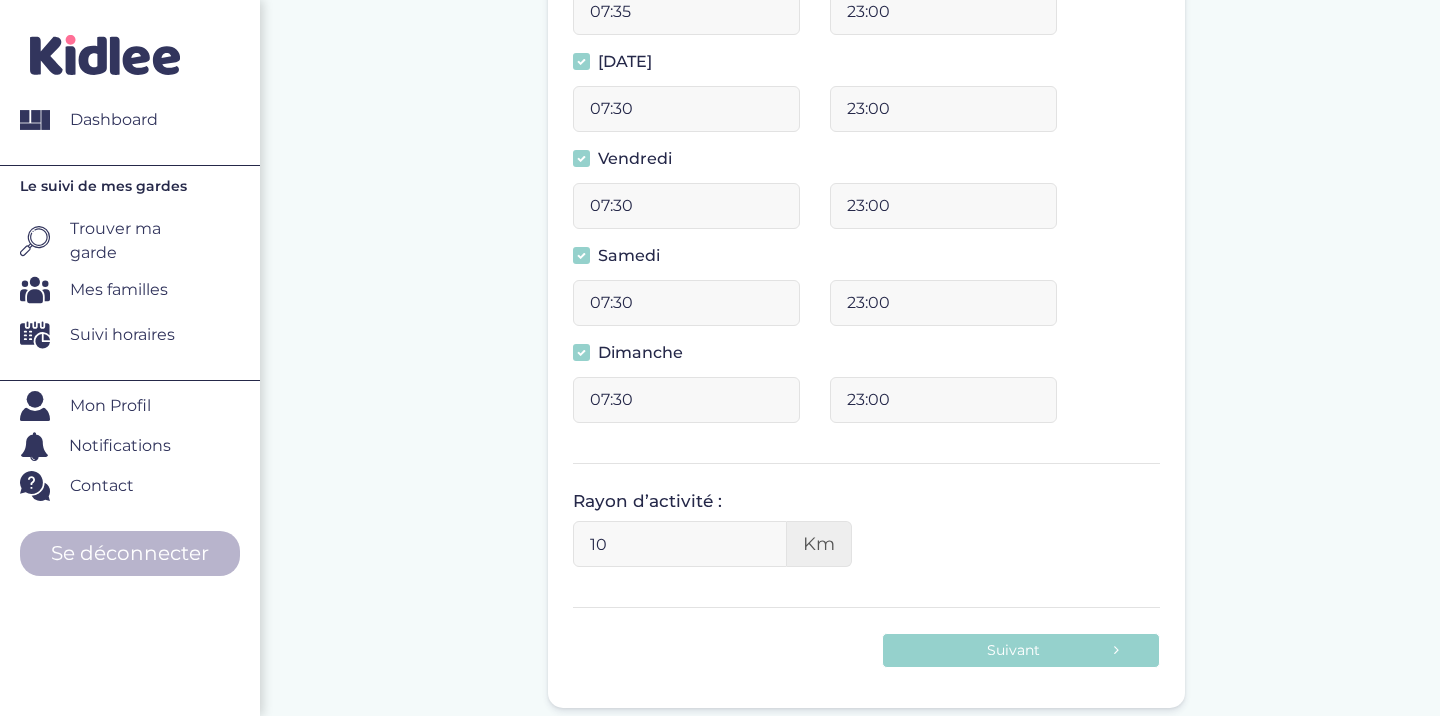 scroll, scrollTop: 927, scrollLeft: 0, axis: vertical 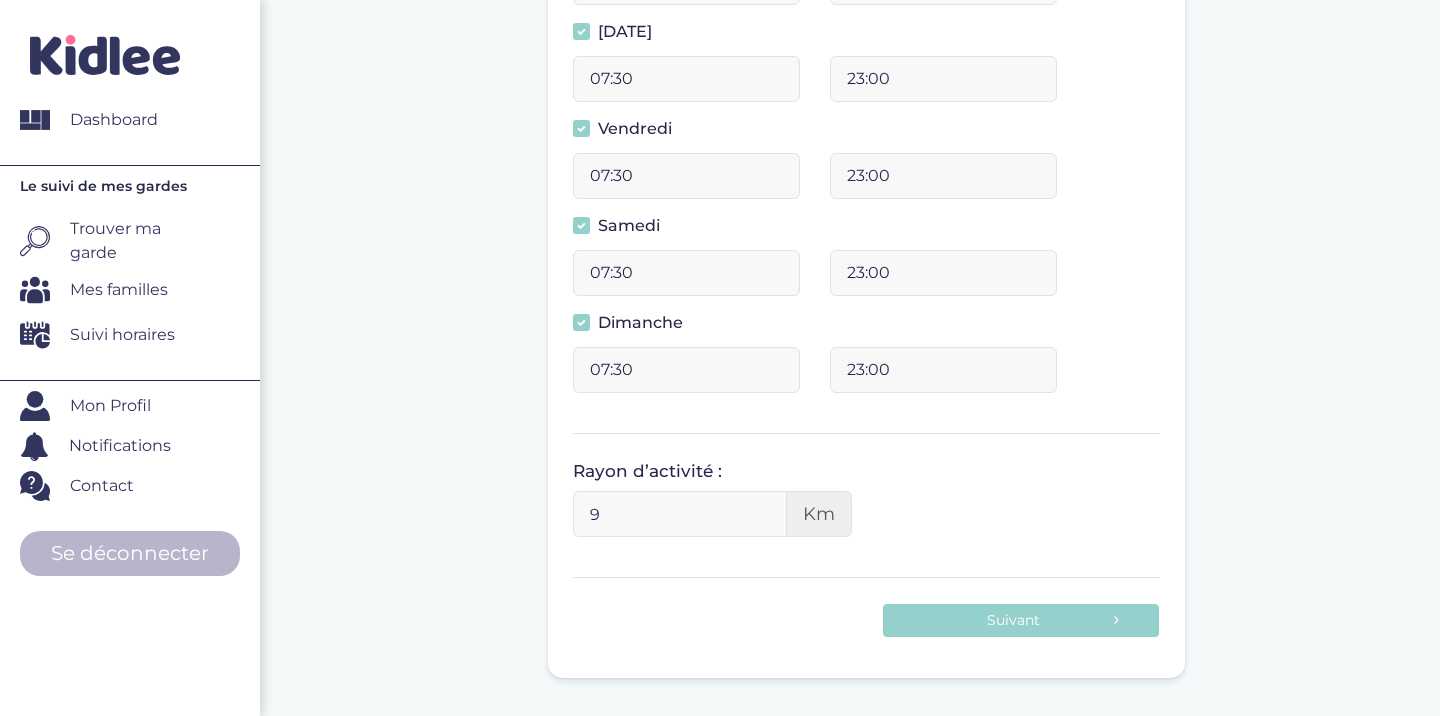 click on "9" at bounding box center [679, 514] 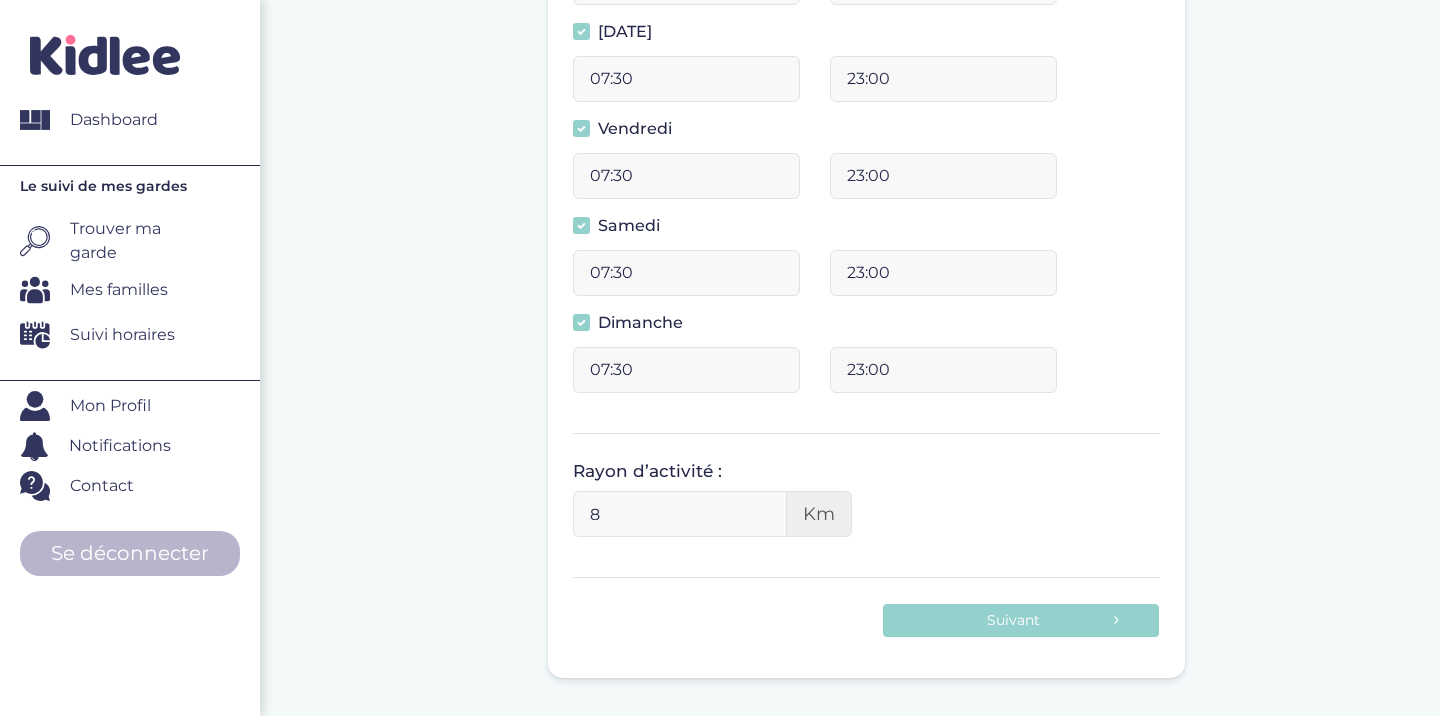 click on "8" at bounding box center [679, 514] 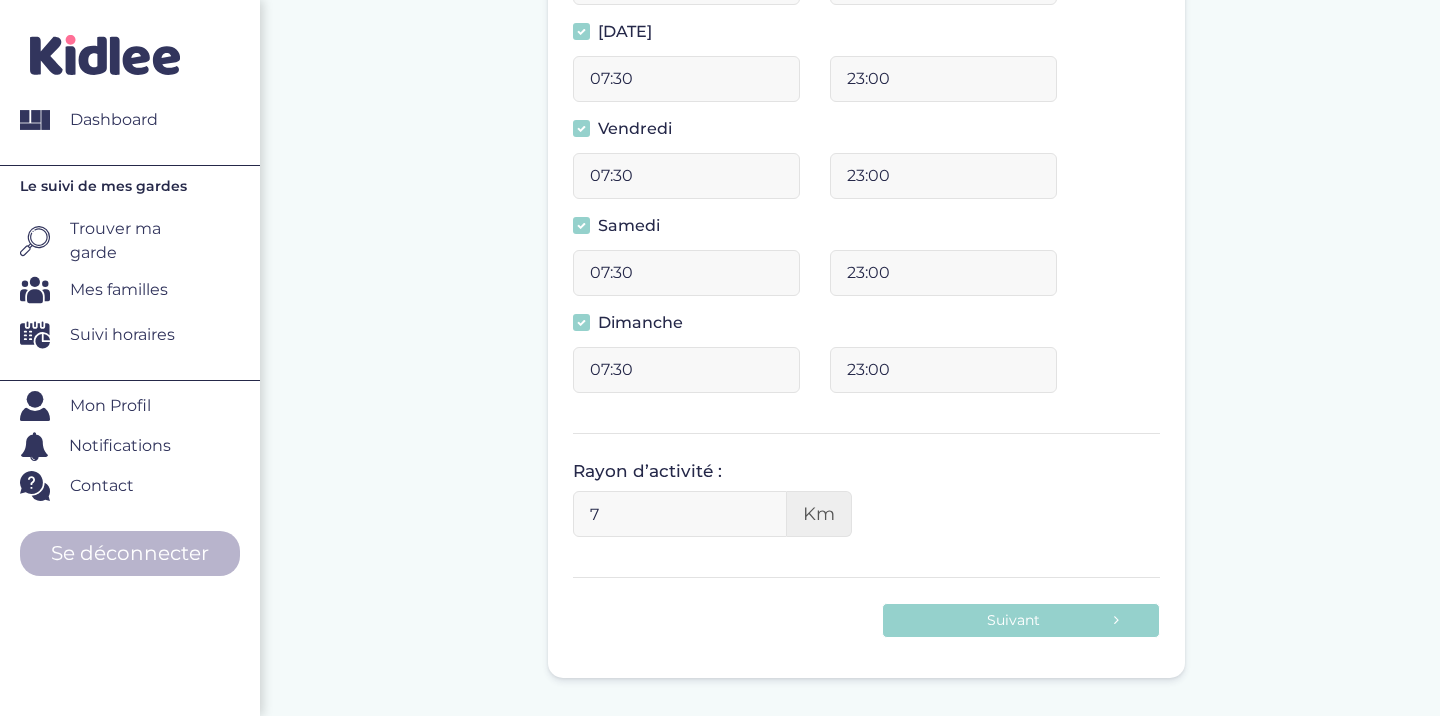 click on "7" at bounding box center [679, 514] 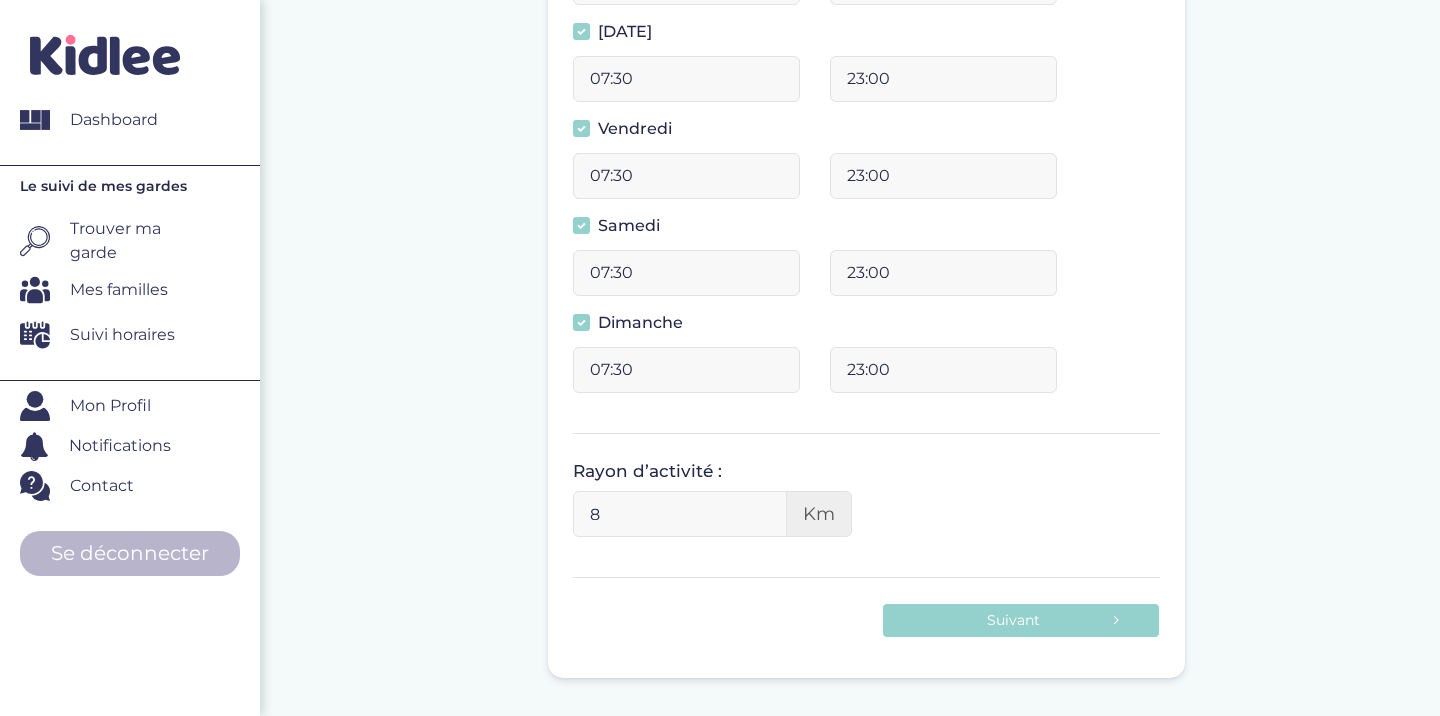 click on "8" at bounding box center (679, 514) 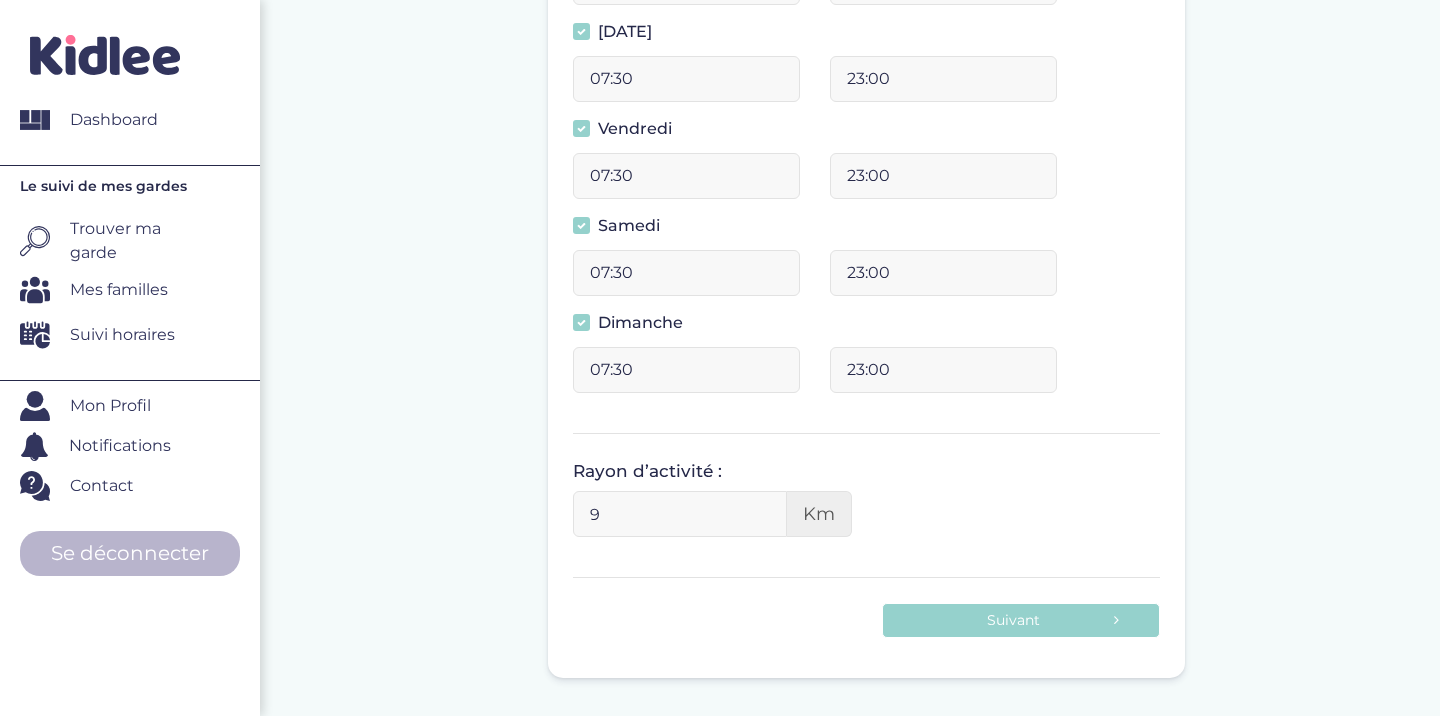click on "9" at bounding box center (679, 514) 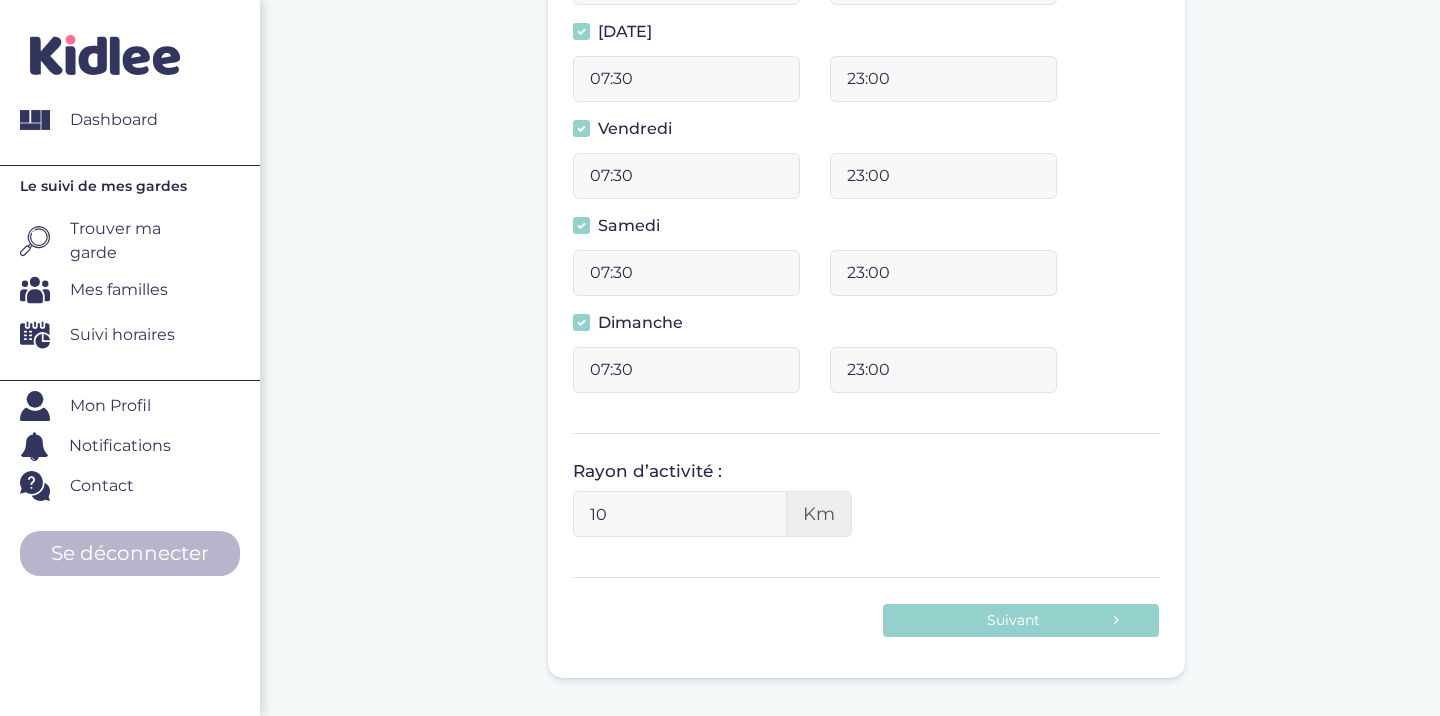click on "10" at bounding box center [679, 514] 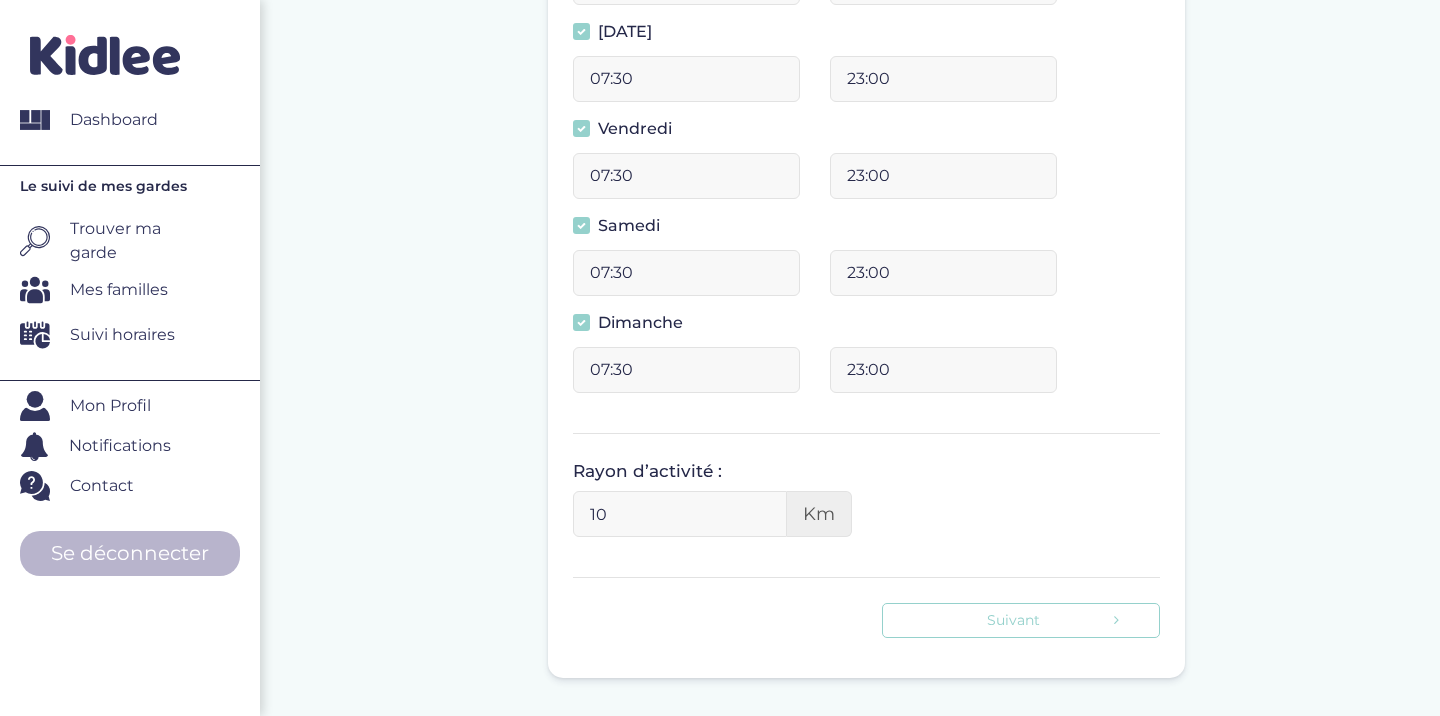 click on "Suivant" at bounding box center (1021, 620) 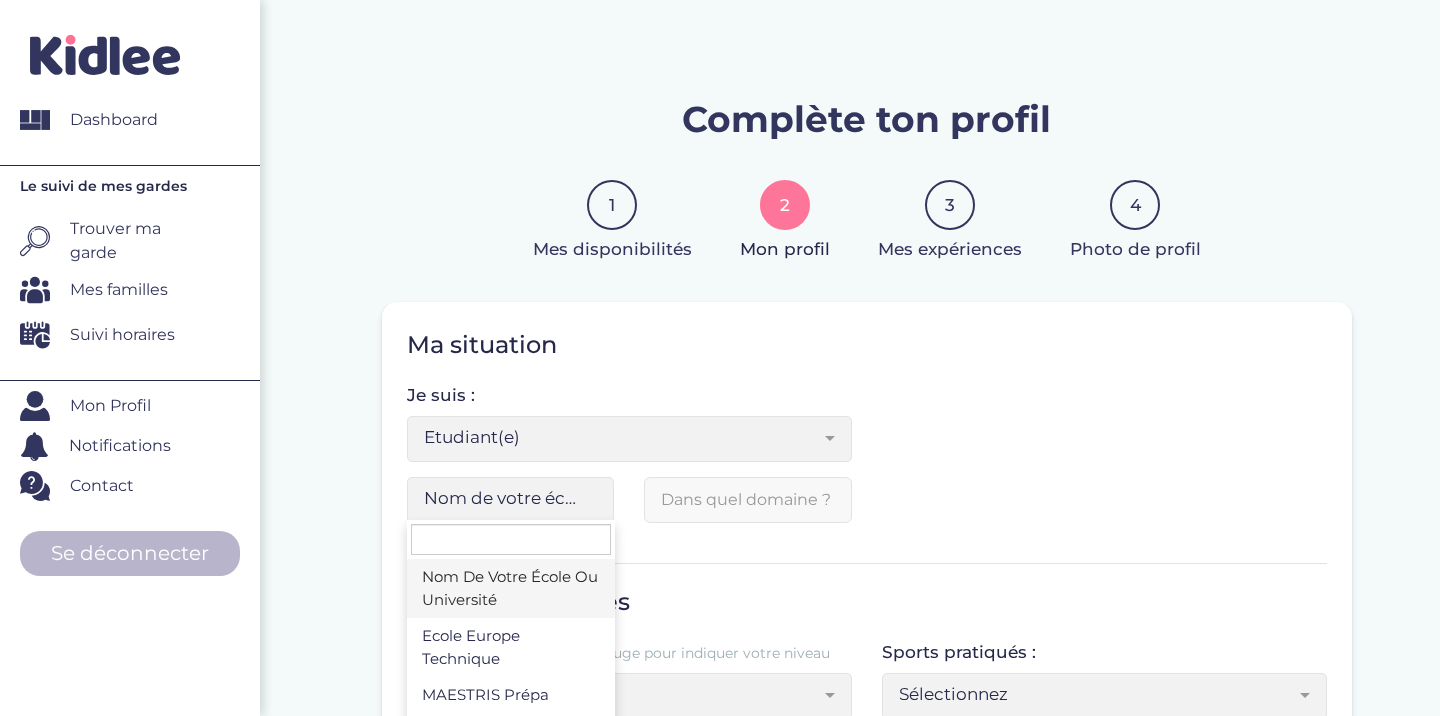 scroll, scrollTop: 191, scrollLeft: 0, axis: vertical 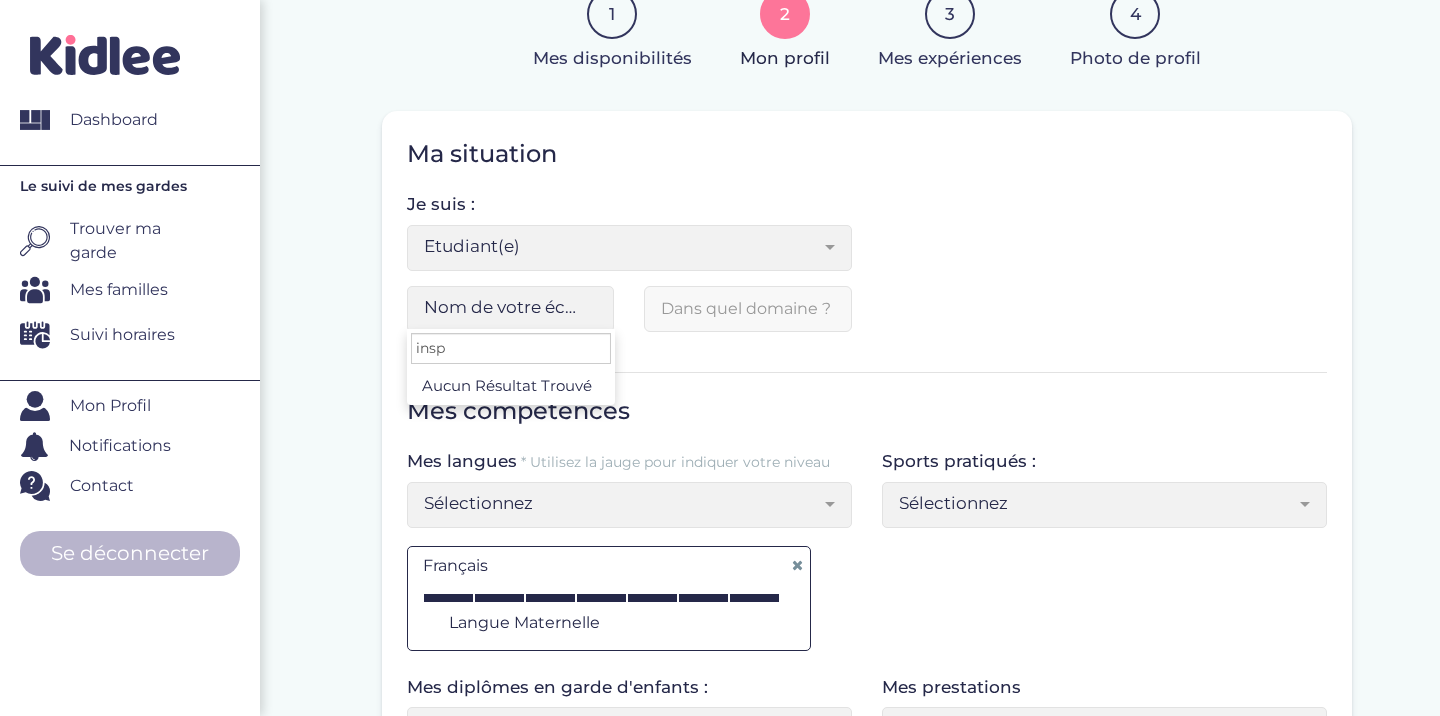 type on "inspé" 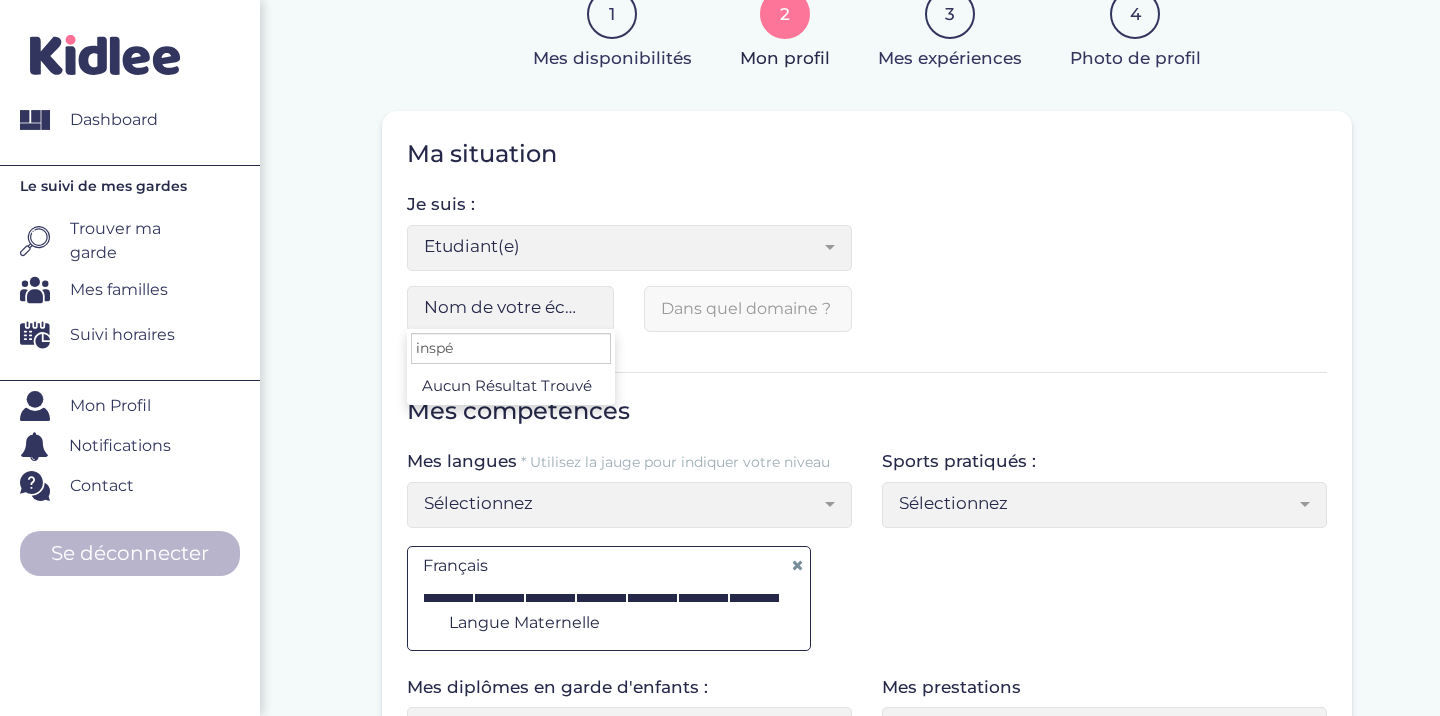 click on "inspé" at bounding box center (511, 348) 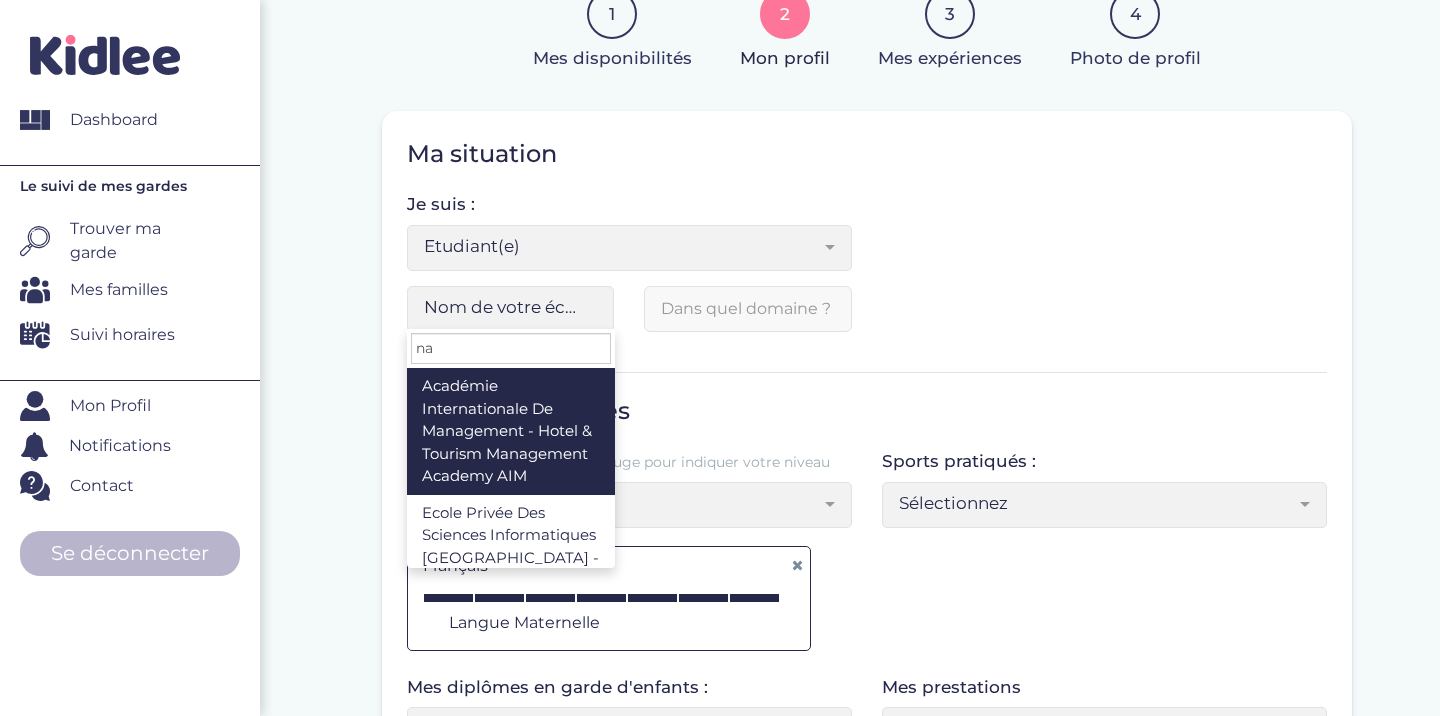 type on "n" 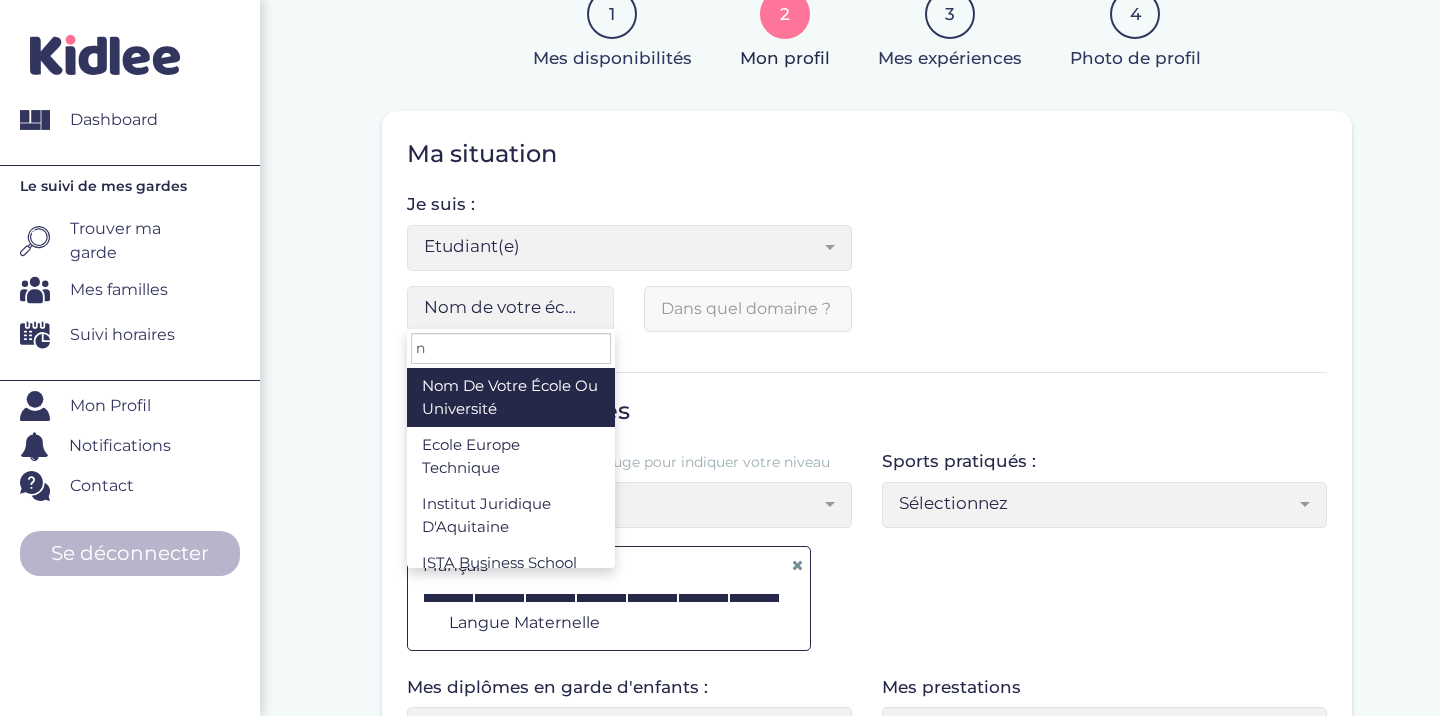 type 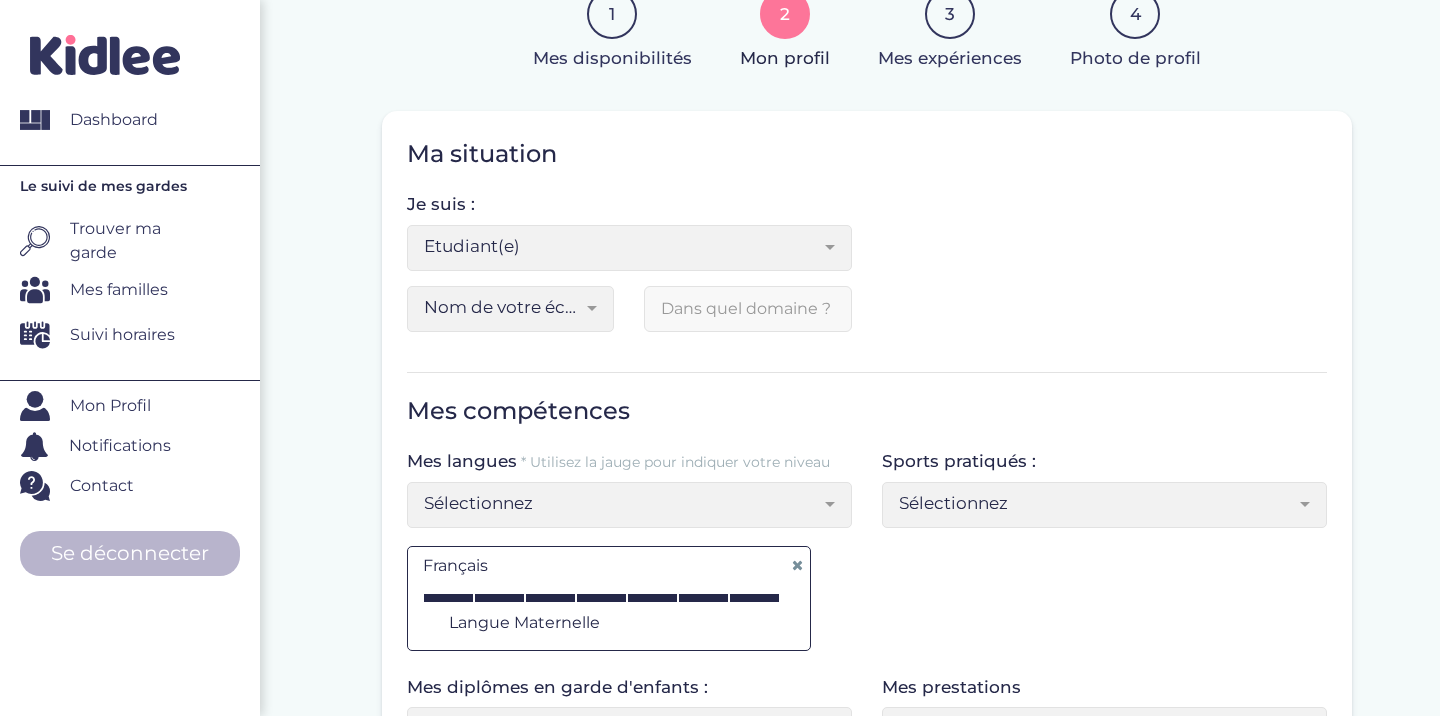 click at bounding box center (748, 309) 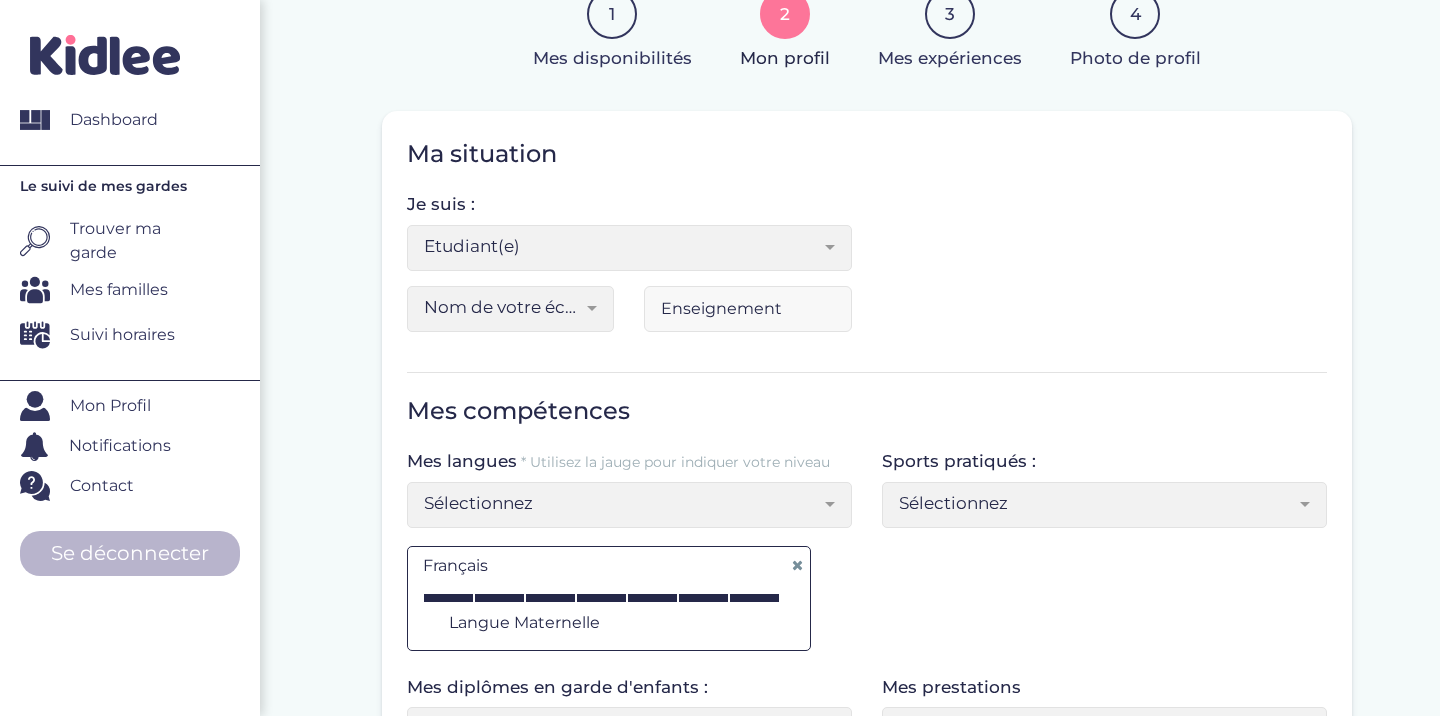 type on "Enseignement" 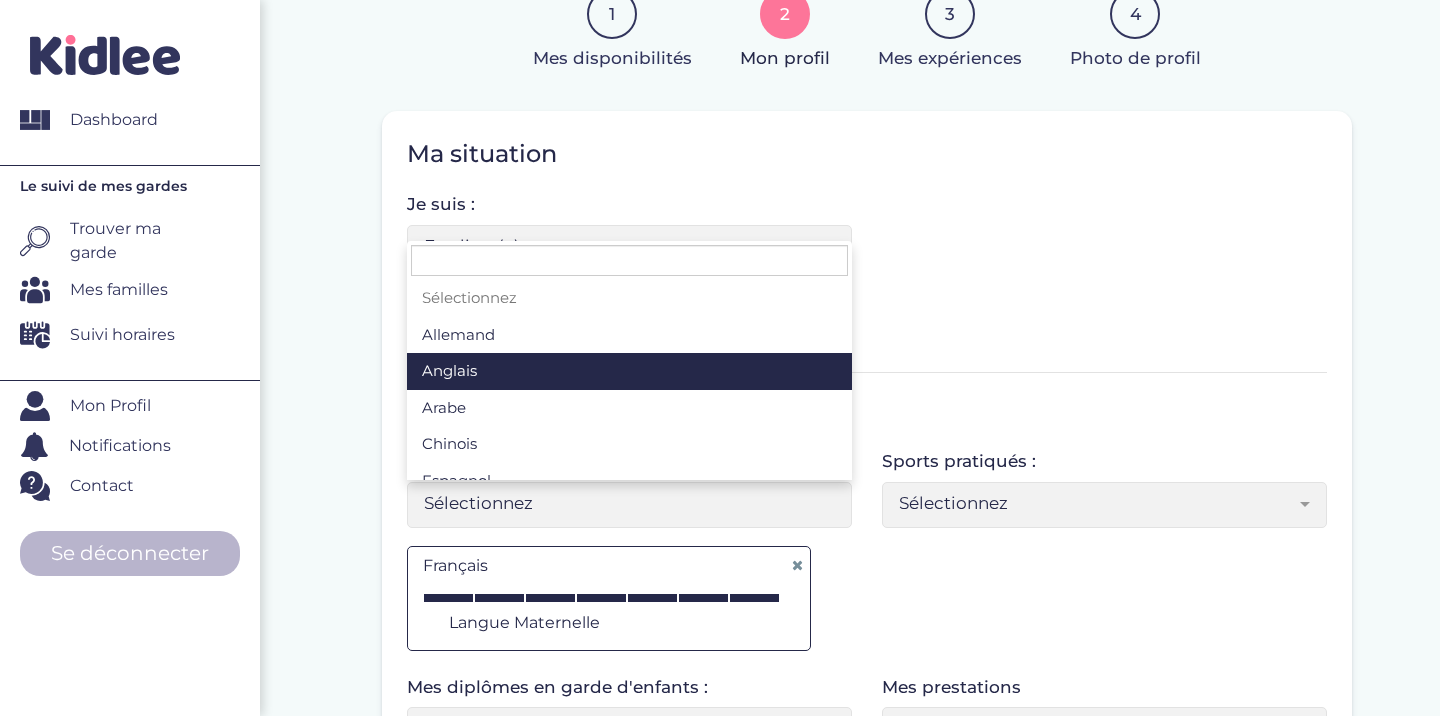 select on "Sélectionnez" 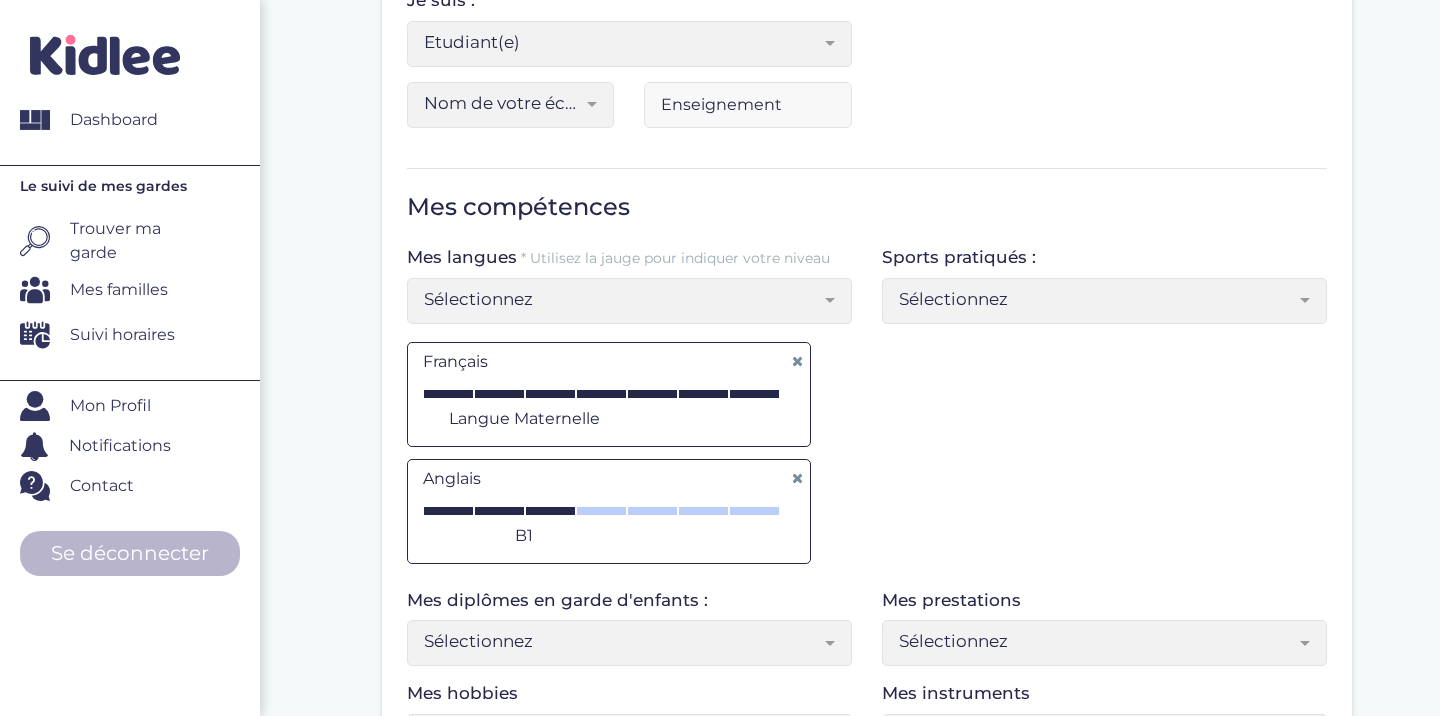 scroll, scrollTop: 425, scrollLeft: 0, axis: vertical 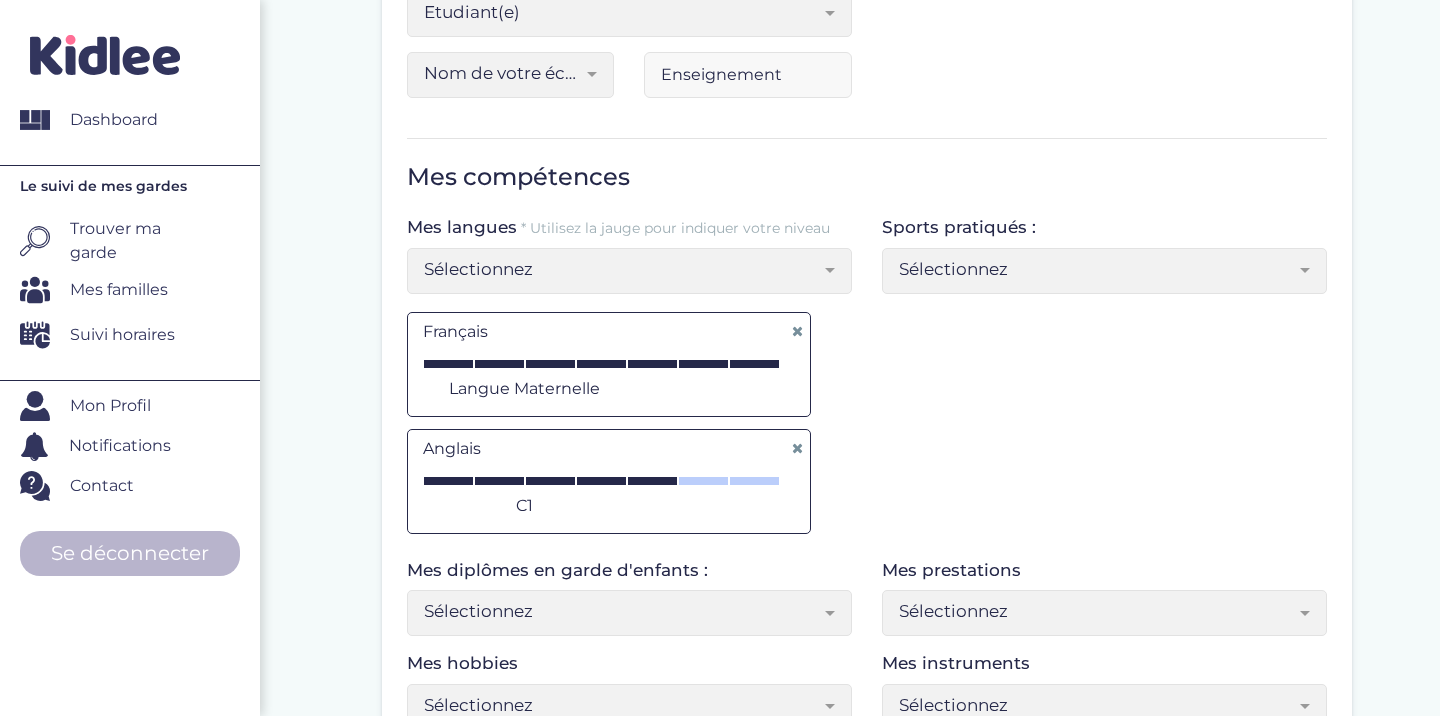 click at bounding box center [652, 481] 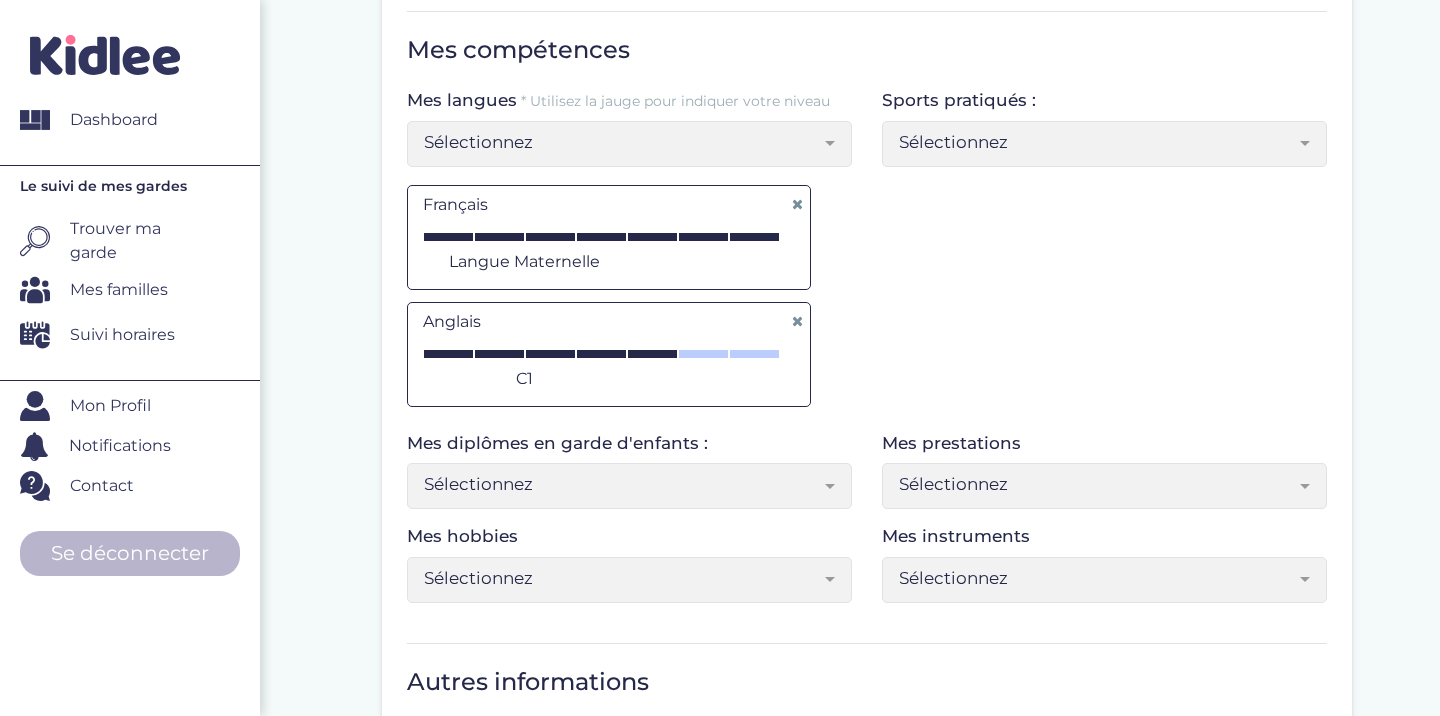 scroll, scrollTop: 570, scrollLeft: 0, axis: vertical 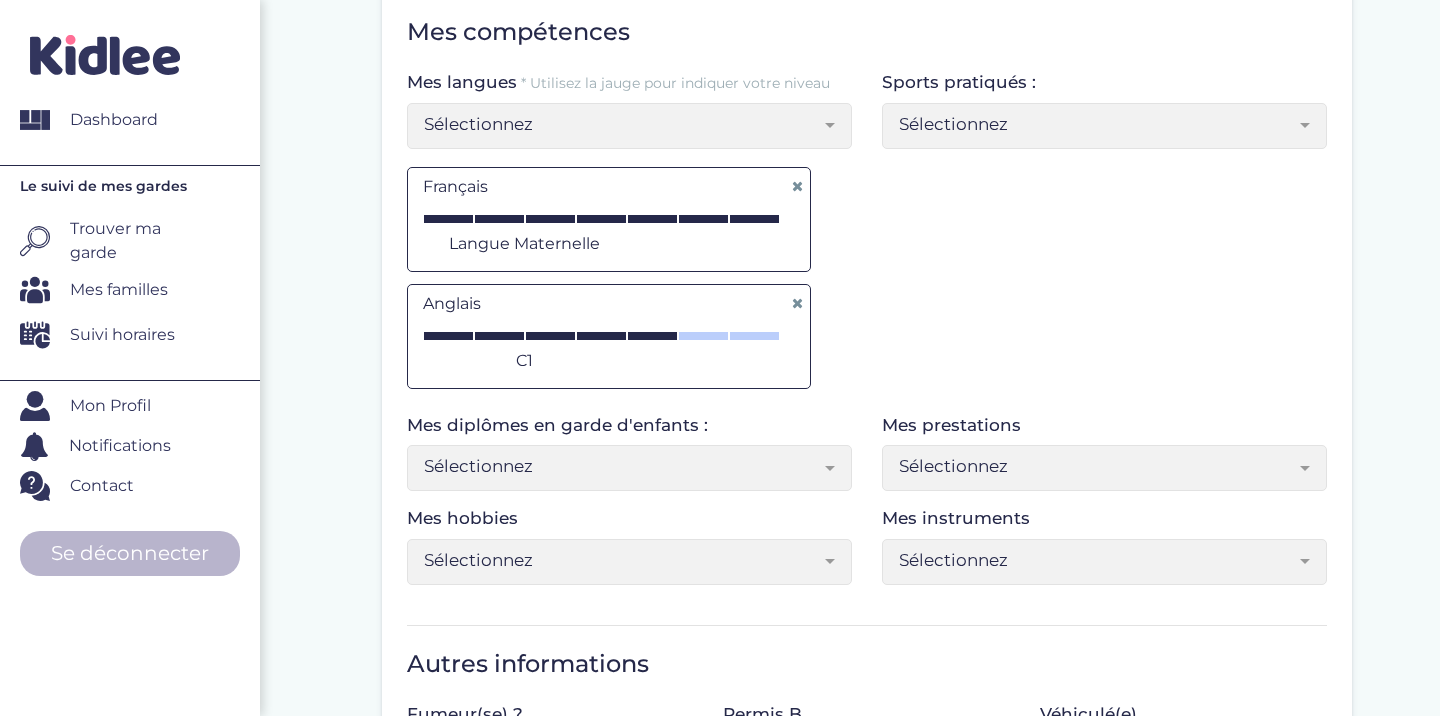 click on "Sélectionnez" at bounding box center (622, 466) 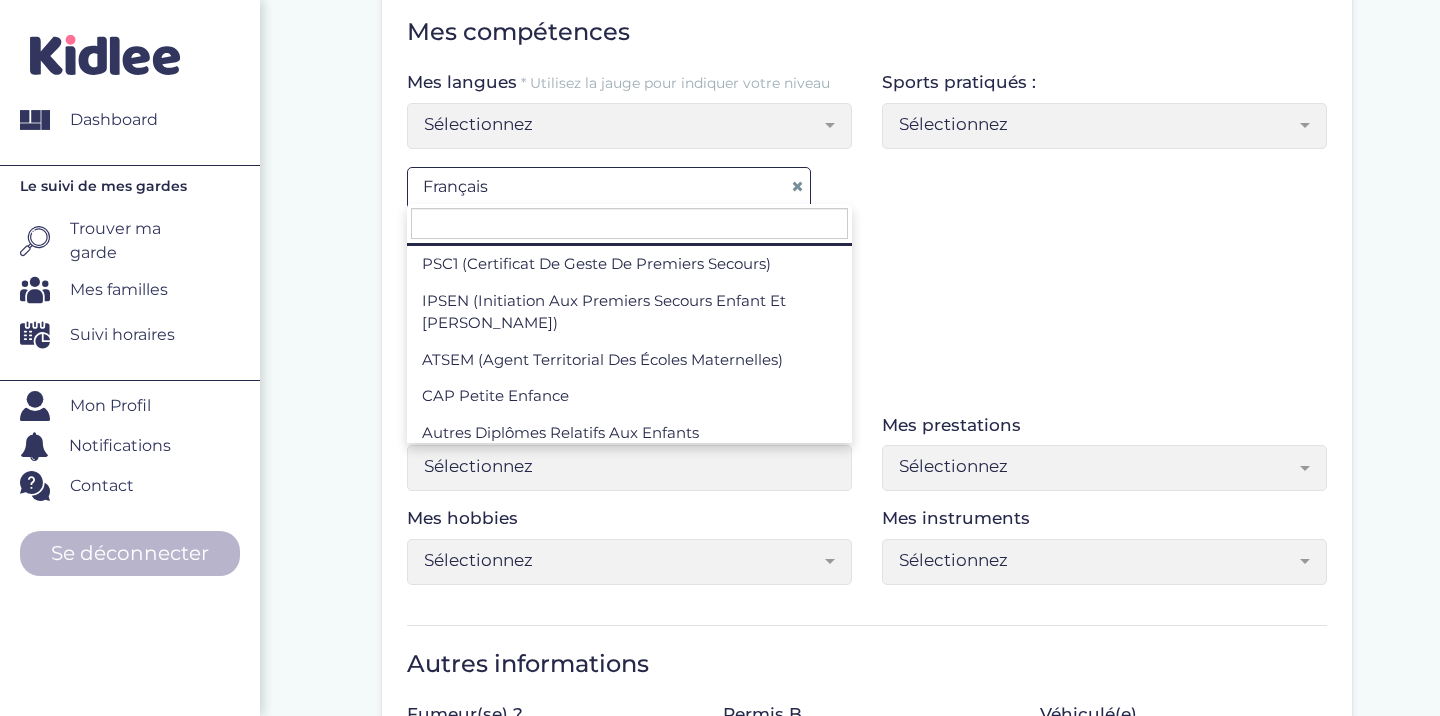 scroll, scrollTop: 146, scrollLeft: 0, axis: vertical 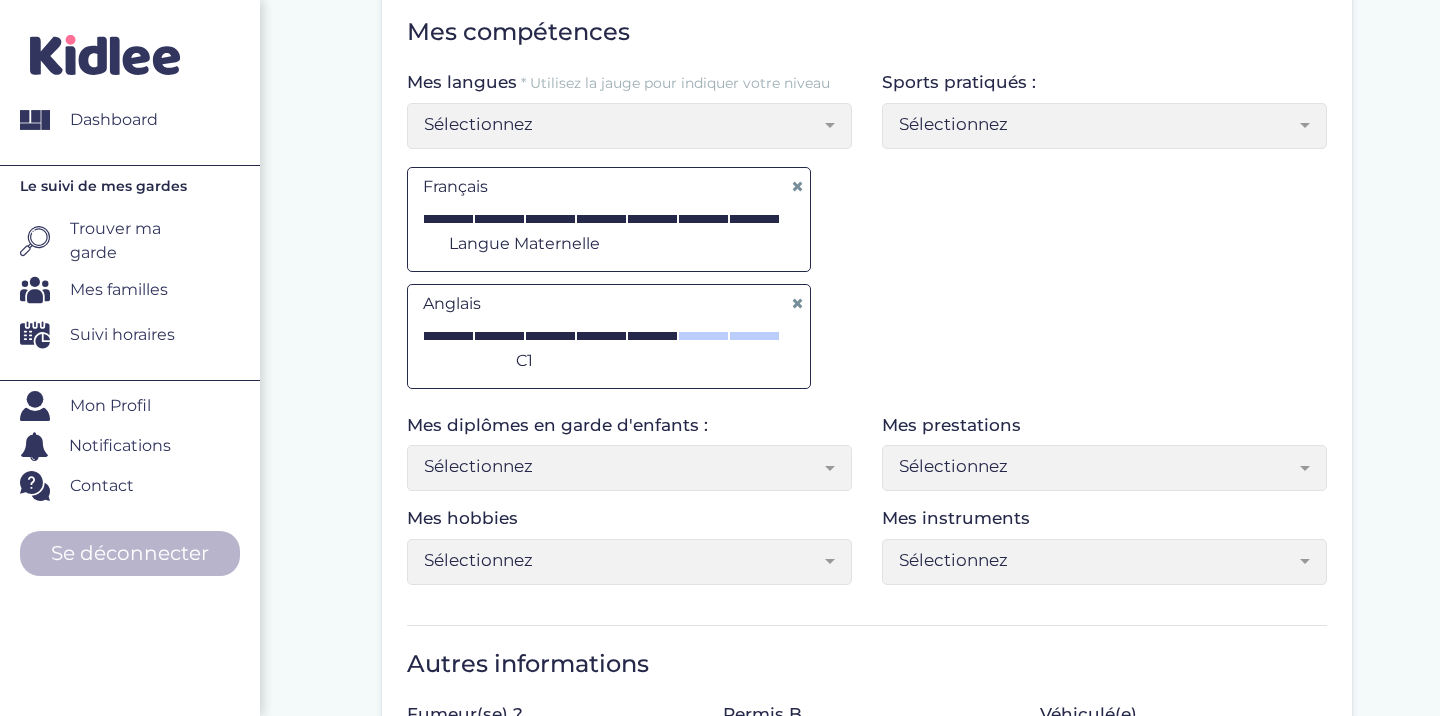 click on "Mes langues   * Utilisez la jauge pour indiquer votre niveau   Sélectionnez   Allemand   Anglais   Arabe   Chinois   Espagnol   Grec   Italien   [GEOGRAPHIC_DATA]   Russe   Portugais   Français Sélectionnez
Français
A1   A2   B1   B2   C1   C2   Langue maternelle Langue maternelle     Anglais A1 A2 B1 B2 C1 C2 Langue maternelle C1   Sports pratiqués :   Sélectionnez   tennis de table   natation   tennis   handball   basketball   football   judo   karaté   rugby   course   Cyclisme   Danse   Gymnastique   Athlétisme   Equitation   Badminton   Fitness   Running   football Sélectionnez" at bounding box center (867, 241) 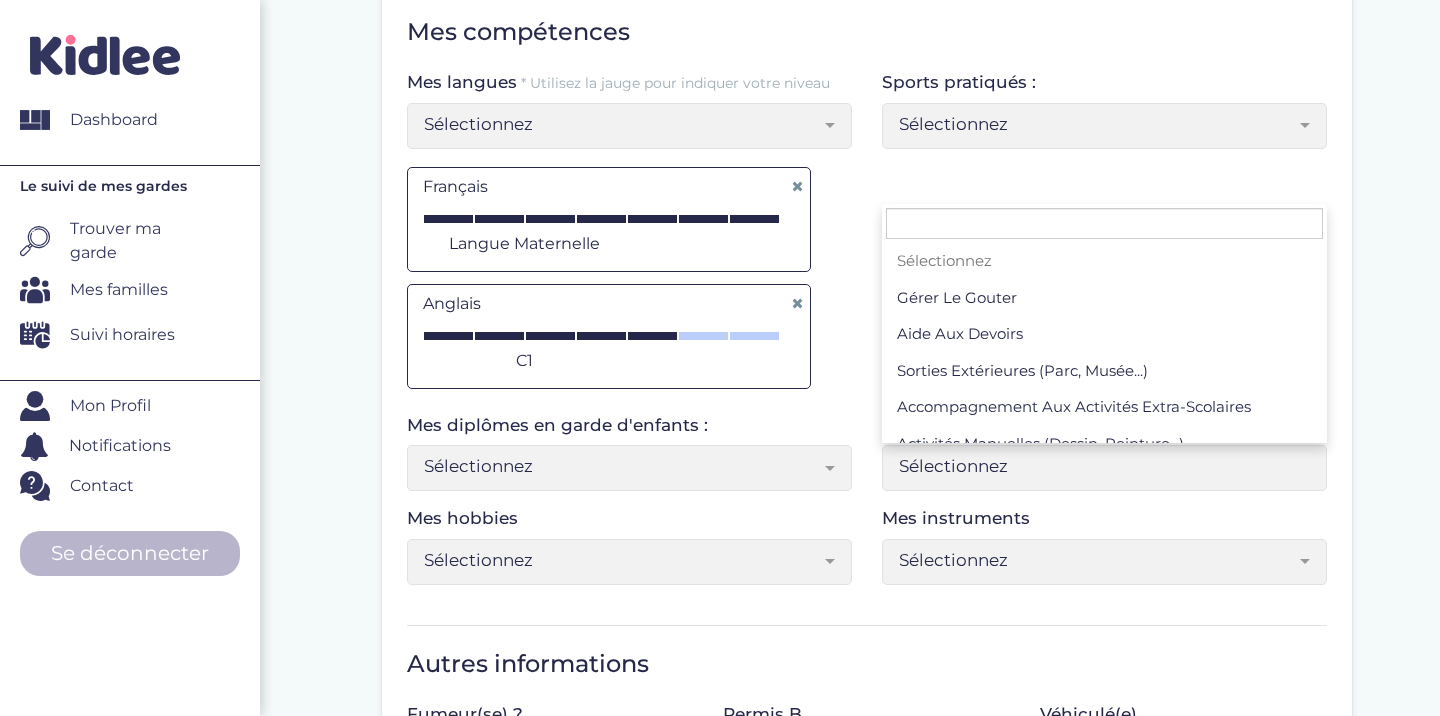 scroll, scrollTop: 0, scrollLeft: 0, axis: both 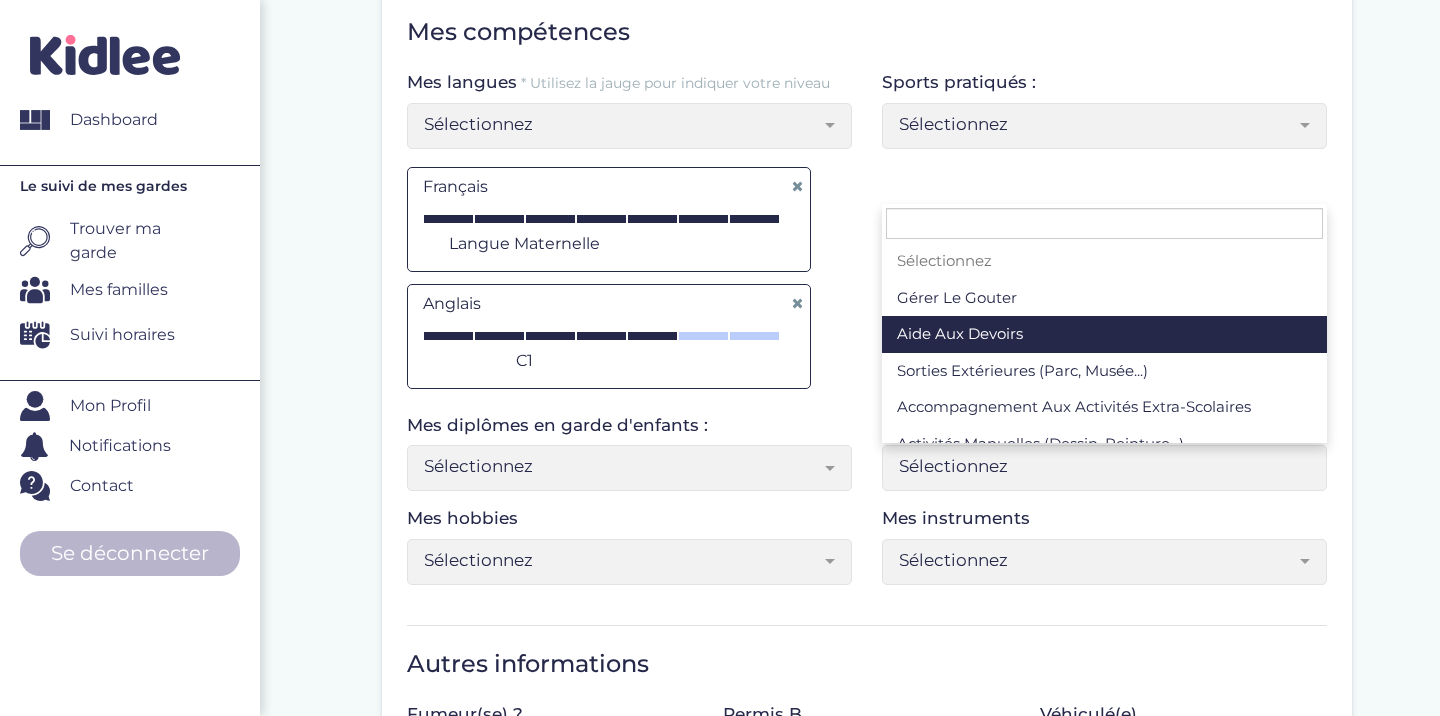 click on "Français
A1   A2   B1   B2   C1   C2   Langue maternelle Langue maternelle     Anglais A1 A2 B1 B2 C1 C2 Langue maternelle C1" at bounding box center [629, 281] 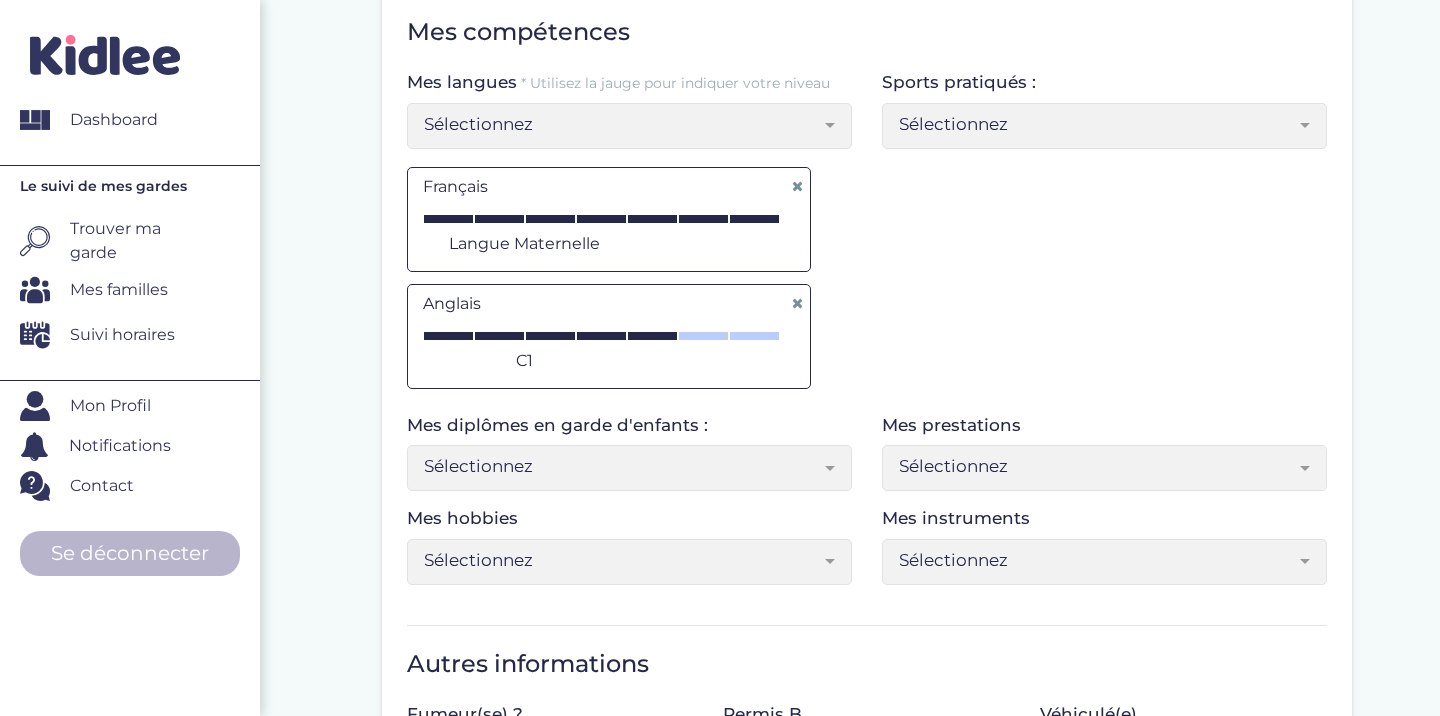 click on "Sélectionnez" at bounding box center (1097, 124) 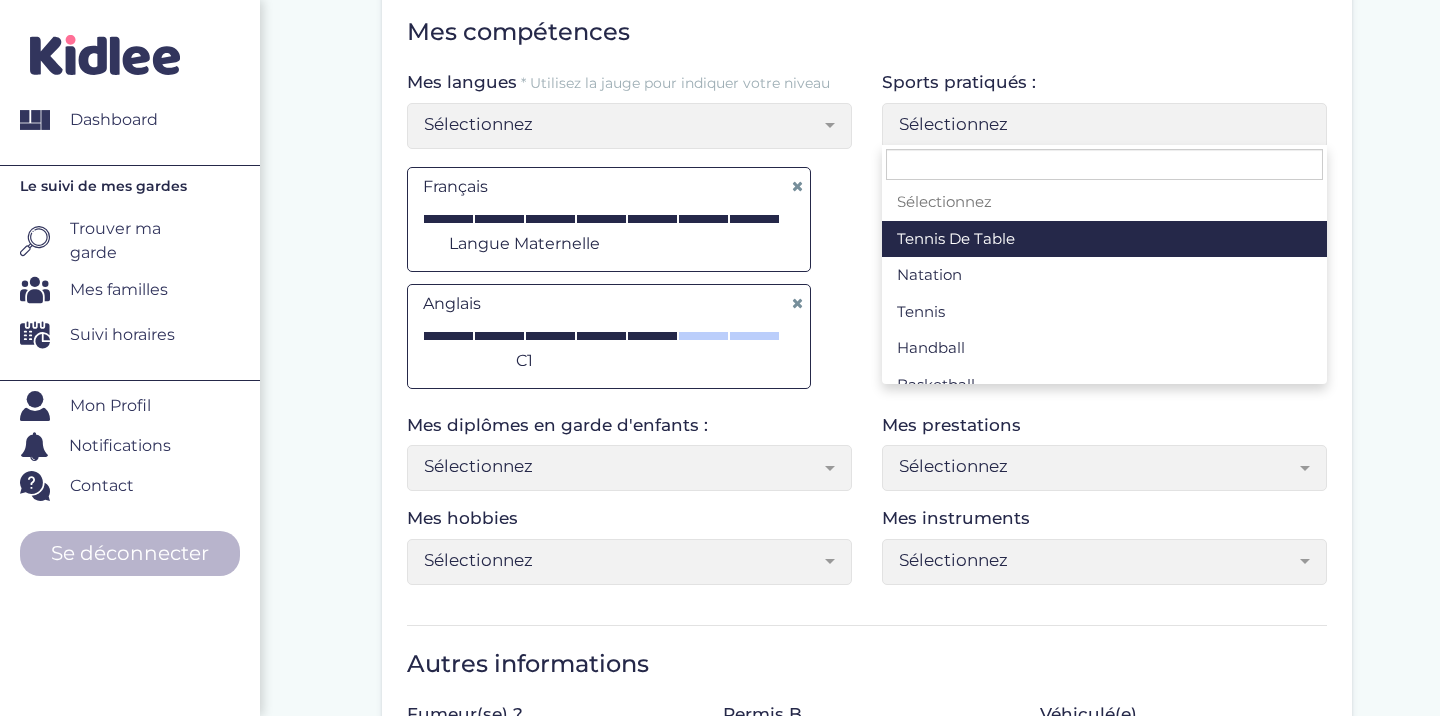click on "Mes langues   * Utilisez la jauge pour indiquer votre niveau   Sélectionnez   Allemand   Anglais   Arabe   Chinois   Espagnol   Grec   Italien   Japonais   Russe   Portugais   Français Sélectionnez
Français
A1   A2   B1   B2   C1   C2   Langue maternelle Langue maternelle     Anglais A1 A2 B1 B2 C1 C2 Langue maternelle C1" at bounding box center [629, 241] 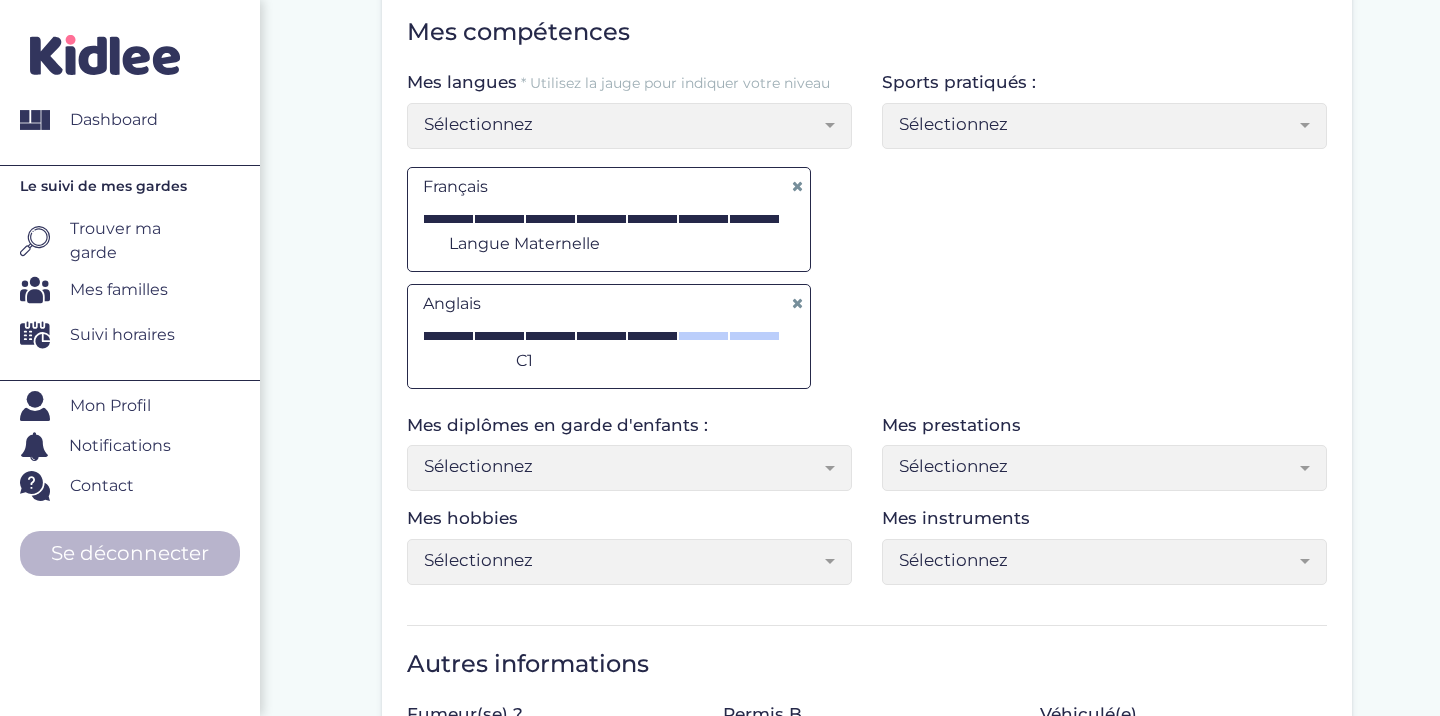 click on "Mes hobbies   Sélectionnez   Lecture   Voyages   Musées   Musique   Cuisine   Peinture   Dessin   Jardinage   Expositions culturelles   Poterie   Randonnées Sélectionnez" at bounding box center [629, 553] 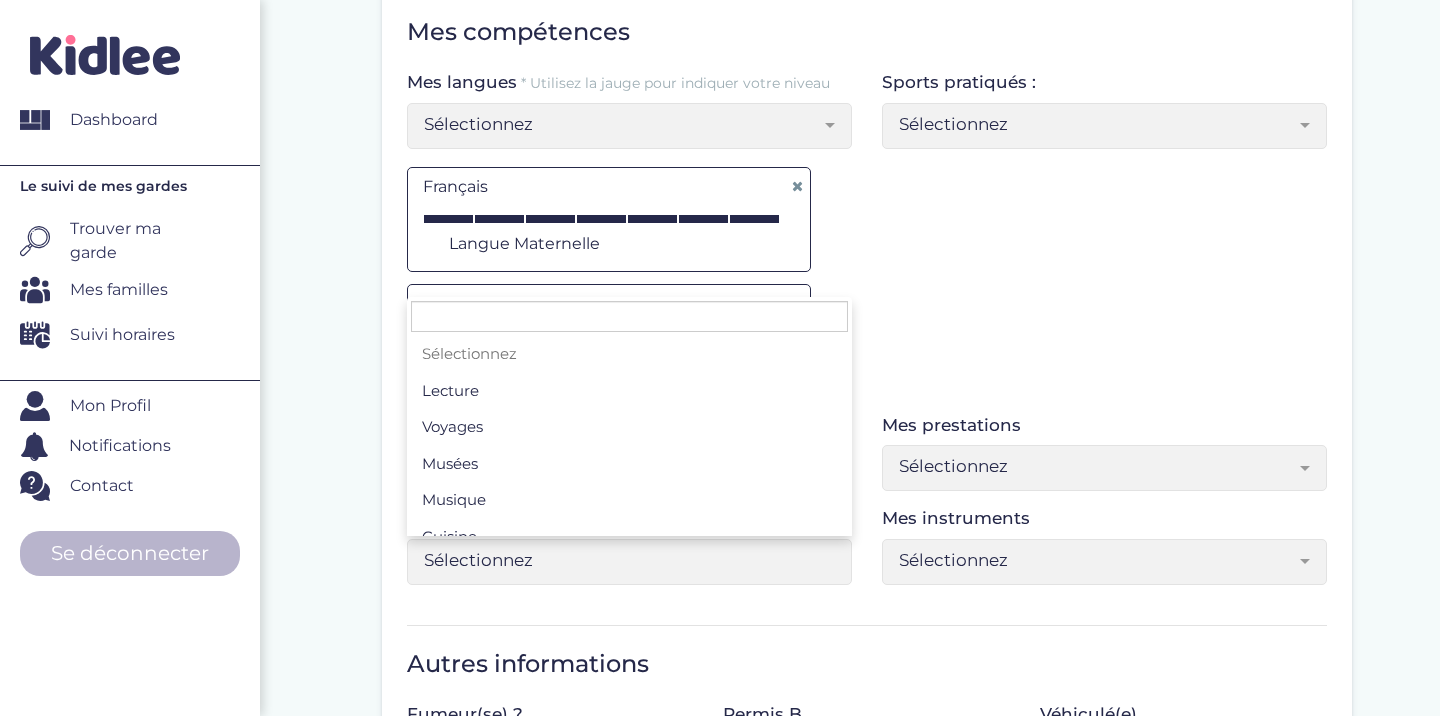 scroll, scrollTop: 0, scrollLeft: 0, axis: both 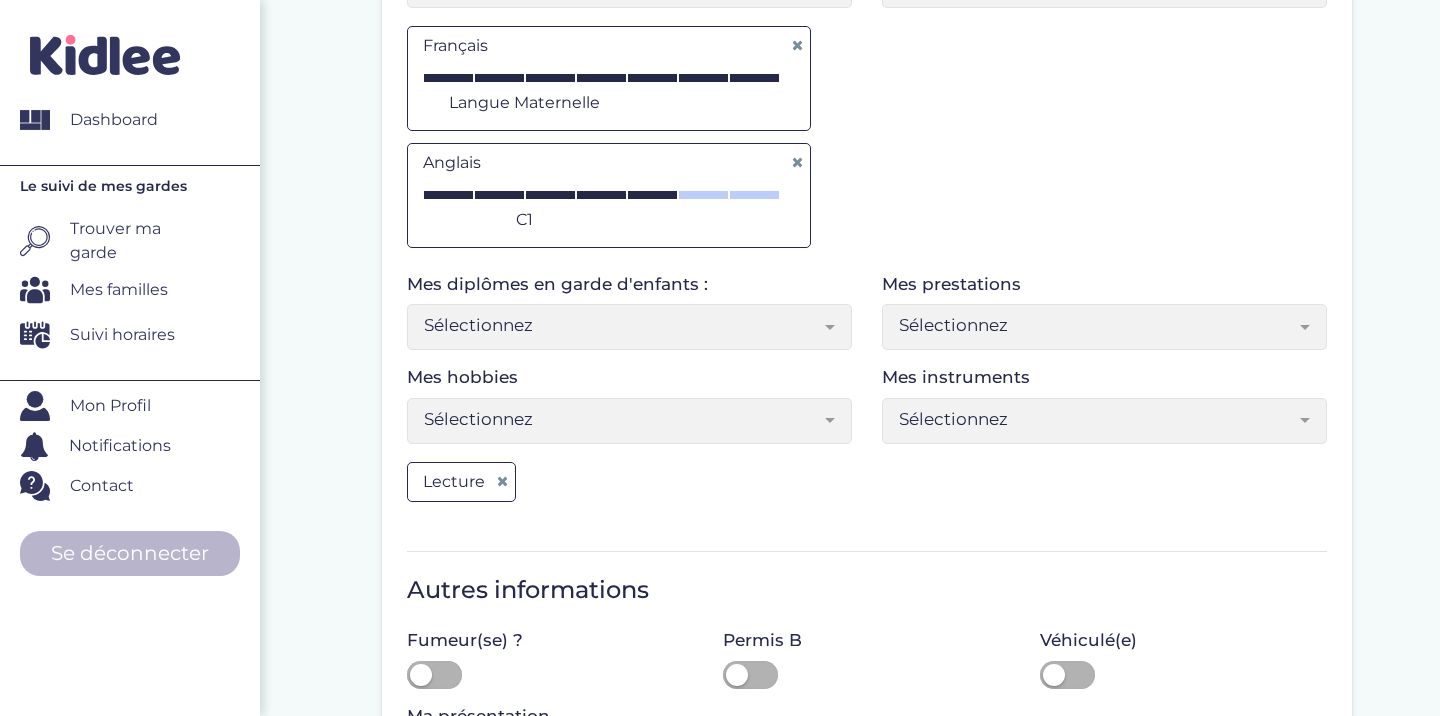 click on "Sélectionnez" at bounding box center [622, 419] 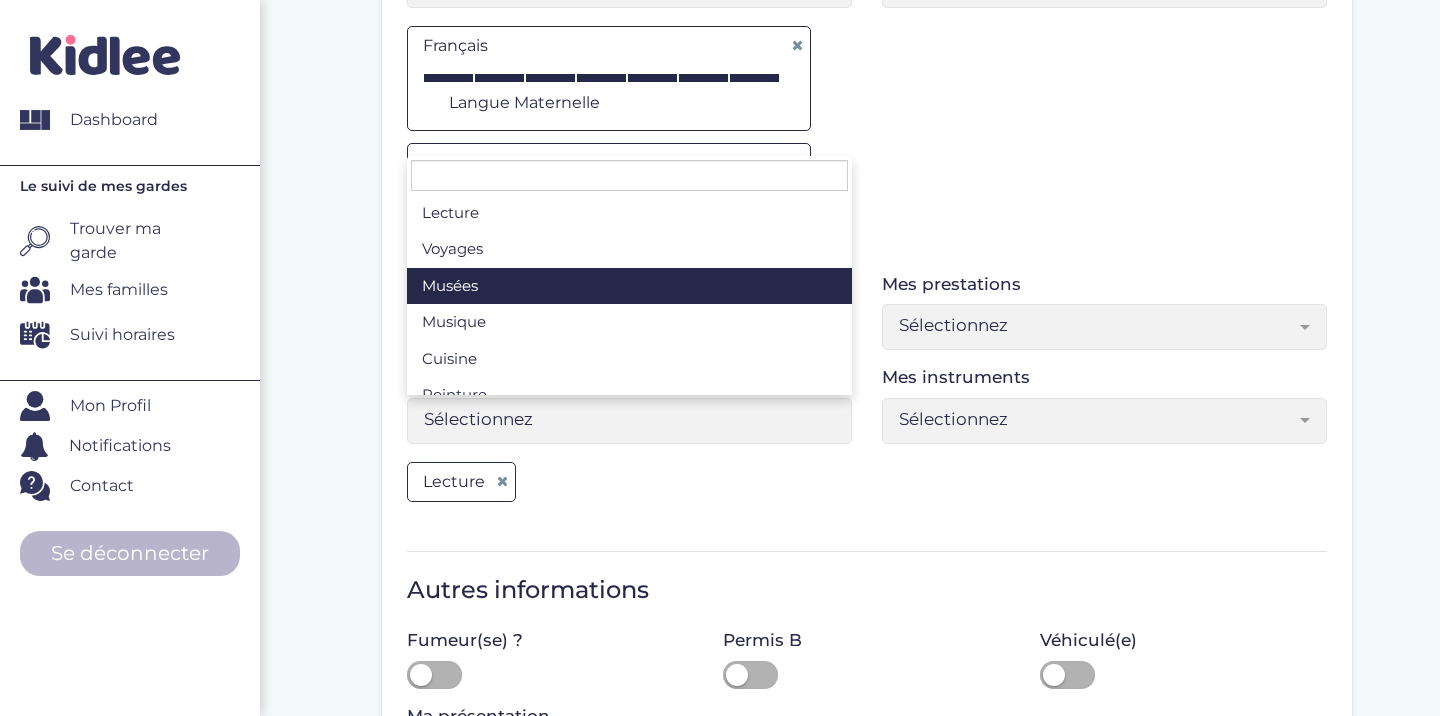 scroll, scrollTop: 48, scrollLeft: 0, axis: vertical 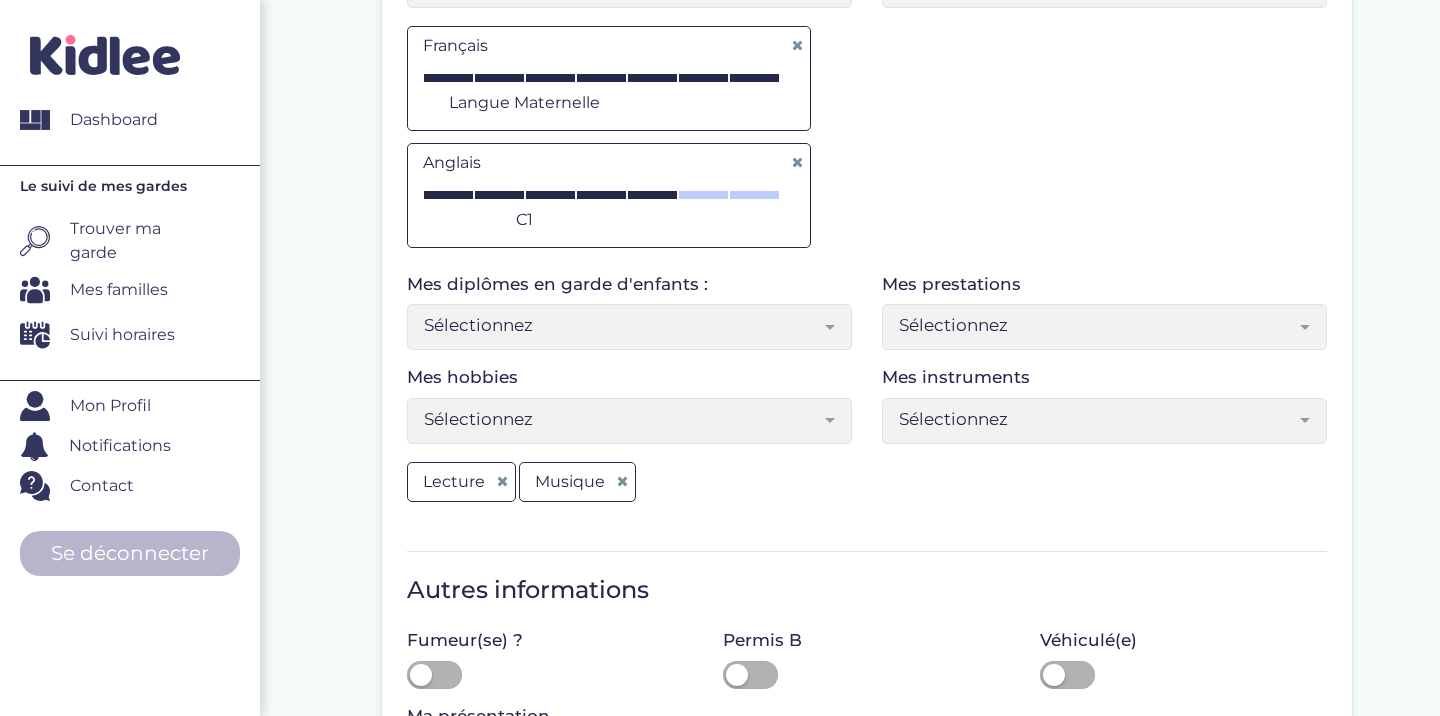 click on "Sélectionnez" at bounding box center (622, 419) 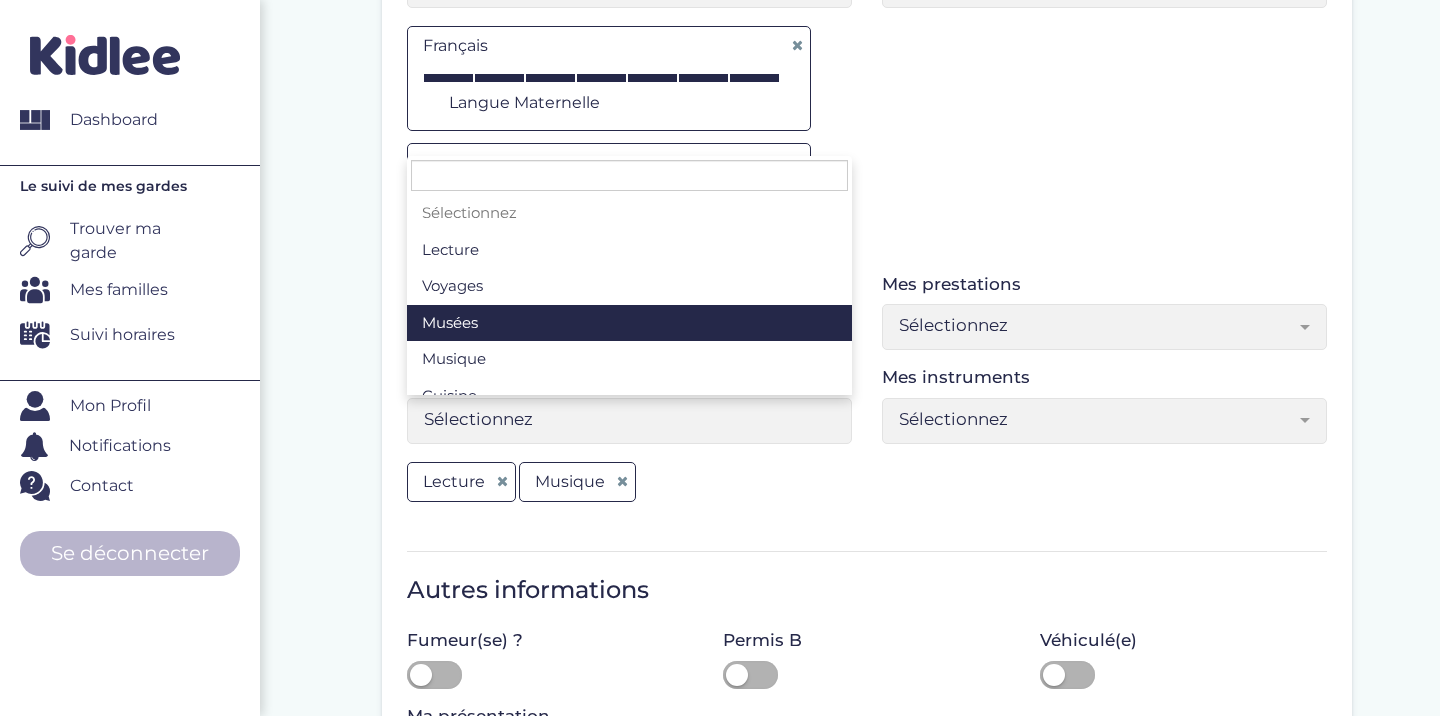 select on "Sélectionnez" 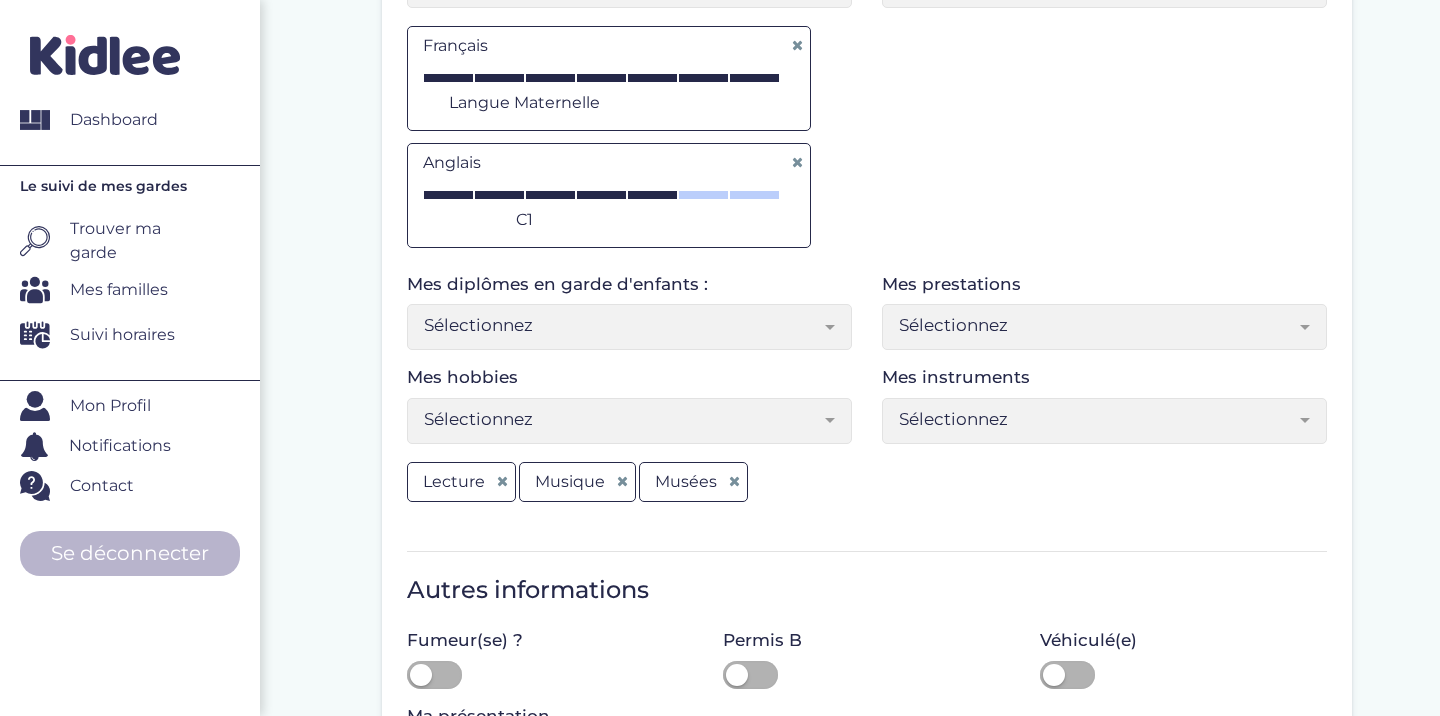 click on "Sélectionnez" at bounding box center [622, 419] 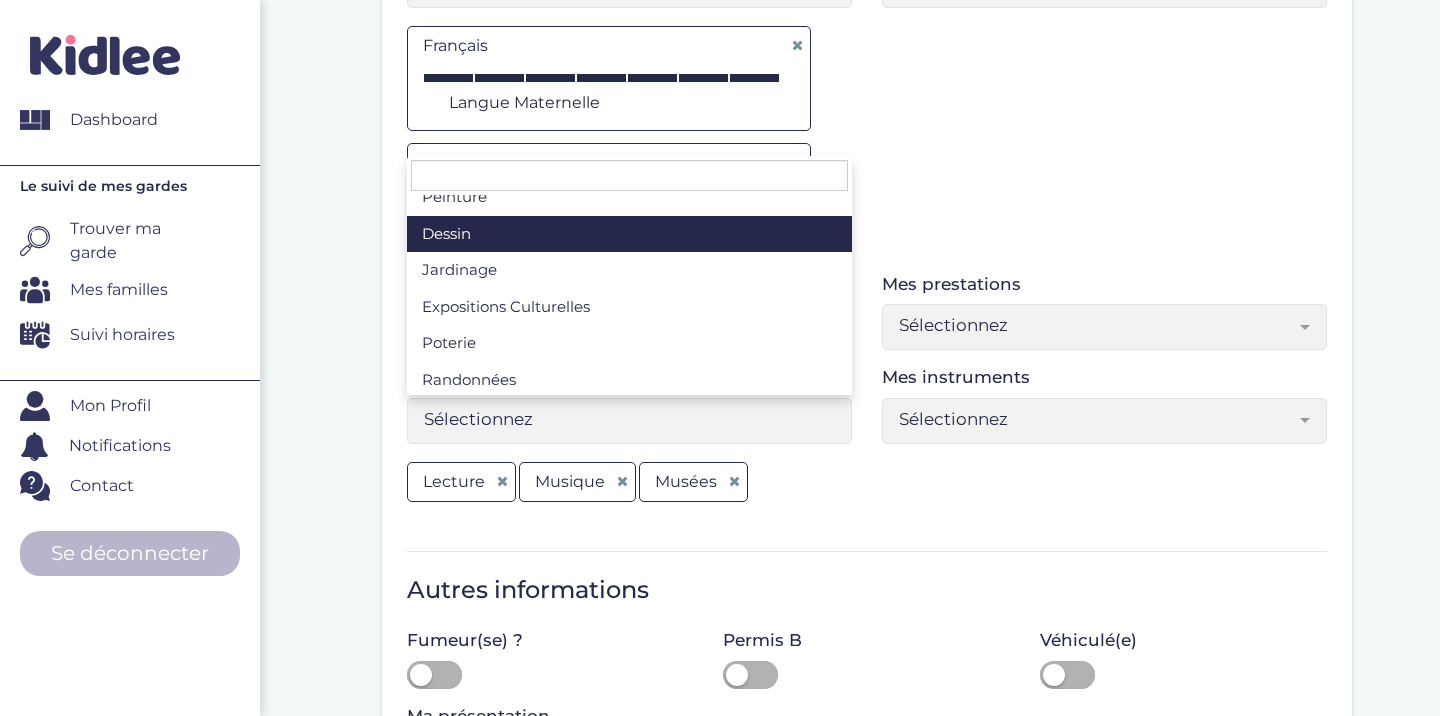 scroll, scrollTop: 232, scrollLeft: 0, axis: vertical 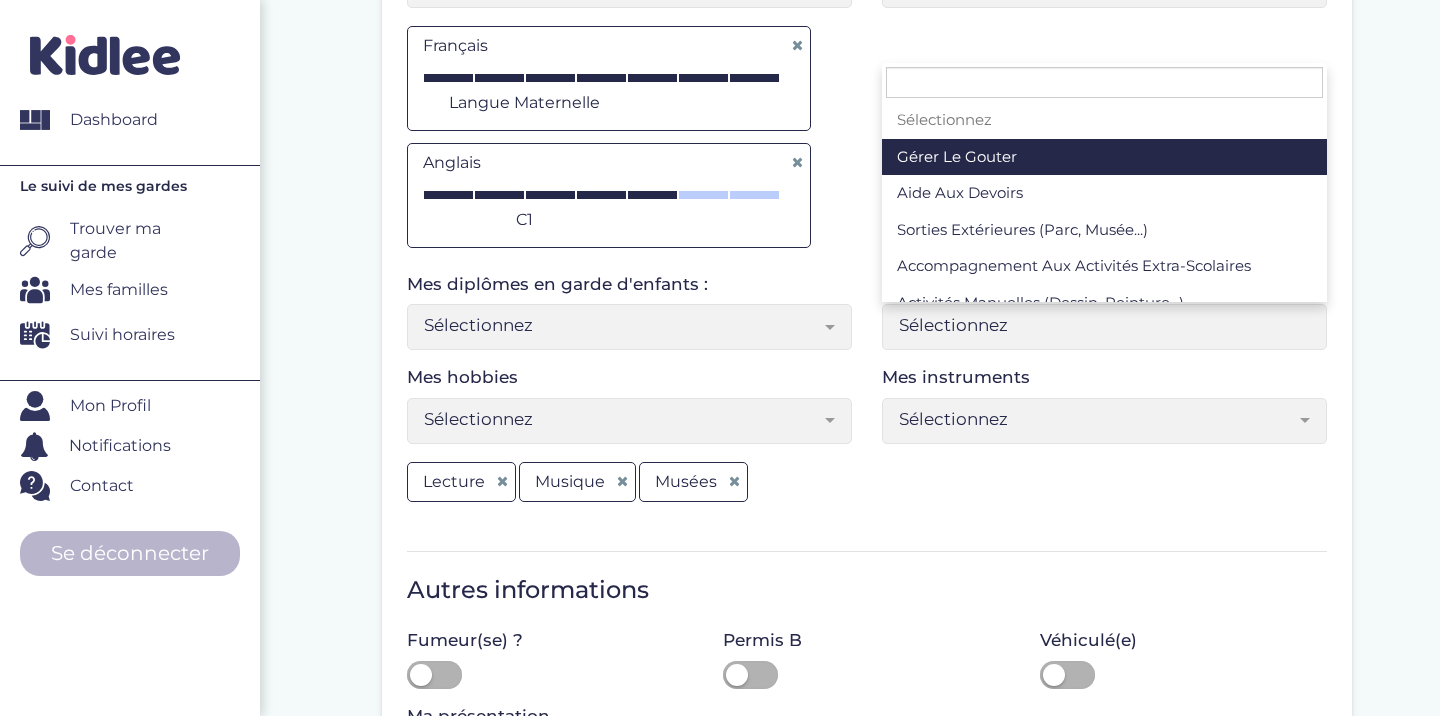 click on "Sélectionnez" at bounding box center (1097, 325) 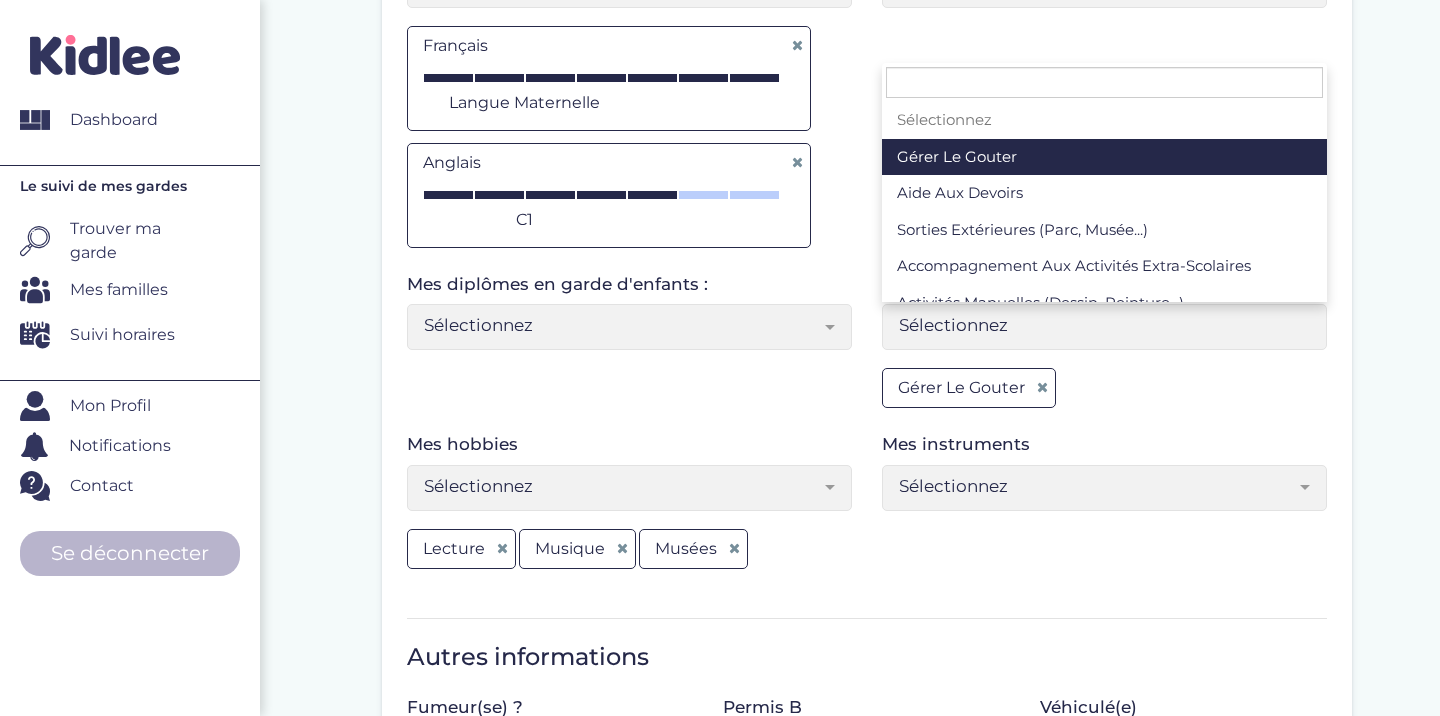 click on "Sélectionnez" at bounding box center (1097, 325) 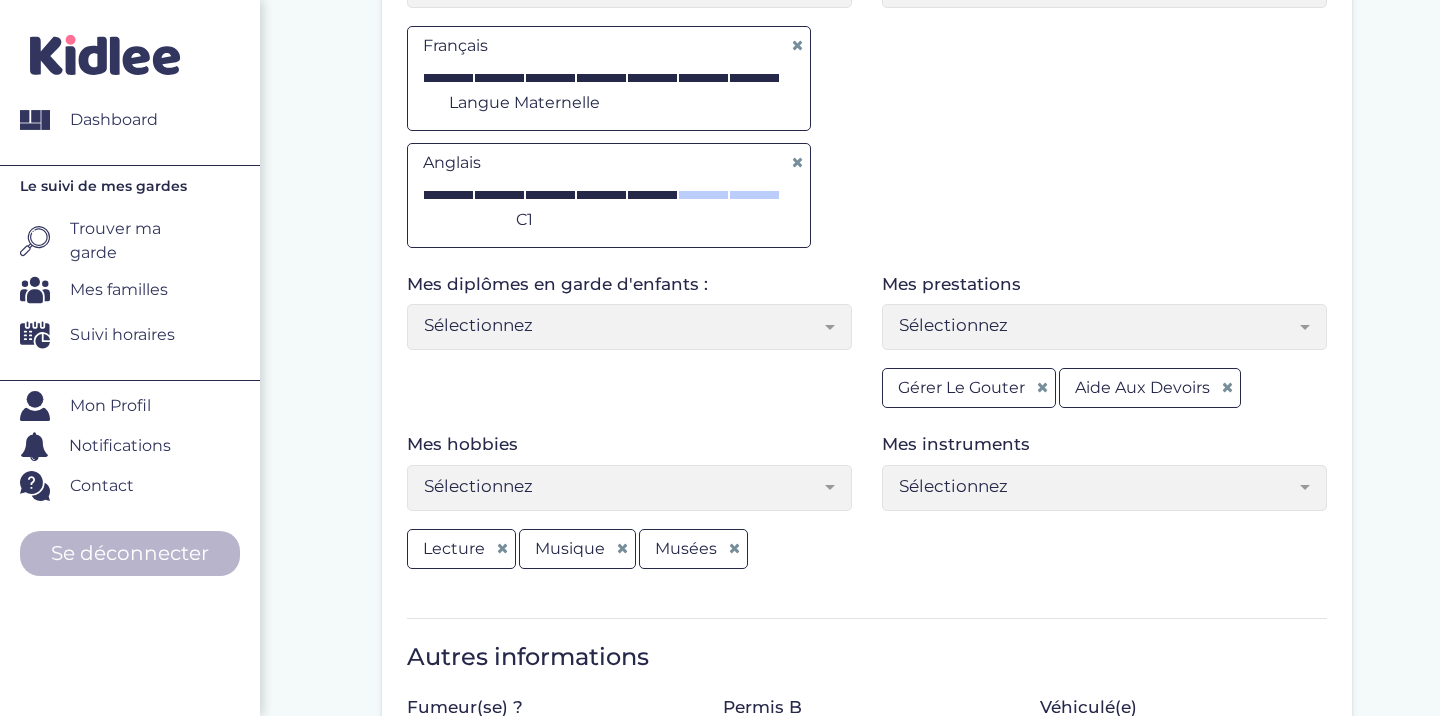 click on "Sélectionnez" at bounding box center (1097, 325) 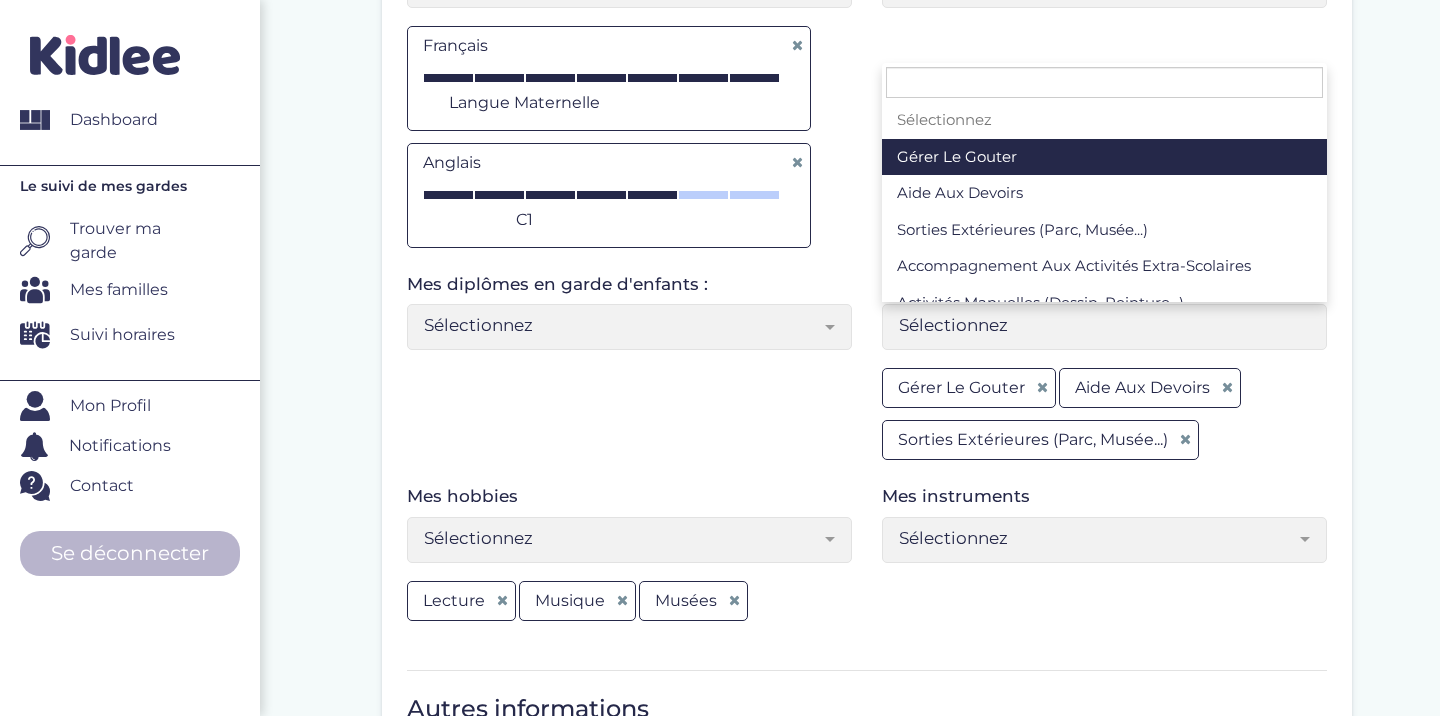 click on "Sélectionnez" at bounding box center (1104, 327) 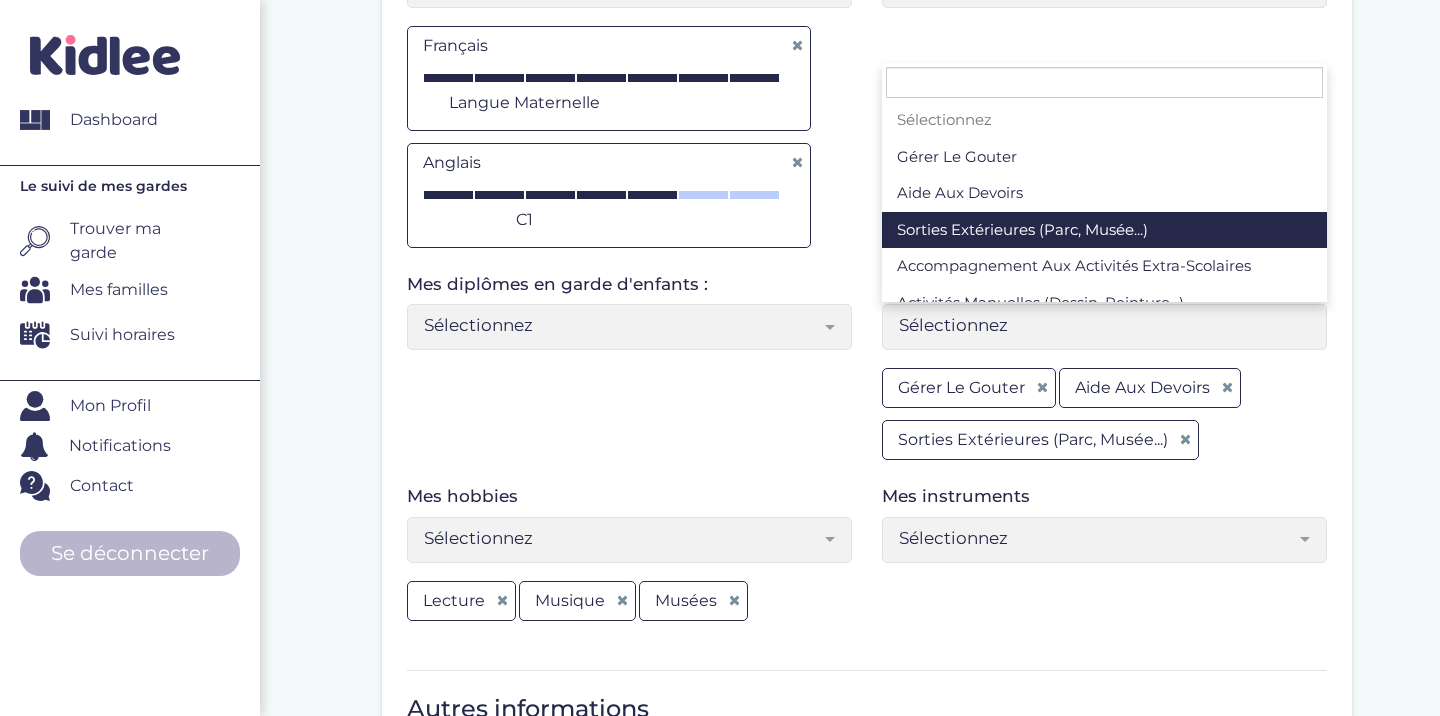 scroll, scrollTop: 42, scrollLeft: 0, axis: vertical 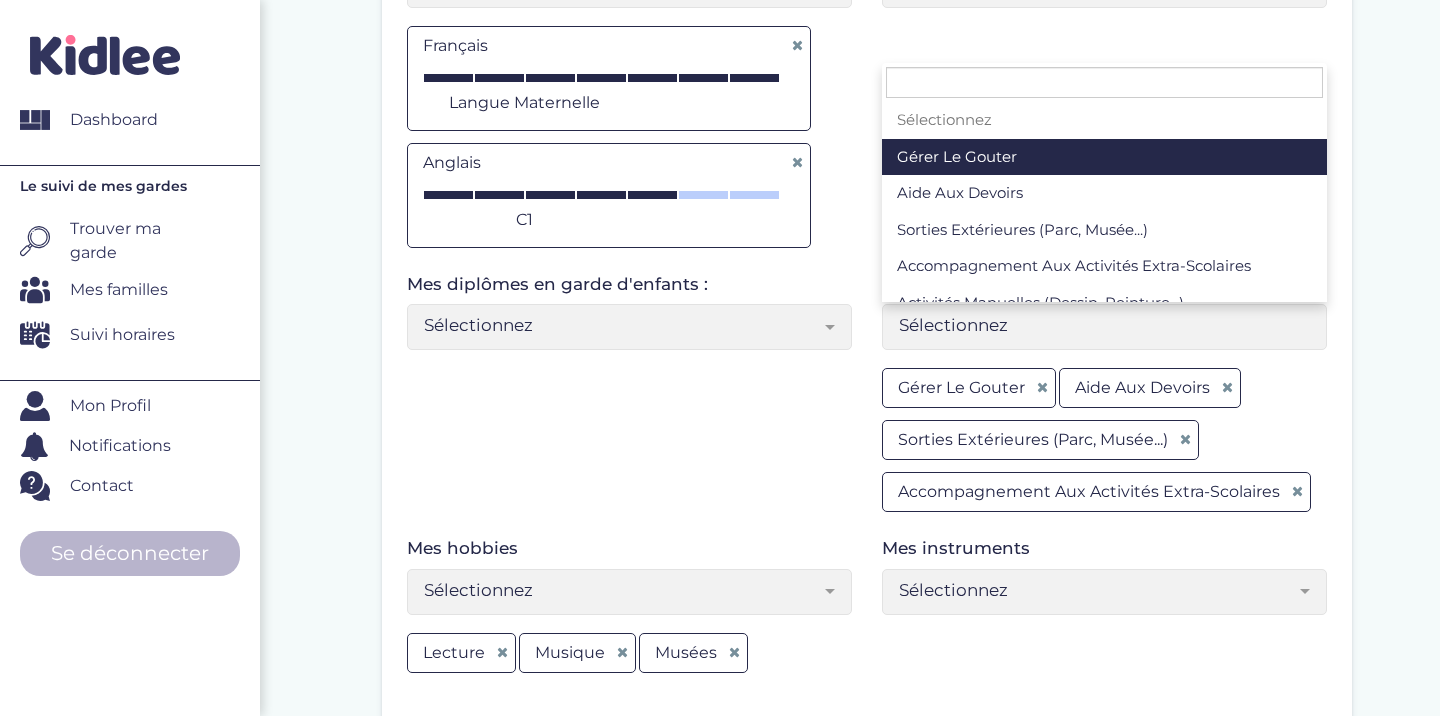 click on "Sélectionnez" at bounding box center (1104, 327) 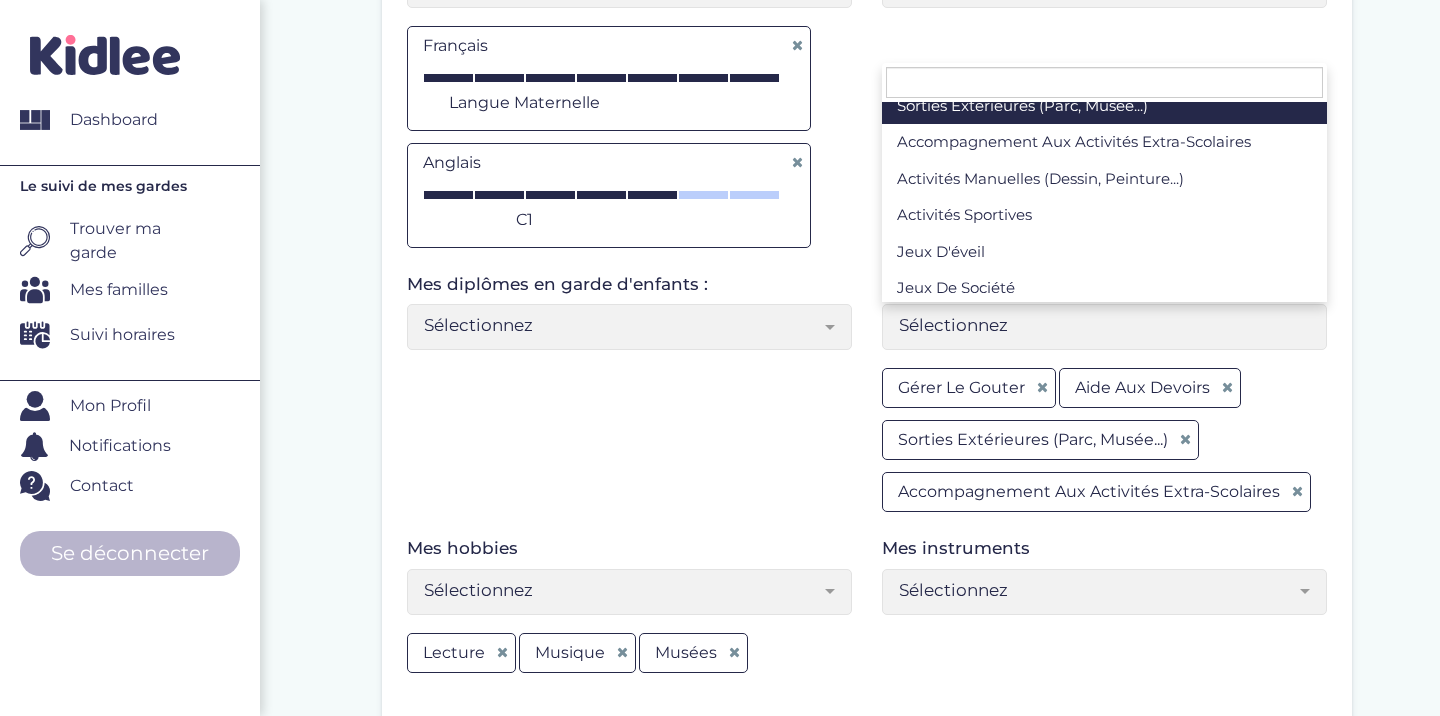 scroll, scrollTop: 125, scrollLeft: 0, axis: vertical 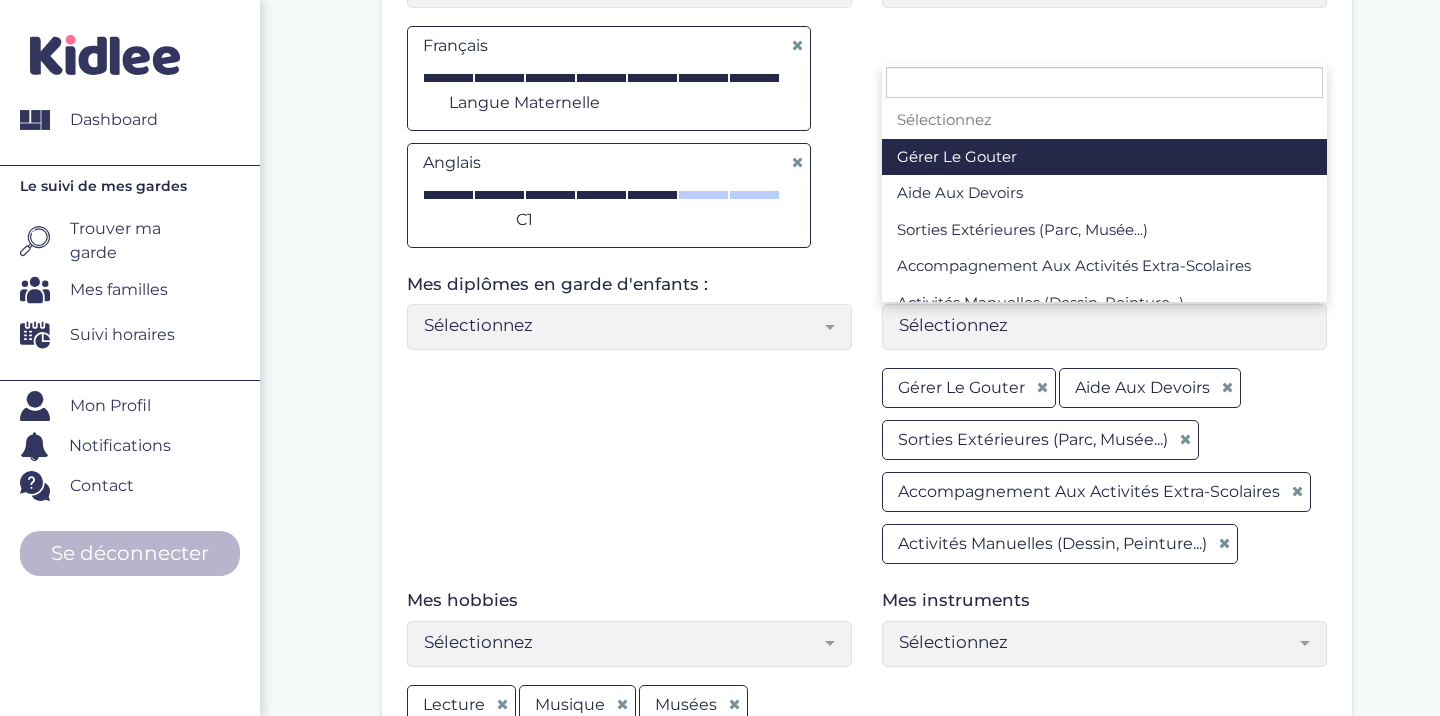 click on "Sélectionnez" at bounding box center [1104, 327] 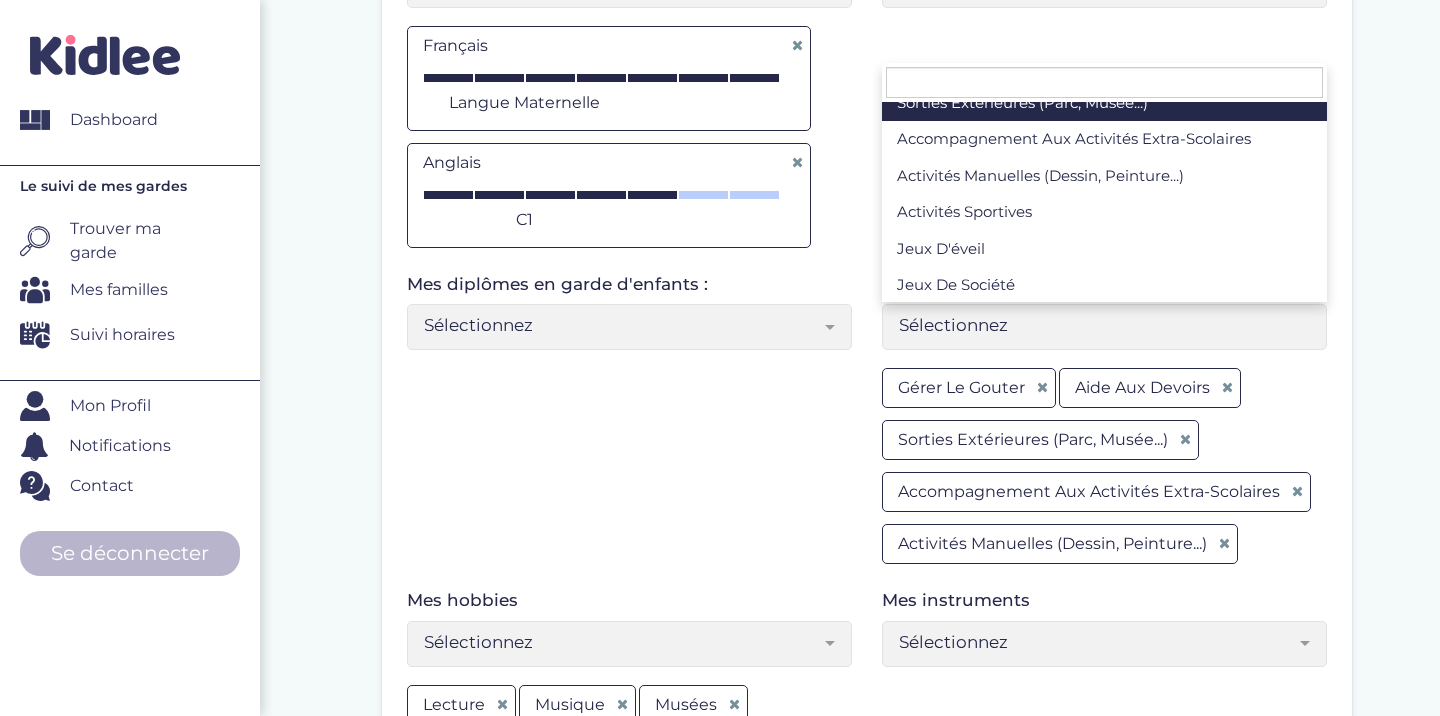 scroll, scrollTop: 153, scrollLeft: 0, axis: vertical 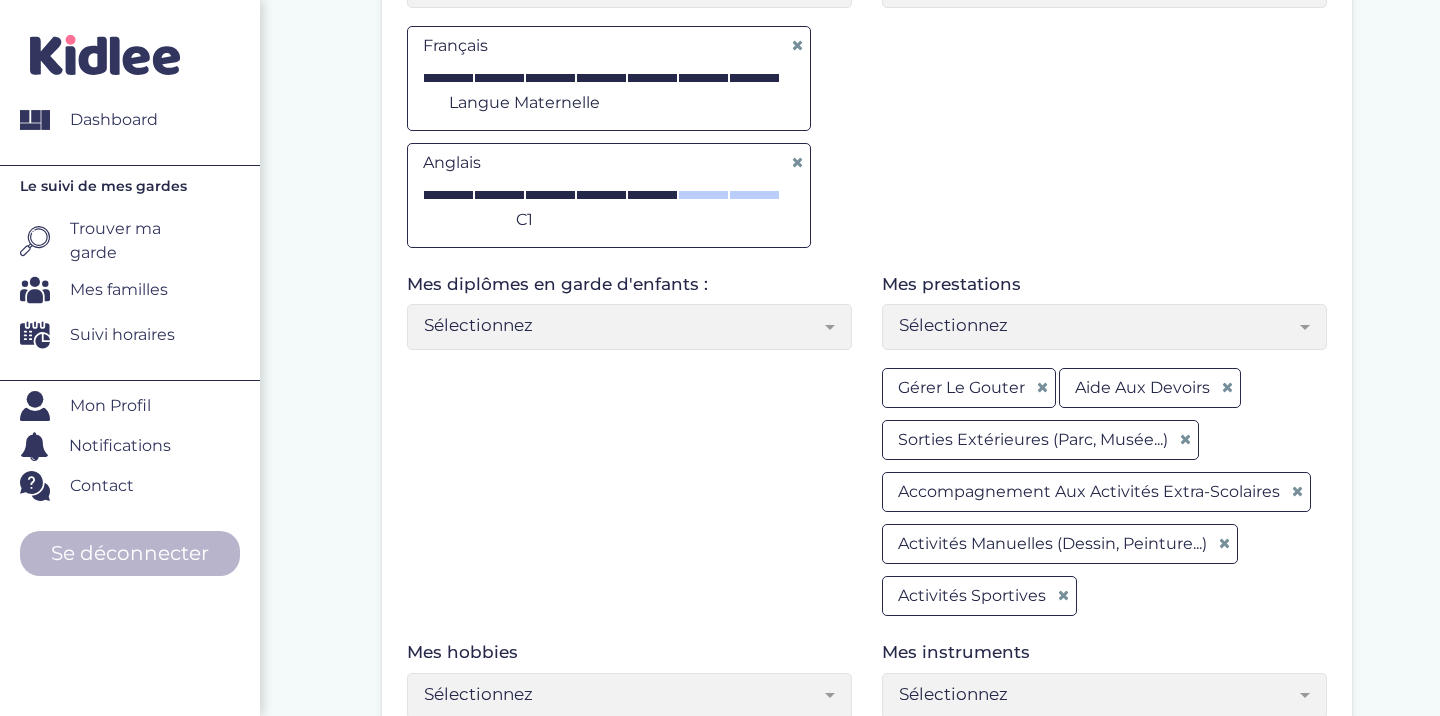 click on "Sélectionnez" at bounding box center [1104, 327] 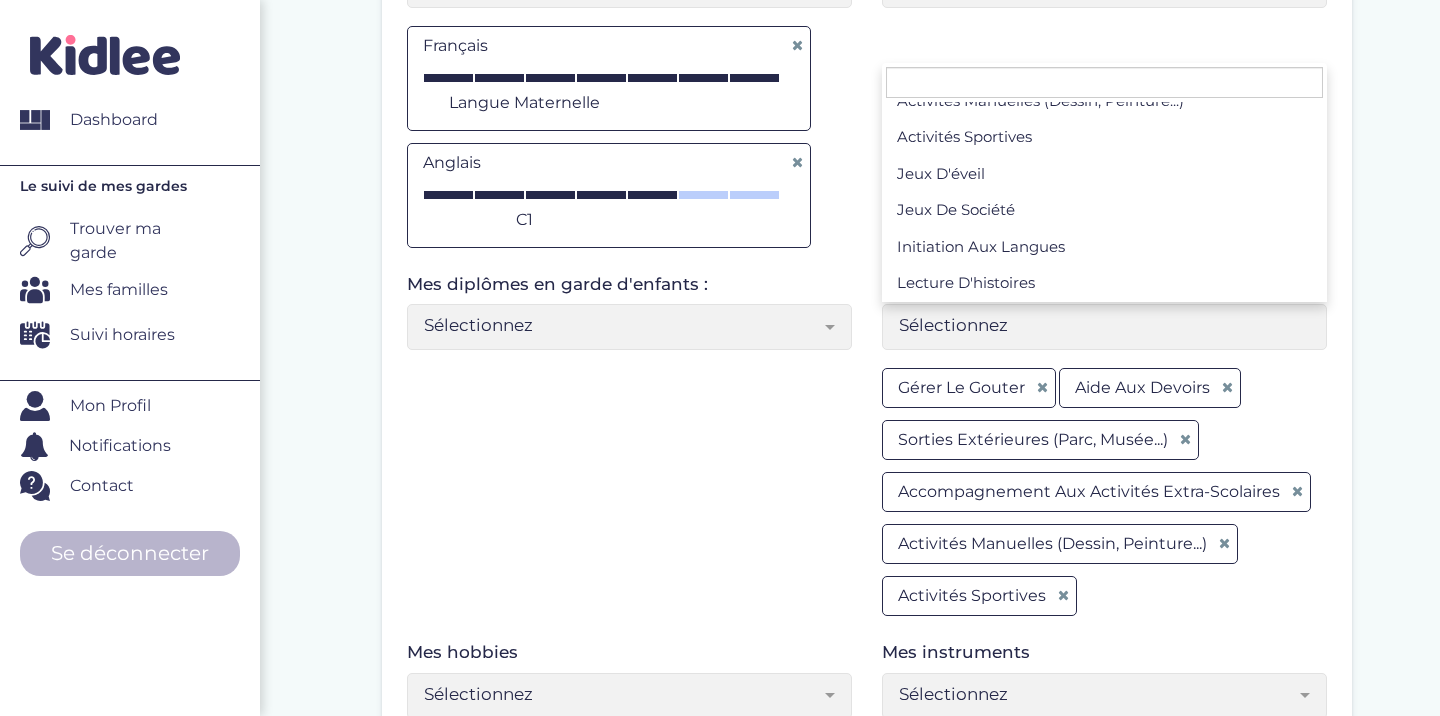 scroll, scrollTop: 203, scrollLeft: 0, axis: vertical 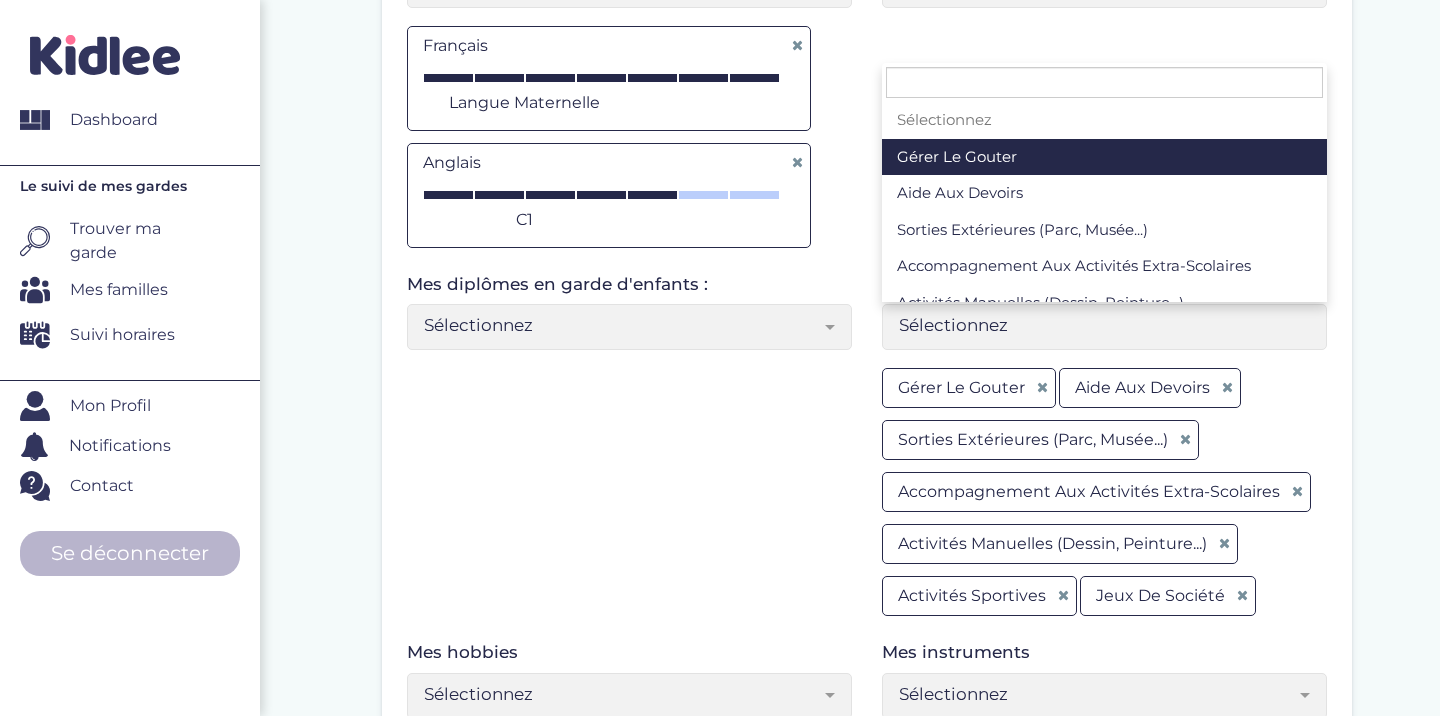 click on "Sélectionnez" at bounding box center (1097, 325) 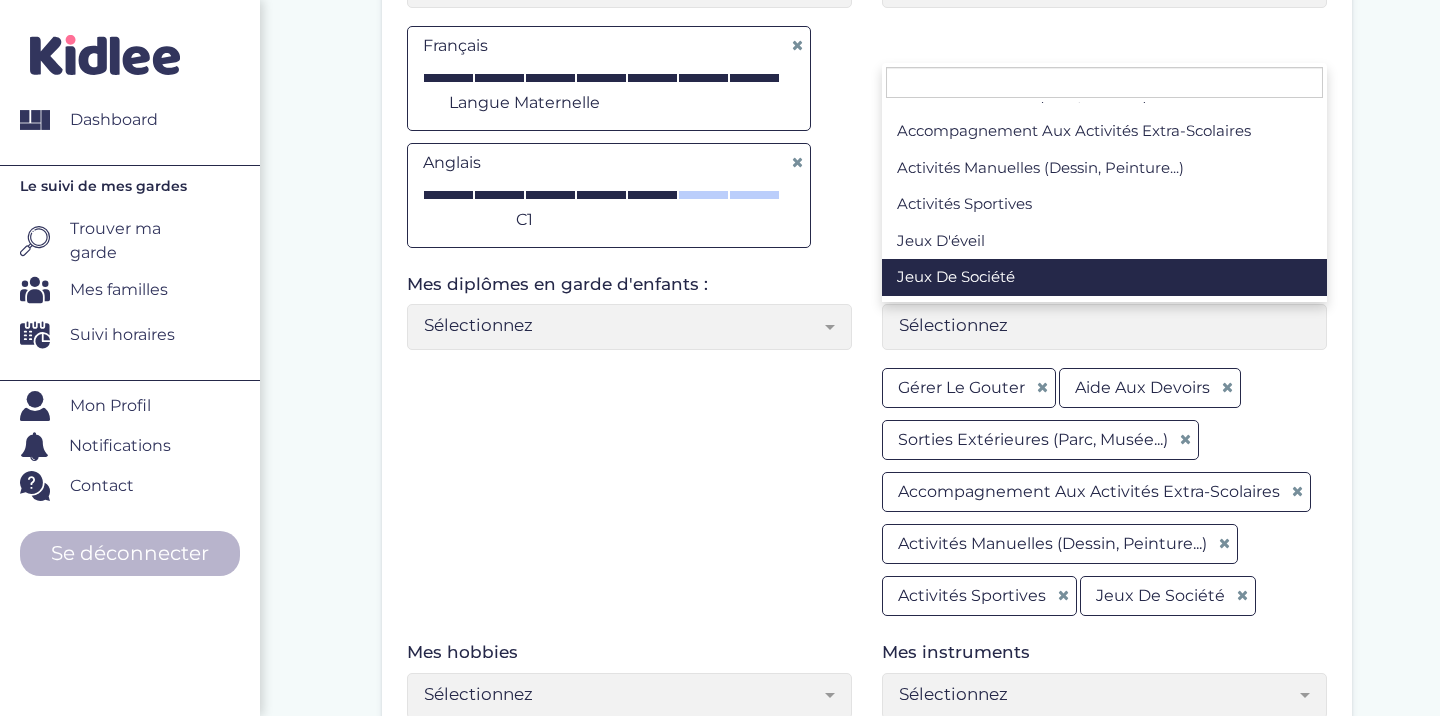 scroll, scrollTop: 209, scrollLeft: 0, axis: vertical 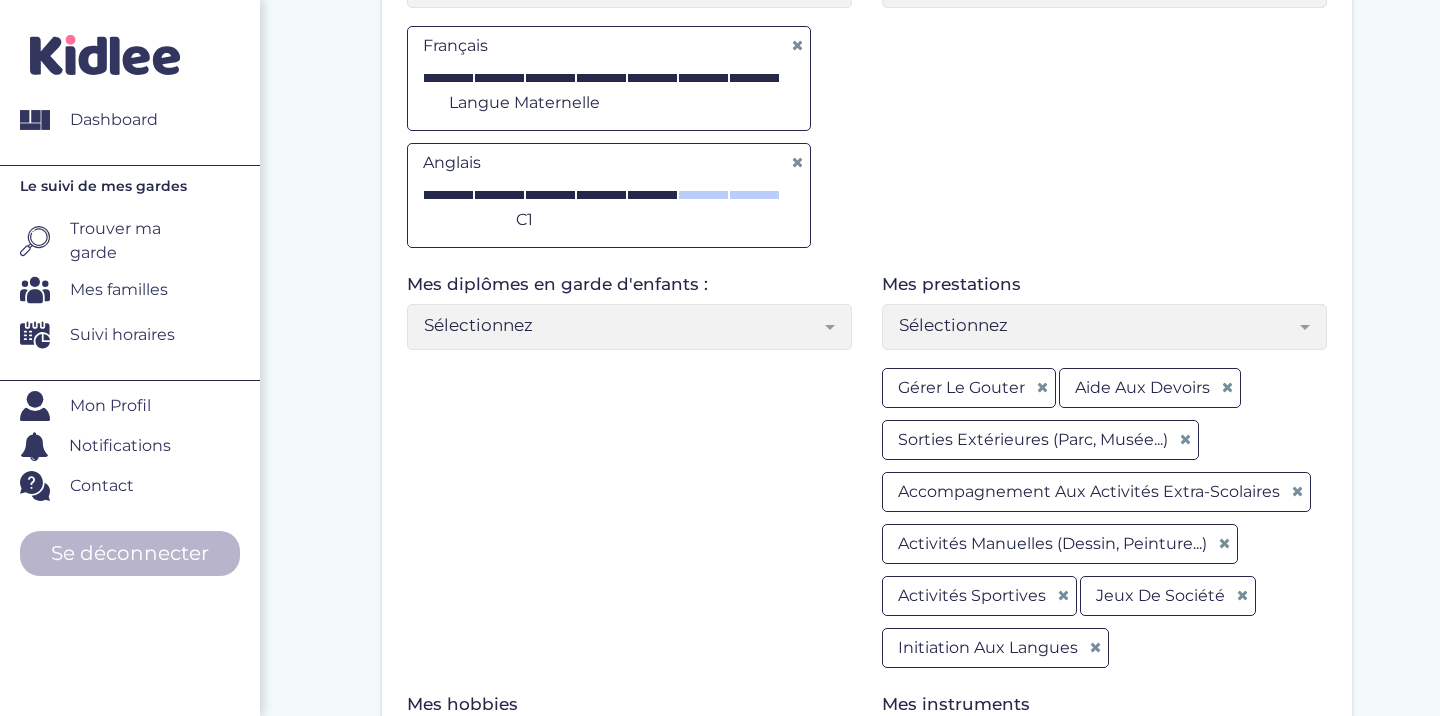 click on "Mes prestations   Sélectionnez   Gérer le gouter   Aide aux devoirs   Sorties extérieures (parc, musée...)   Accompagnement aux activités extra-scolaires   Activités manuelles (dessin, peinture...)   Activités sportives   Jeux d'éveil   Jeux de société   Initiation aux langues   Lecture d'histoires   Gérer le bain   Préparation du dîner   Dîner   Gérer le coucher Sélectionnez   Gérer le gouter Aide aux devoirs Sorties extérieures (parc, musée...) Accompagnement aux activités extra-scolaires Activités manuelles (dessin, peinture...) Activités sportives Jeux de société Initiation aux langues" at bounding box center (1104, 482) 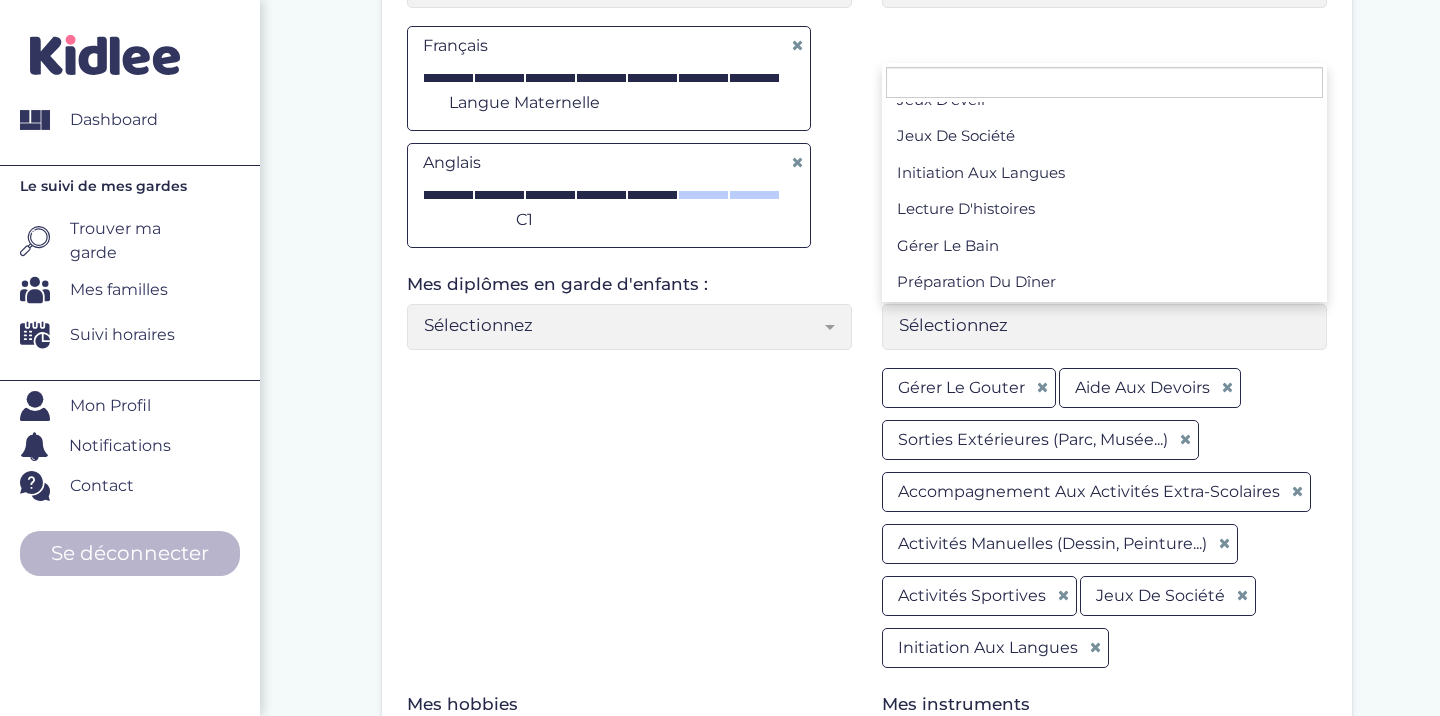 scroll, scrollTop: 290, scrollLeft: 0, axis: vertical 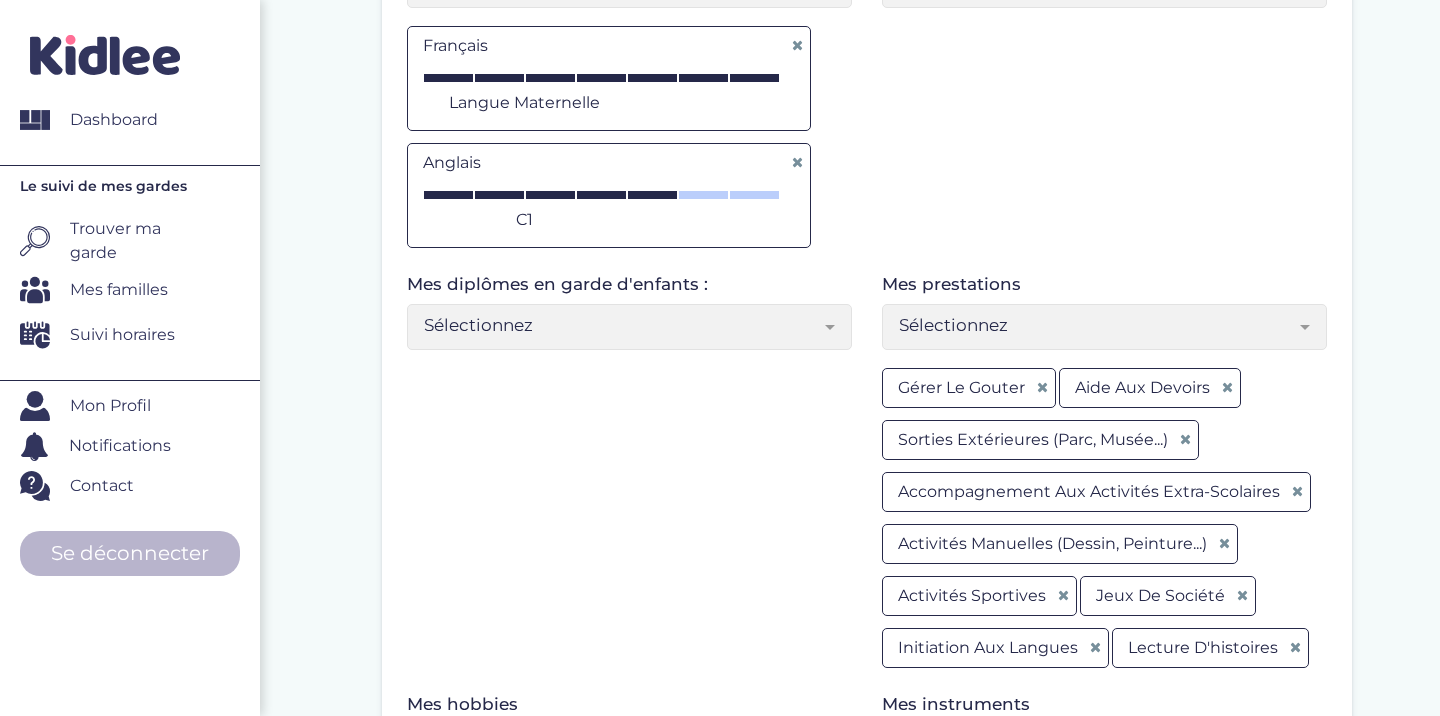 click on "Sélectionnez" at bounding box center [1097, 325] 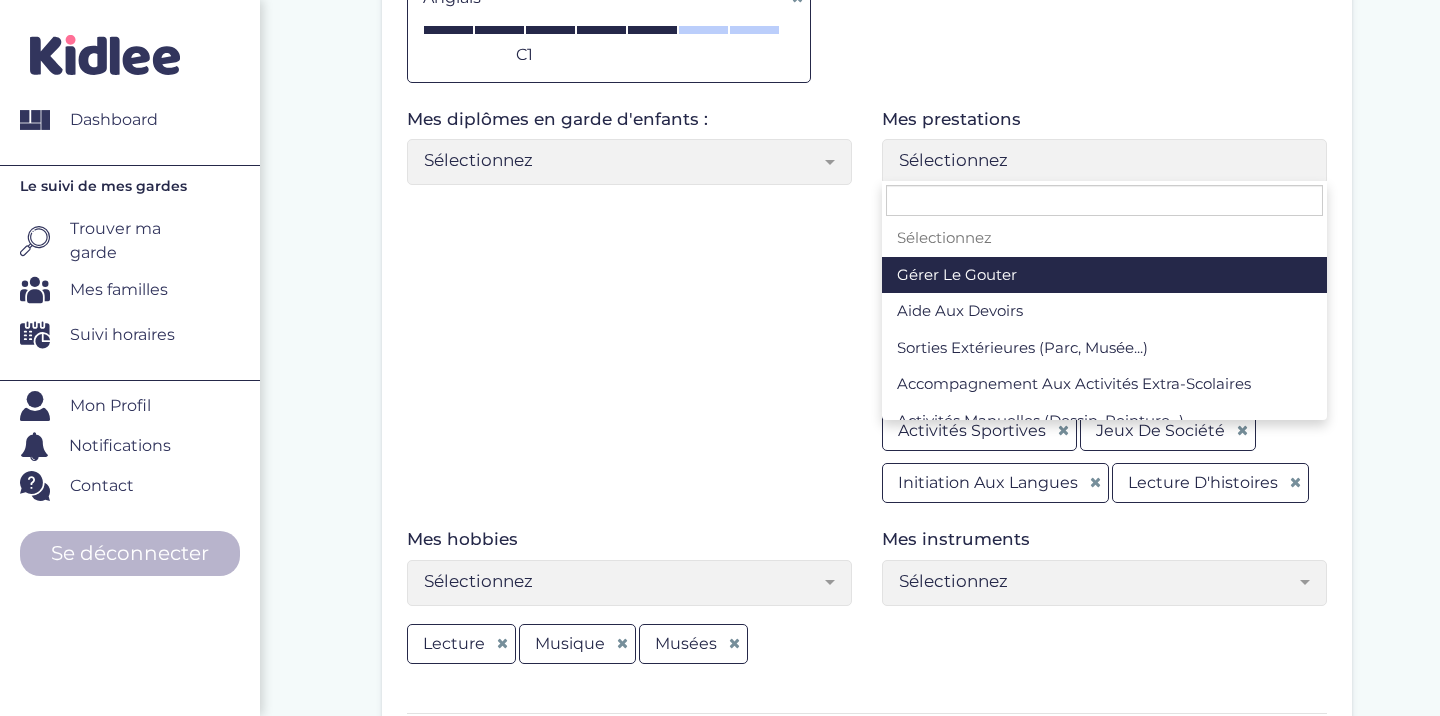 scroll, scrollTop: 738, scrollLeft: 0, axis: vertical 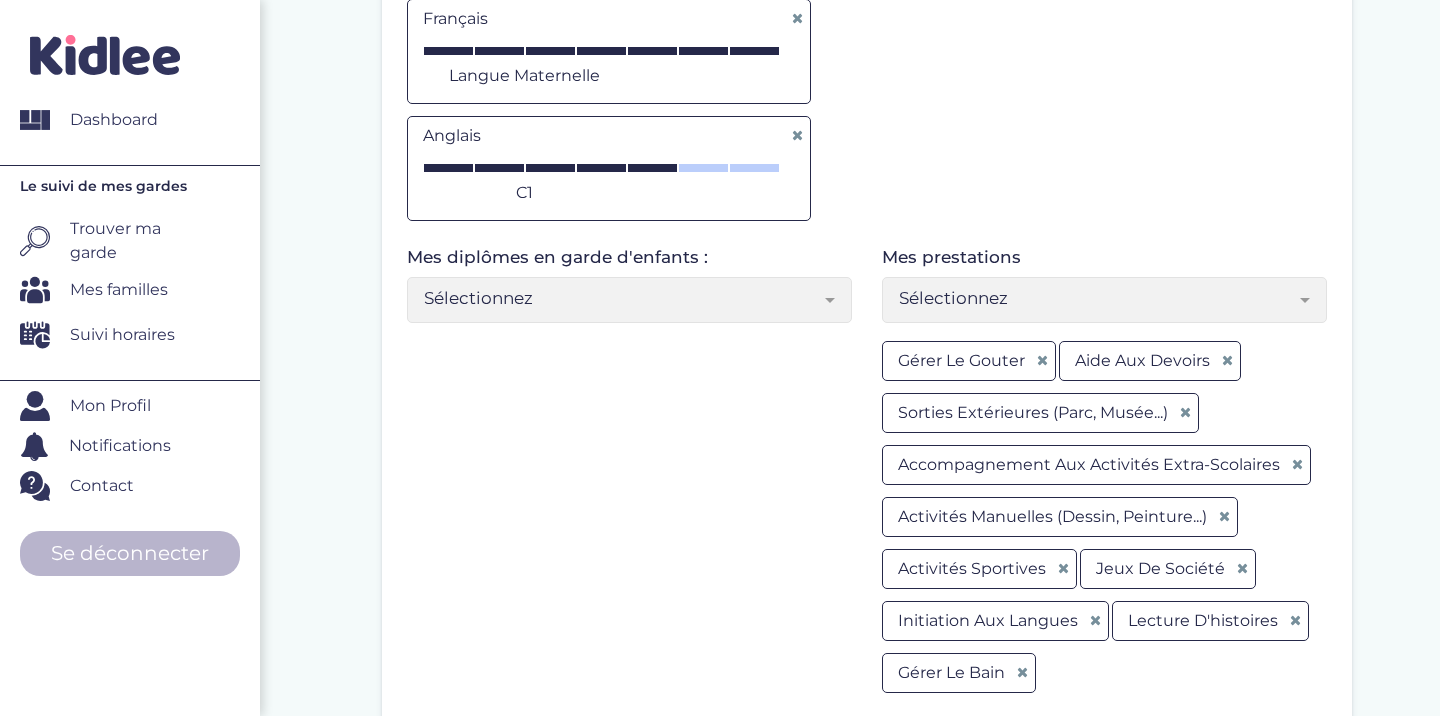 click on "Sélectionnez" at bounding box center [1104, 300] 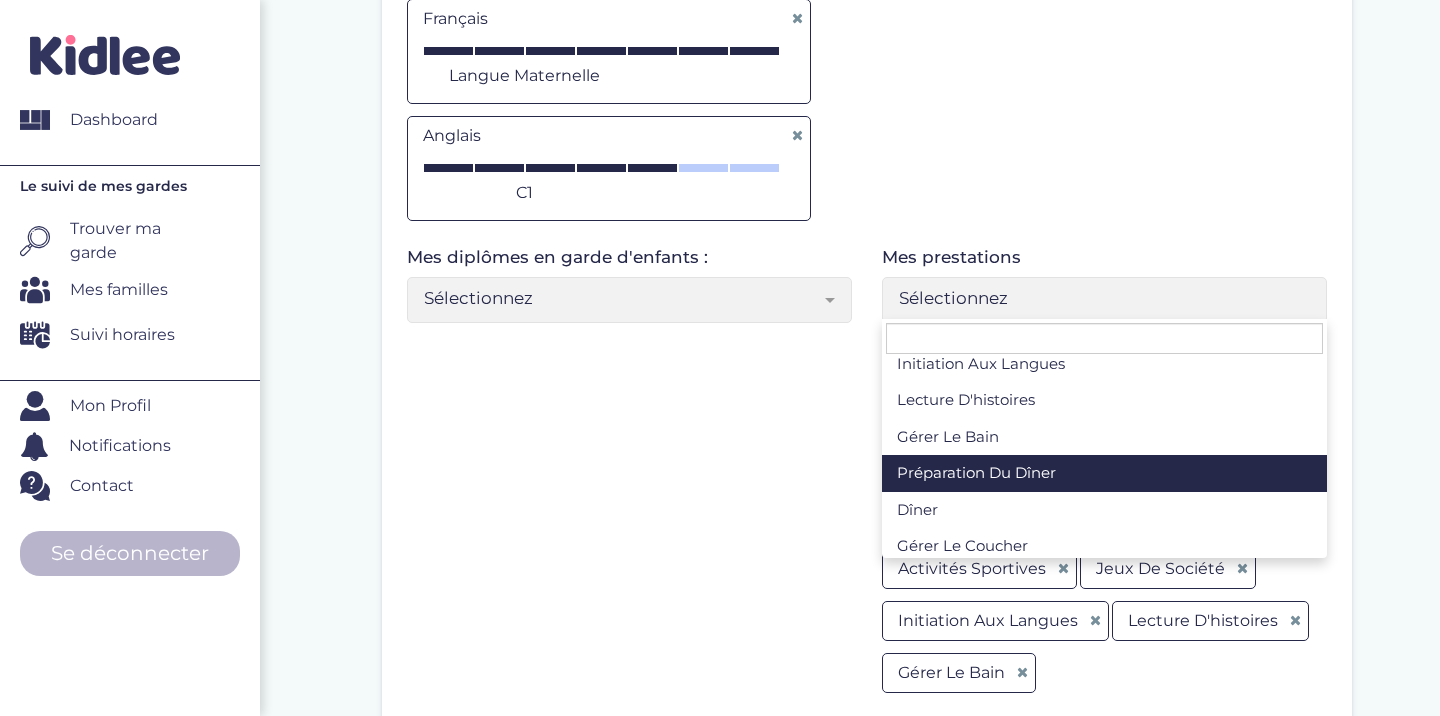 scroll, scrollTop: 340, scrollLeft: 0, axis: vertical 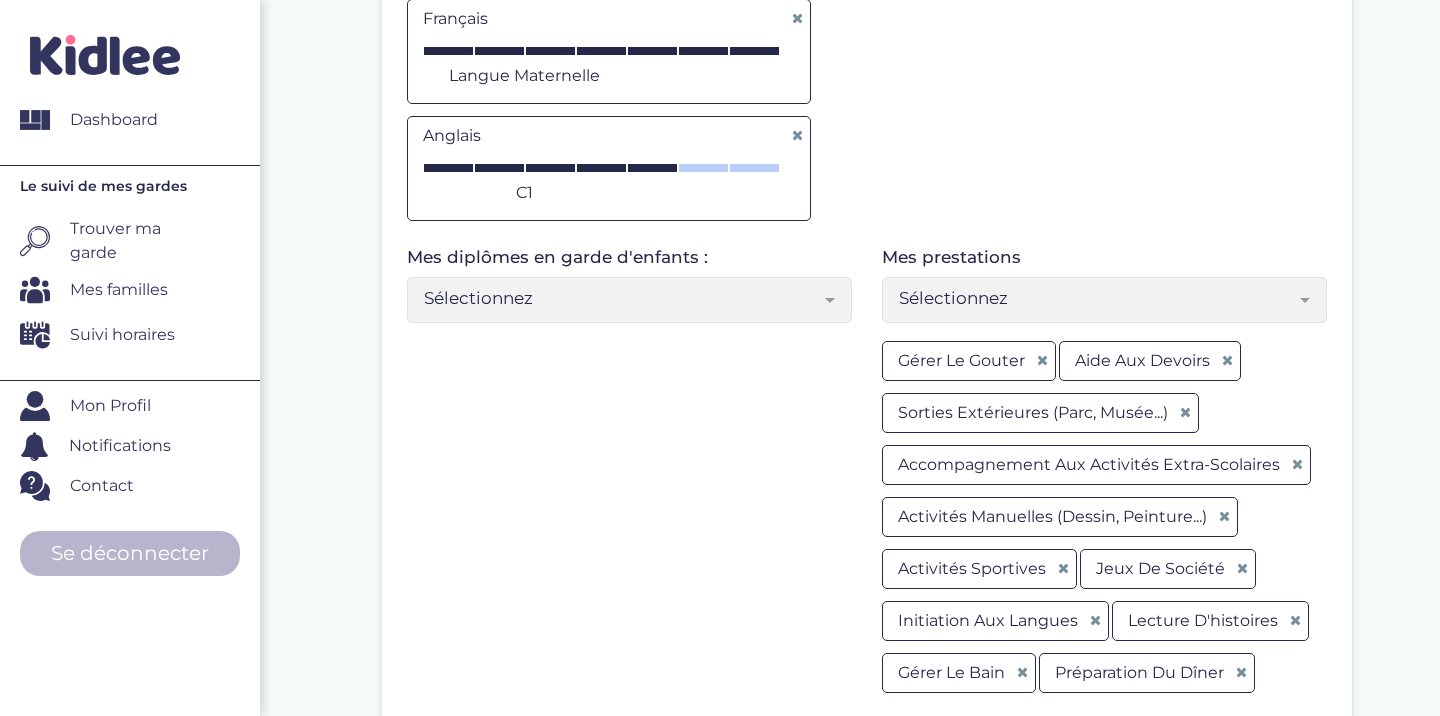 click on "Sélectionnez" at bounding box center (1104, 300) 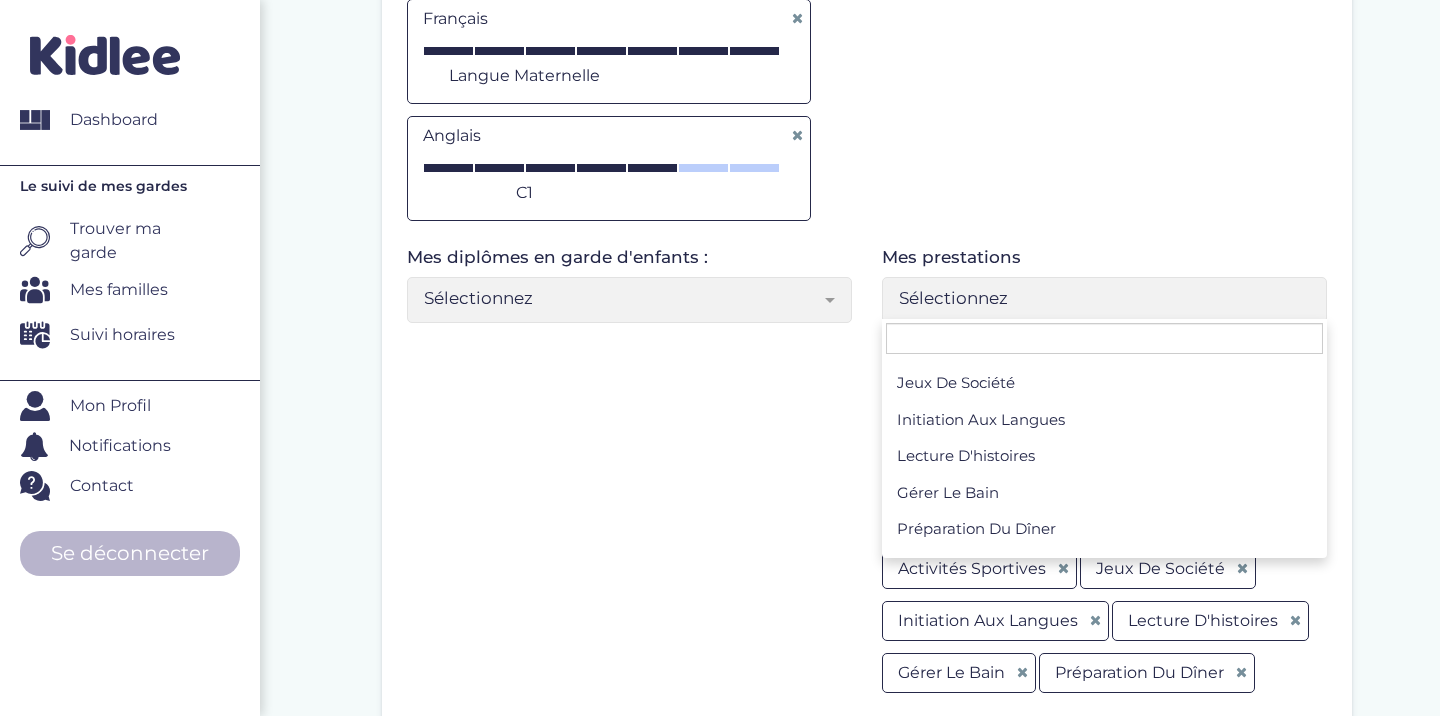 scroll, scrollTop: 340, scrollLeft: 0, axis: vertical 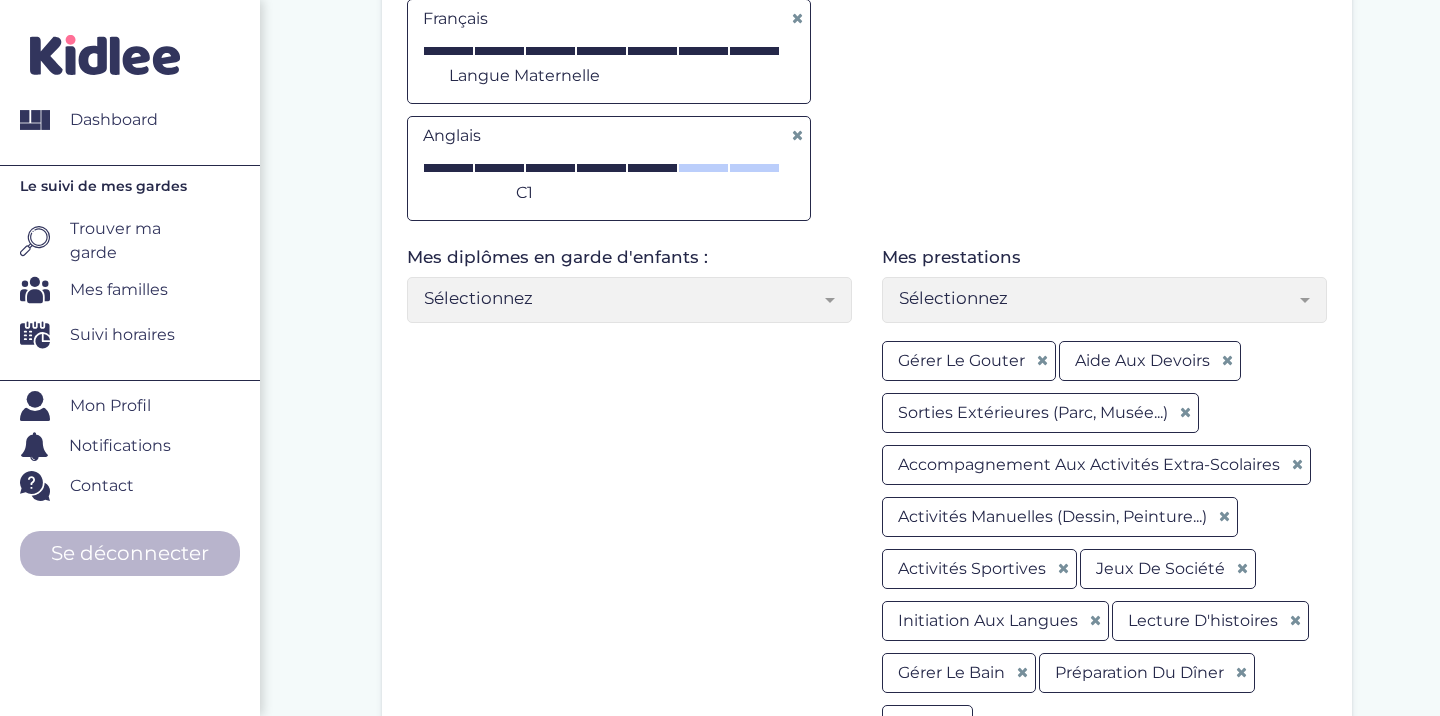 click on "Sélectionnez" at bounding box center (1097, 298) 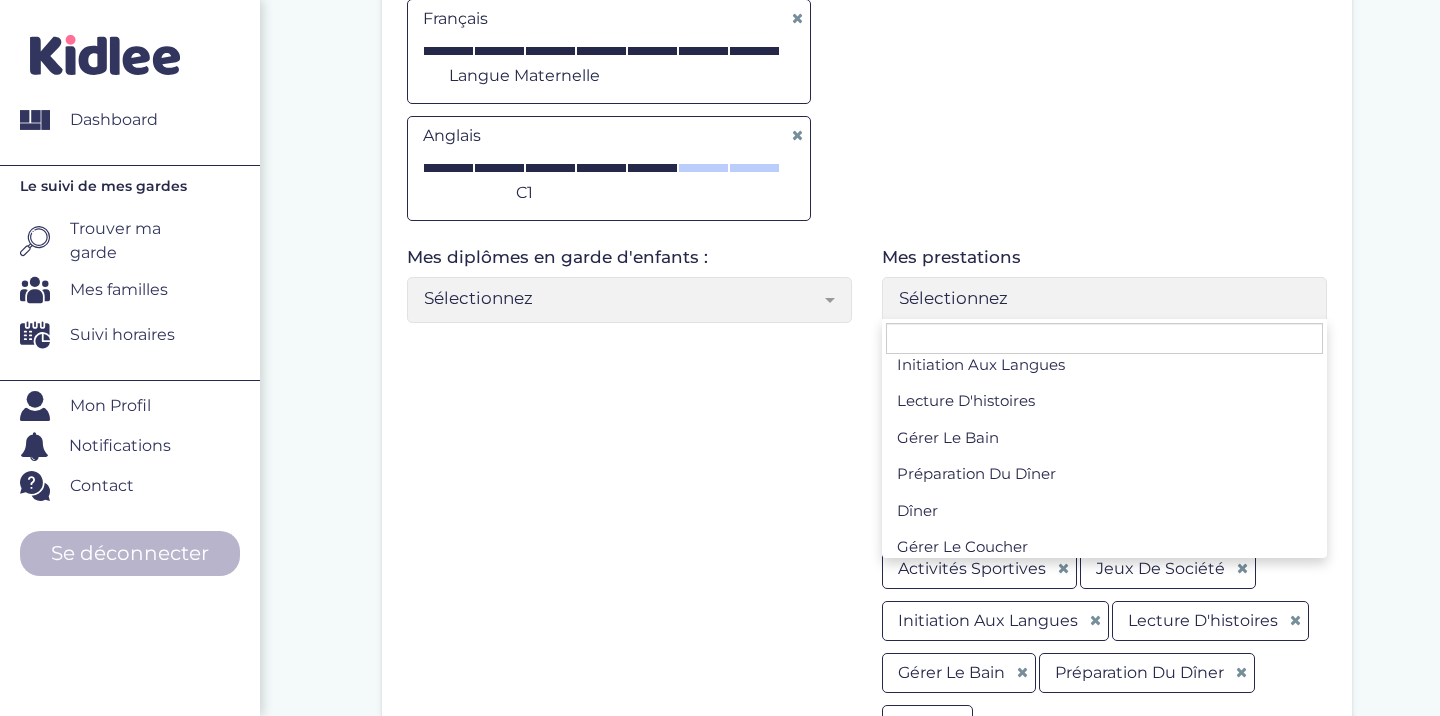scroll, scrollTop: 340, scrollLeft: 0, axis: vertical 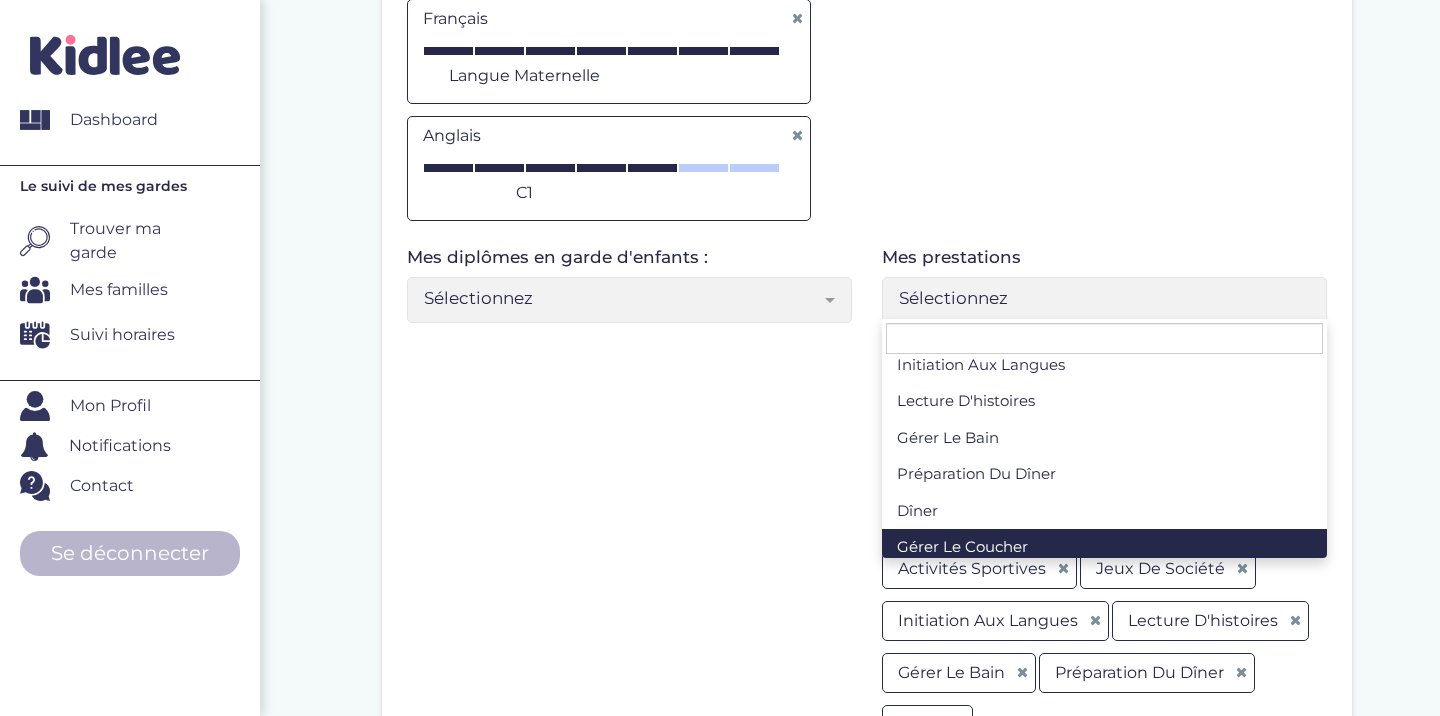 select on "Sélectionnez" 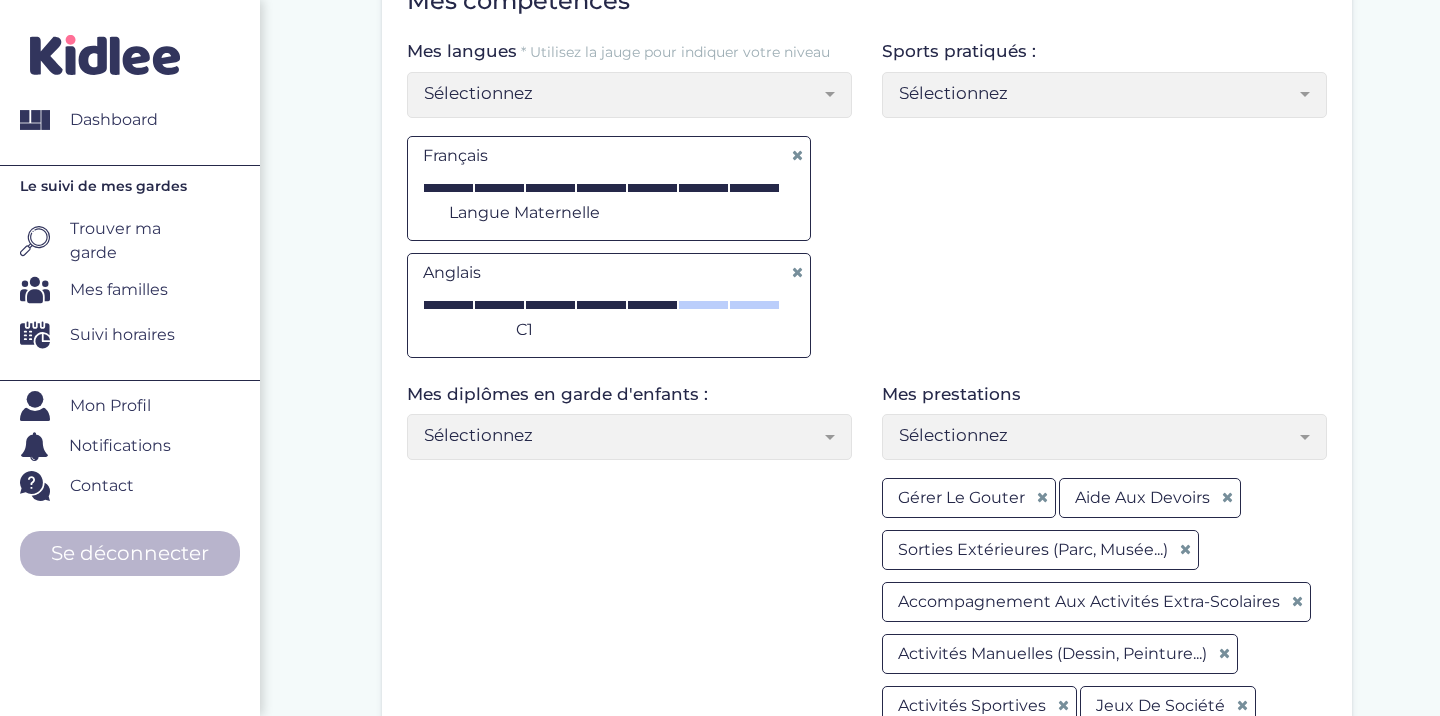 scroll, scrollTop: 533, scrollLeft: 0, axis: vertical 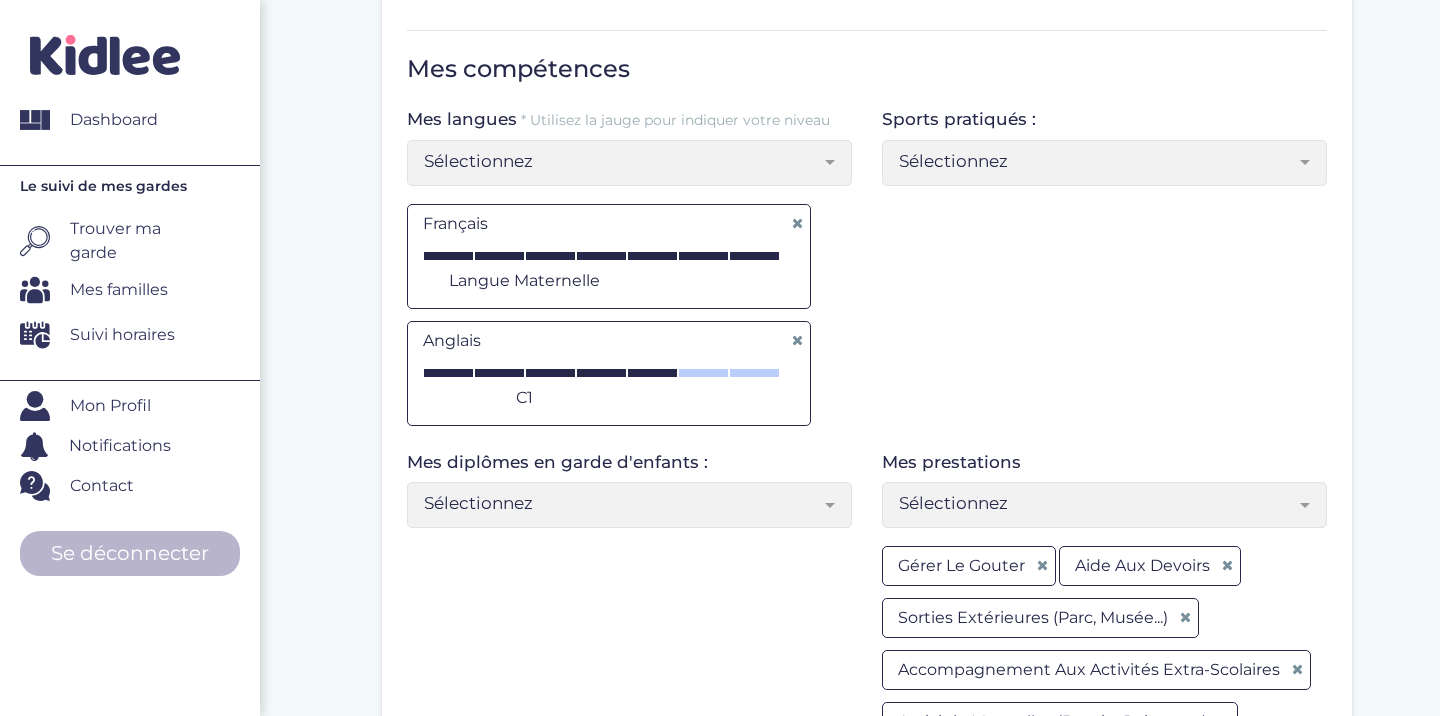 click on "Sélectionnez" at bounding box center [622, 161] 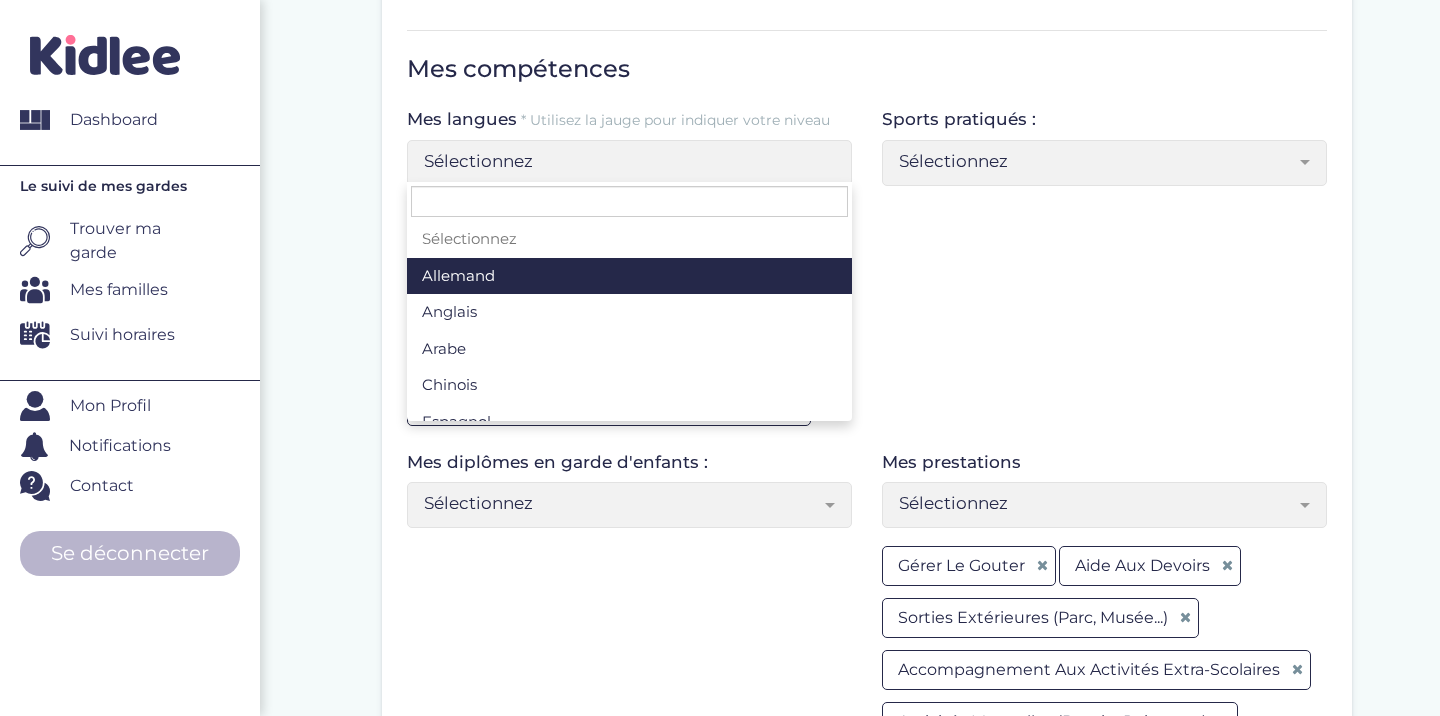click on "Mes langues   * Utilisez la jauge pour indiquer votre niveau   Sélectionnez   Allemand   Anglais   Arabe   Chinois   Espagnol   Grec   Italien   [GEOGRAPHIC_DATA]   Russe   Portugais   Français Sélectionnez
Français
A1   A2   B1   B2   C1   C2   Langue maternelle Langue maternelle     Anglais A1 A2 B1 B2 C1 C2 Langue maternelle C1   Sports pratiqués :   Sélectionnez   tennis de table   natation   tennis   handball   basketball   football   judo   karaté   rugby   course   Cyclisme   Danse   Gymnastique   Athlétisme   Equitation   Badminton   Fitness   Running   football Sélectionnez" at bounding box center [867, 278] 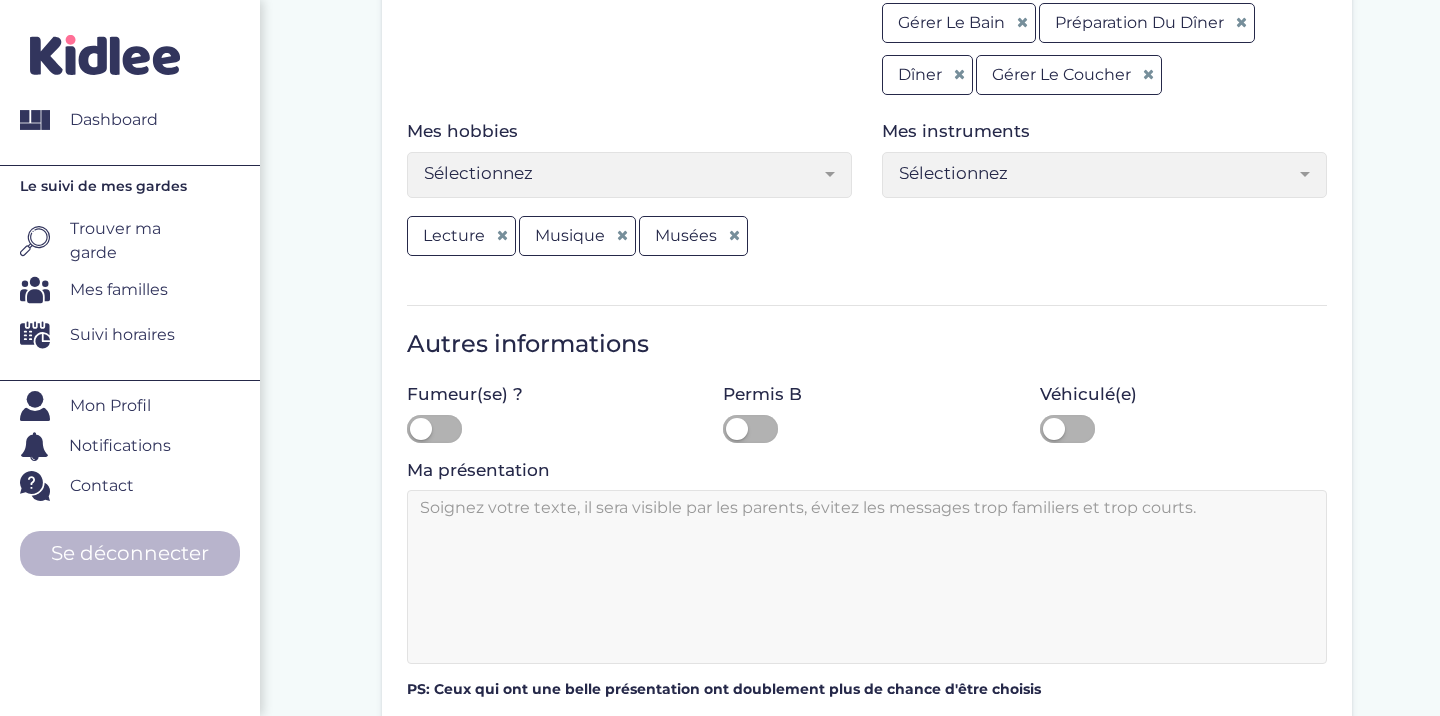 scroll, scrollTop: 1392, scrollLeft: 0, axis: vertical 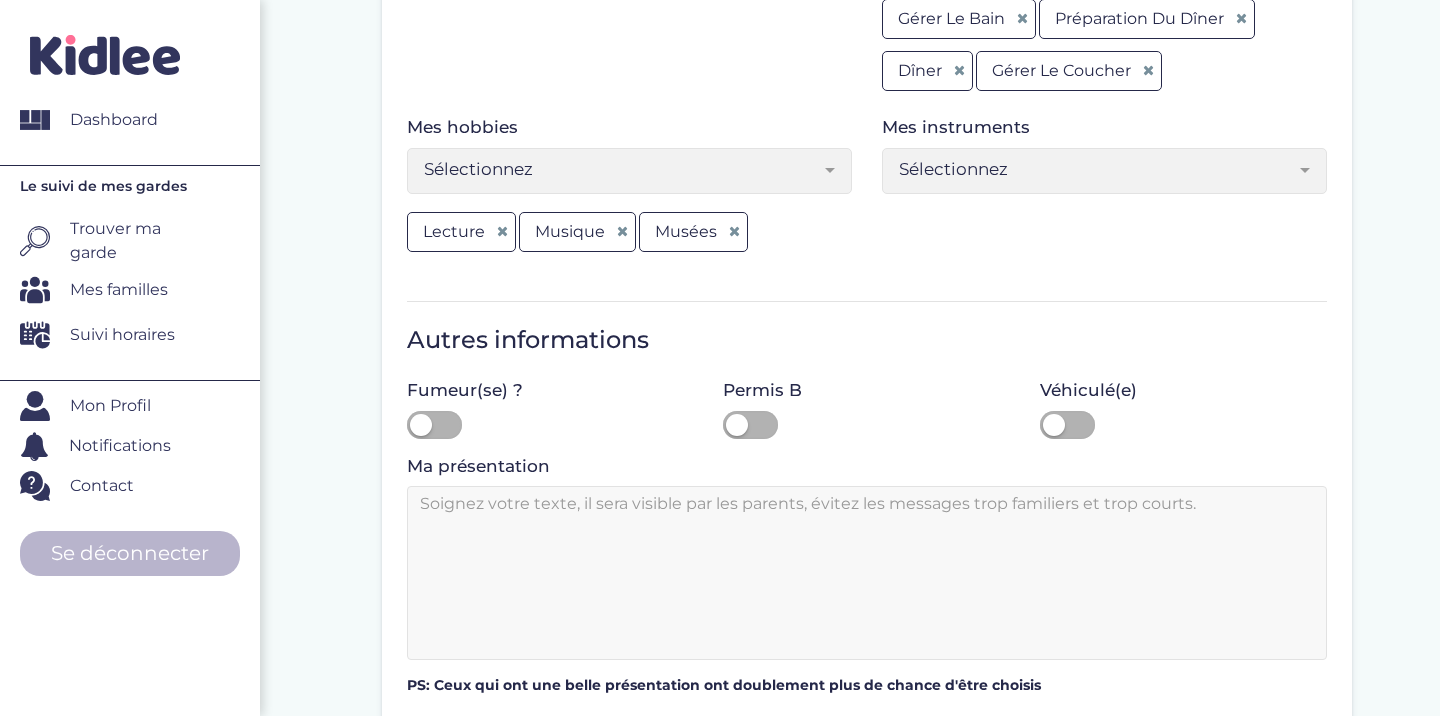 click at bounding box center (750, 425) 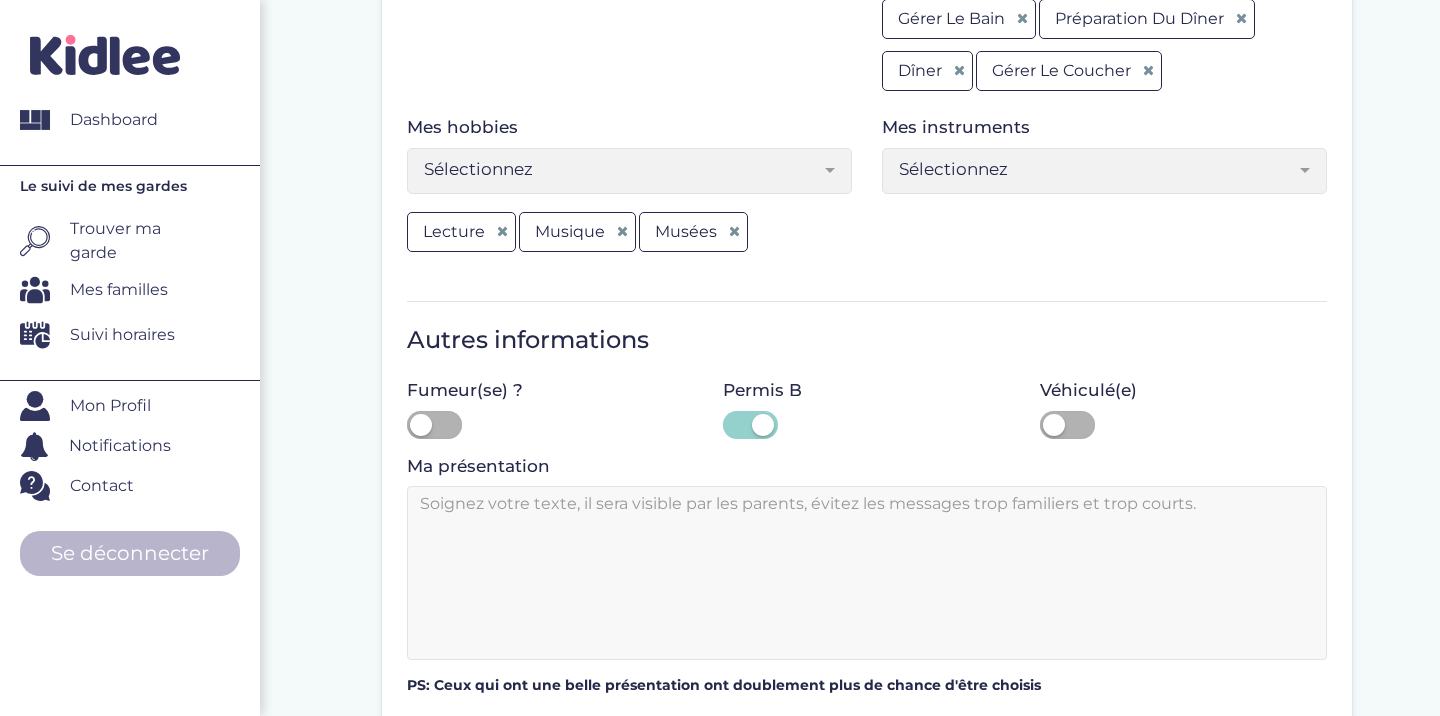 click at bounding box center [1067, 425] 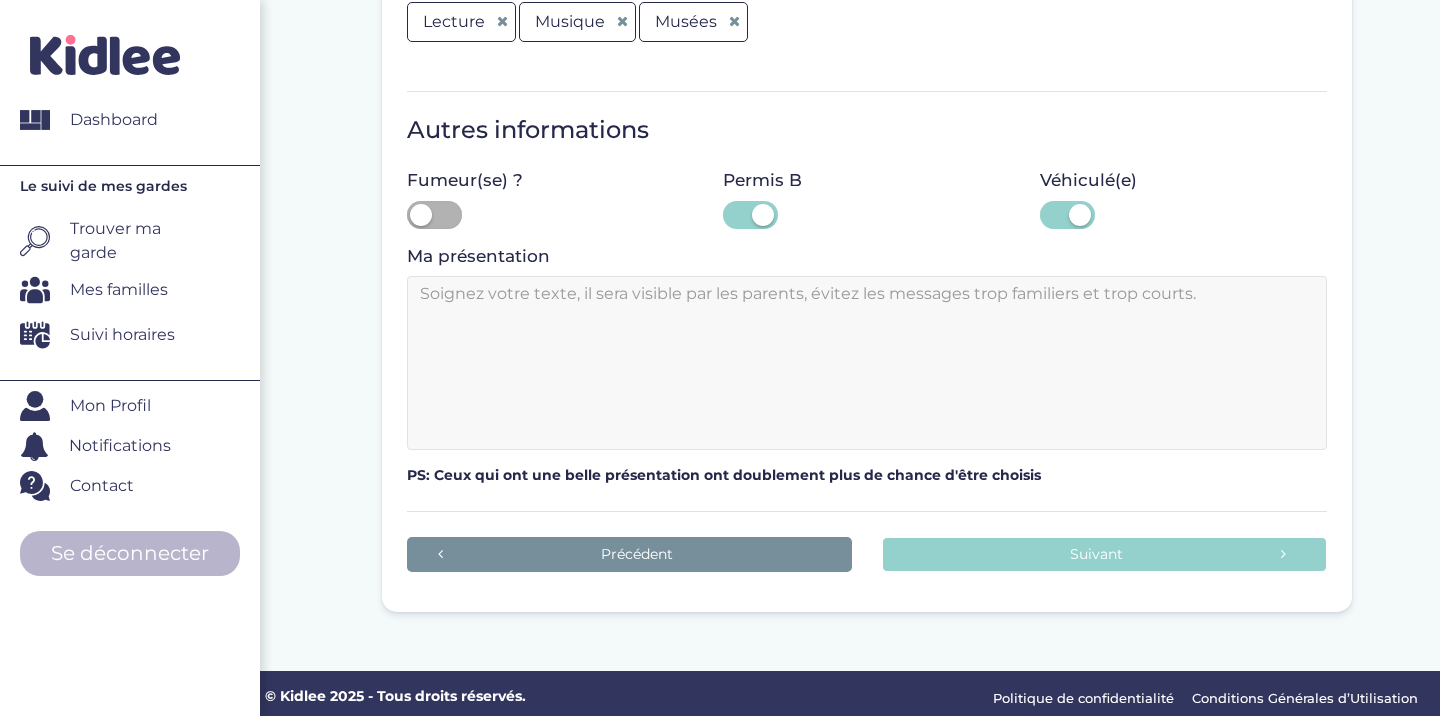 scroll, scrollTop: 1601, scrollLeft: 0, axis: vertical 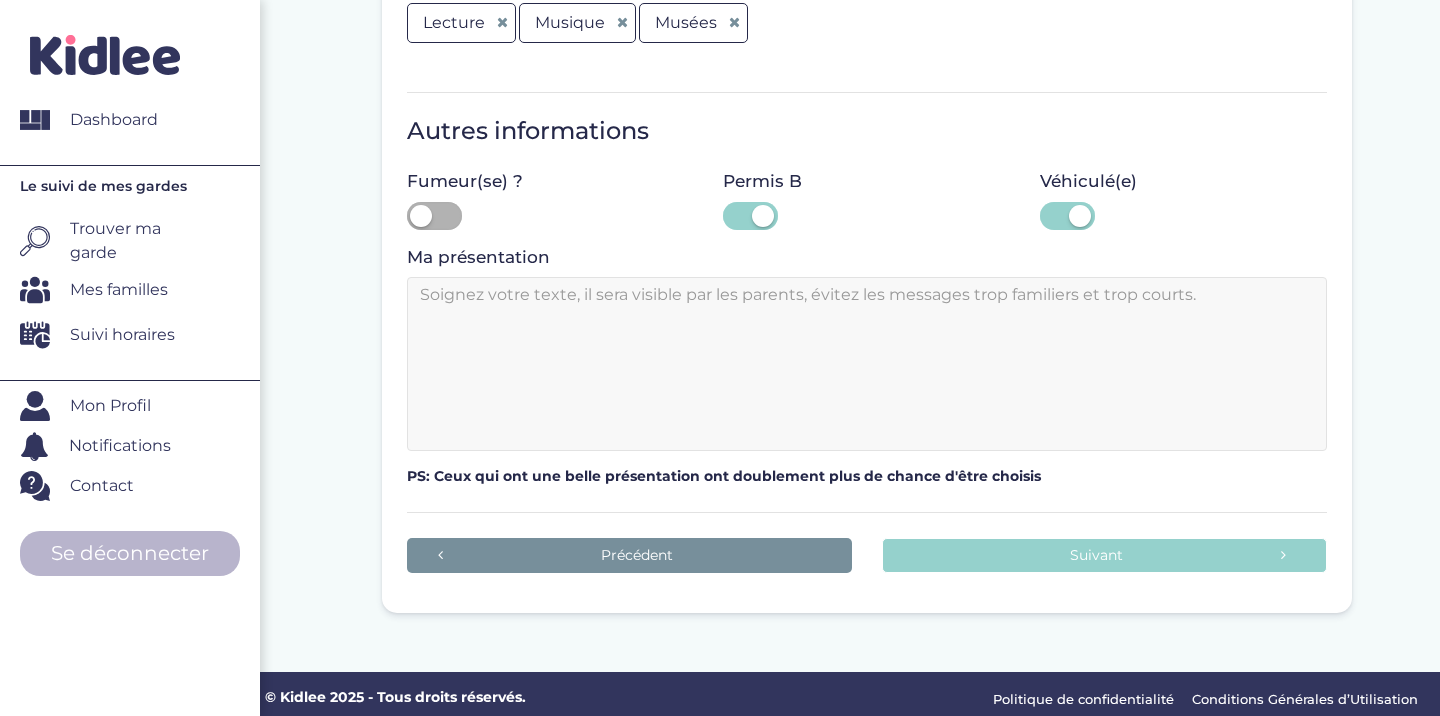 click at bounding box center [867, 364] 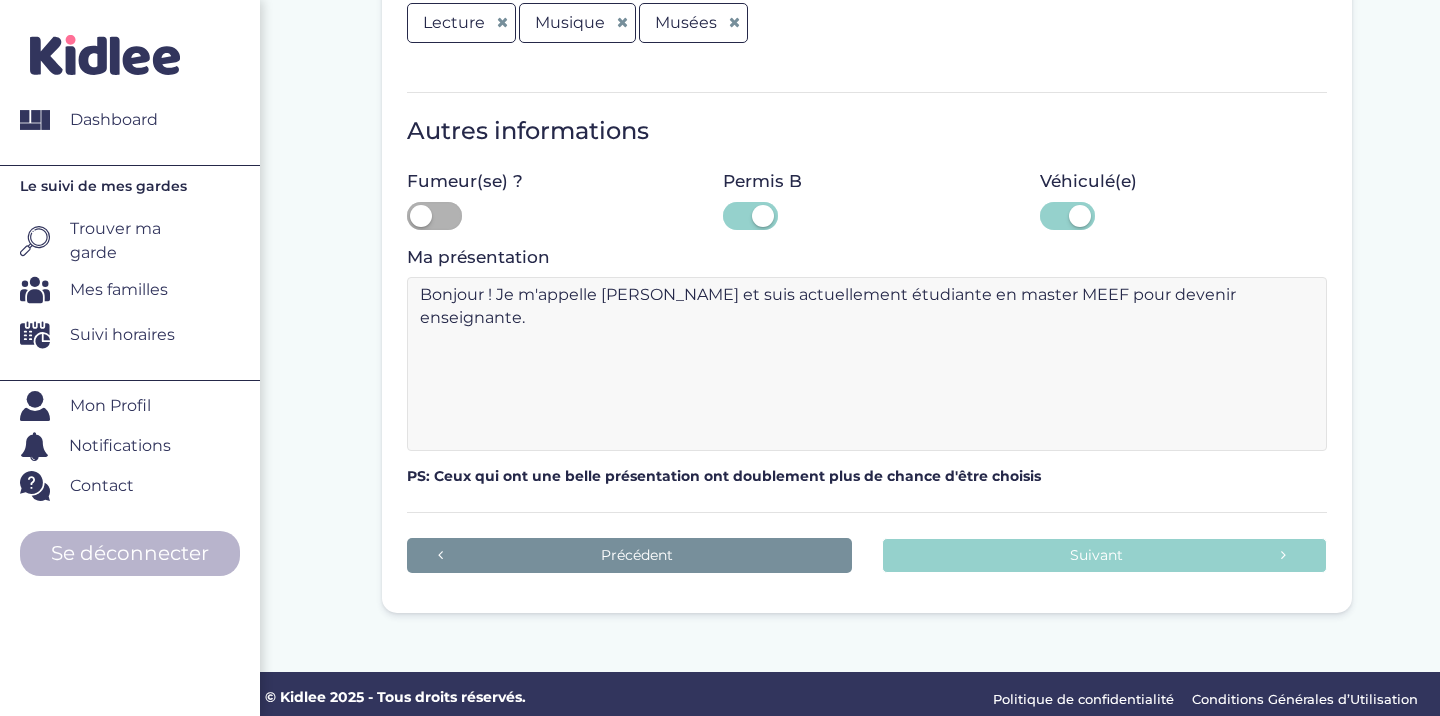 type on "Bonjour ! Je m'appelle [PERSON_NAME] et suis actuellement étudiante en master MEEF pour devenir enseignante." 